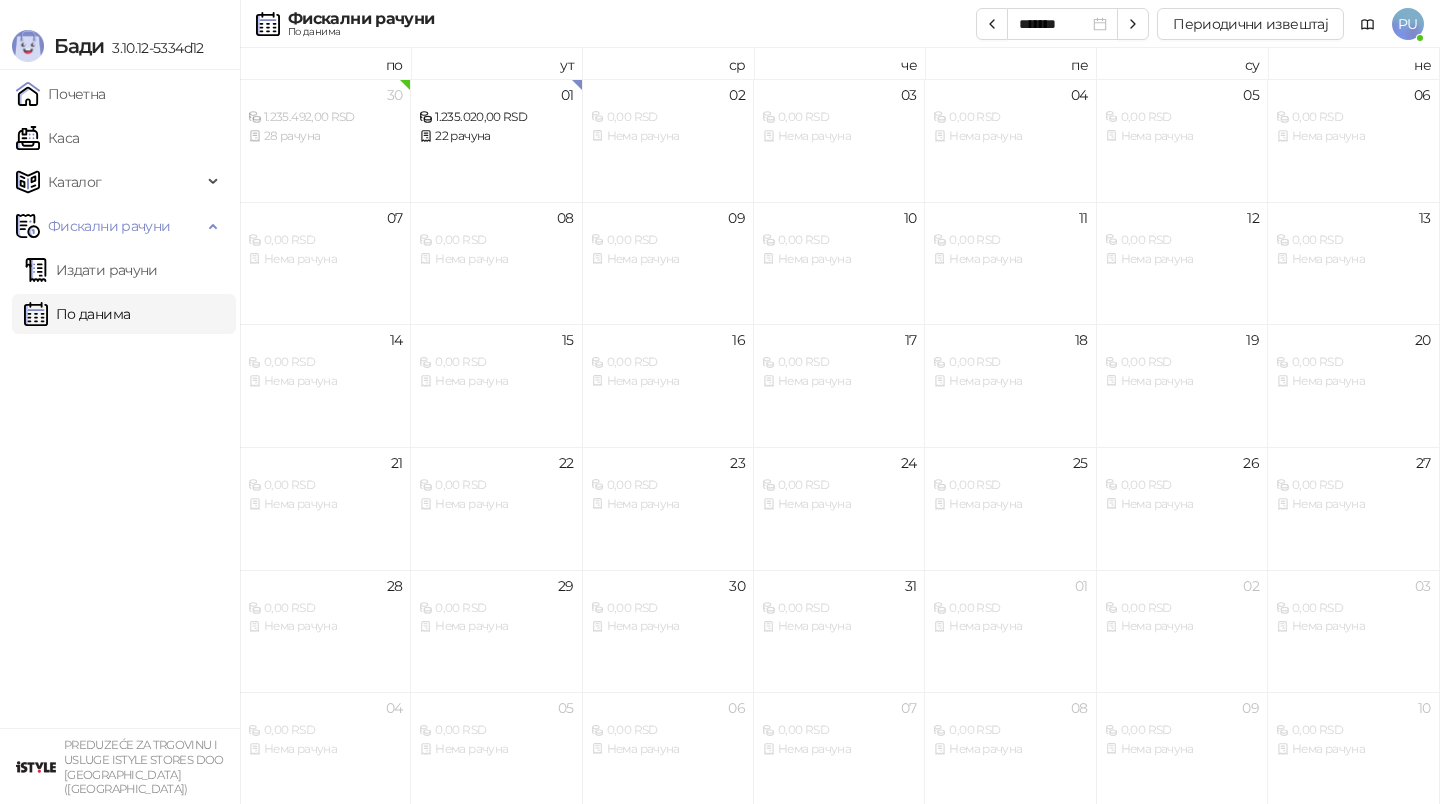 scroll, scrollTop: 0, scrollLeft: 0, axis: both 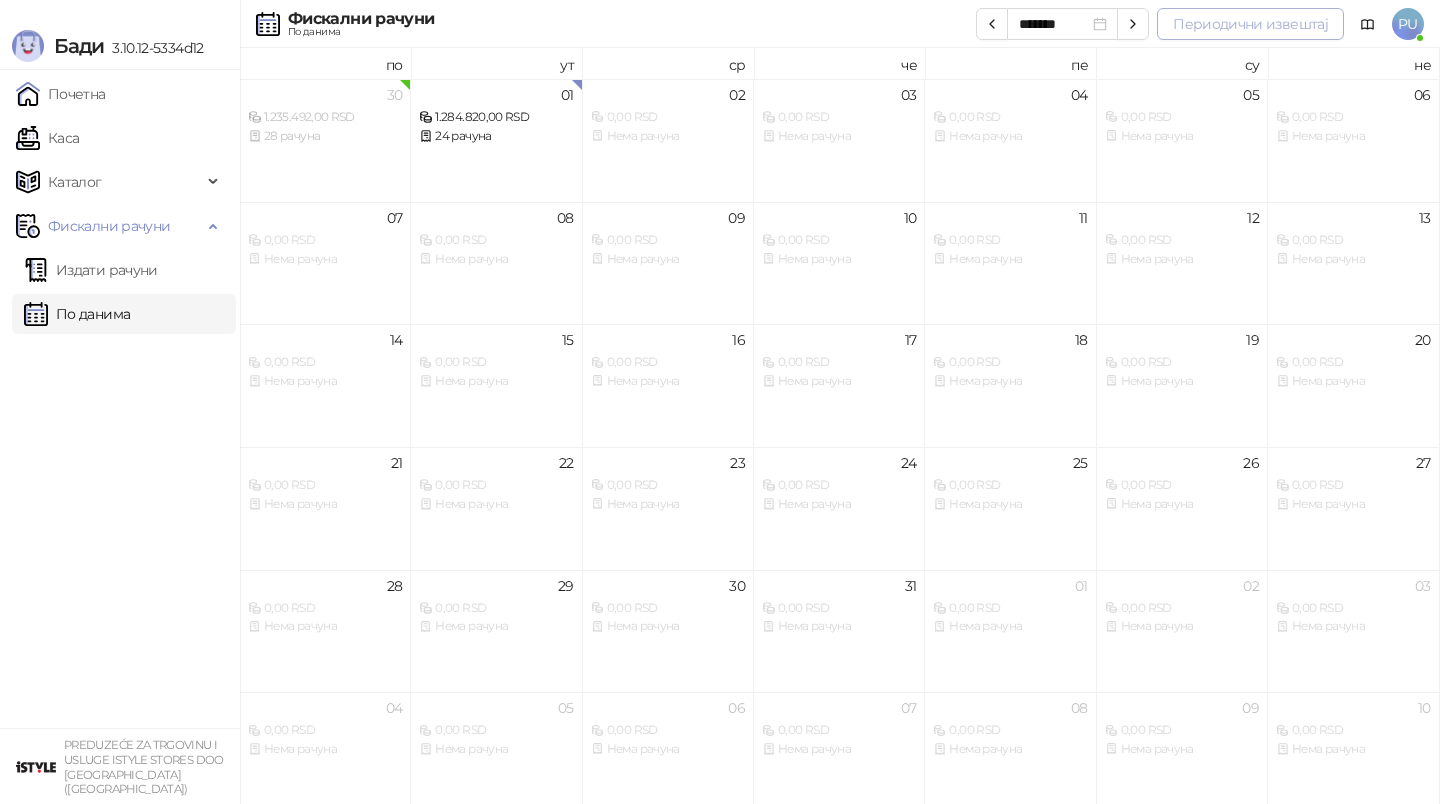 click on "Периодични извештај" at bounding box center (1250, 24) 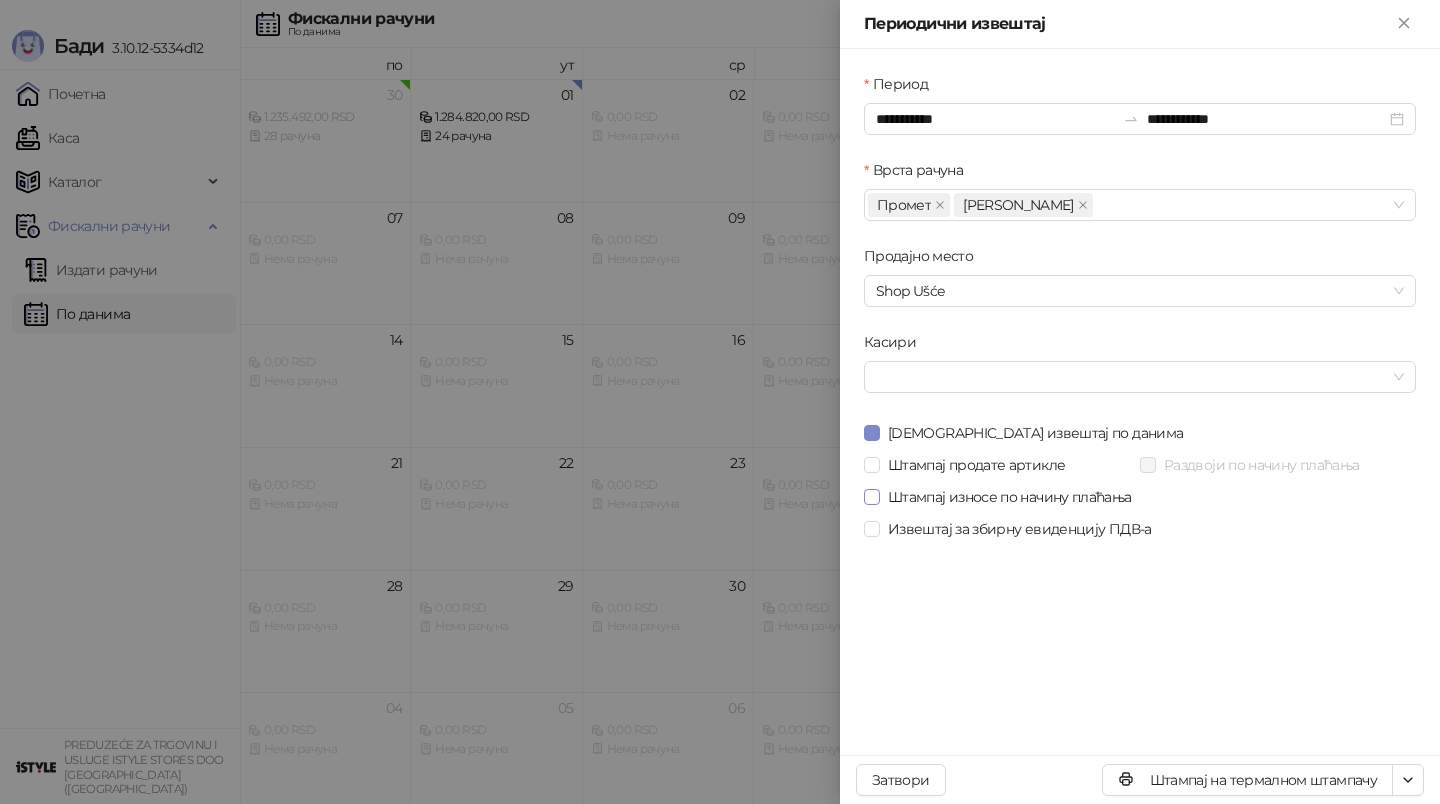 click on "Штампај износе по начину плаћања" at bounding box center [1010, 497] 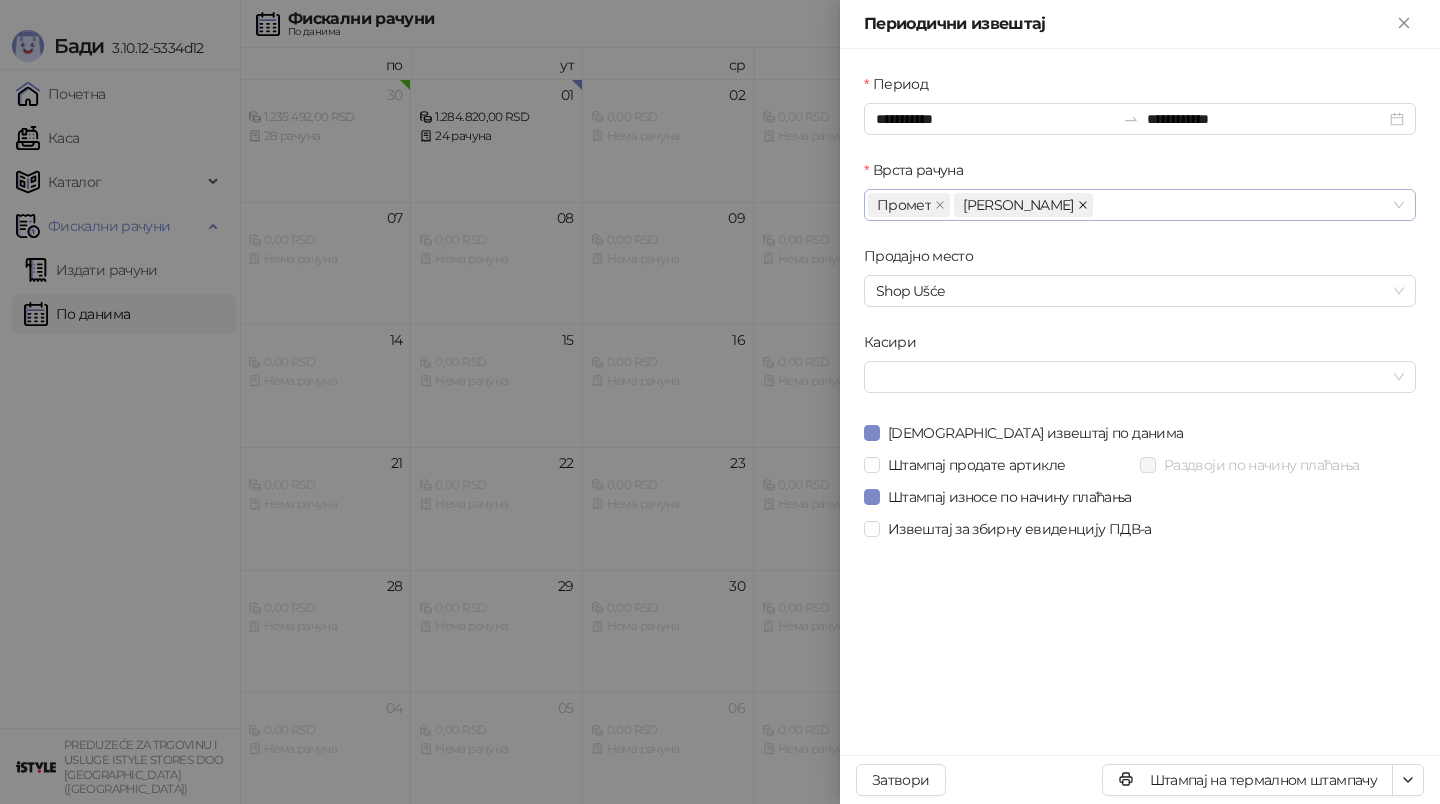 click 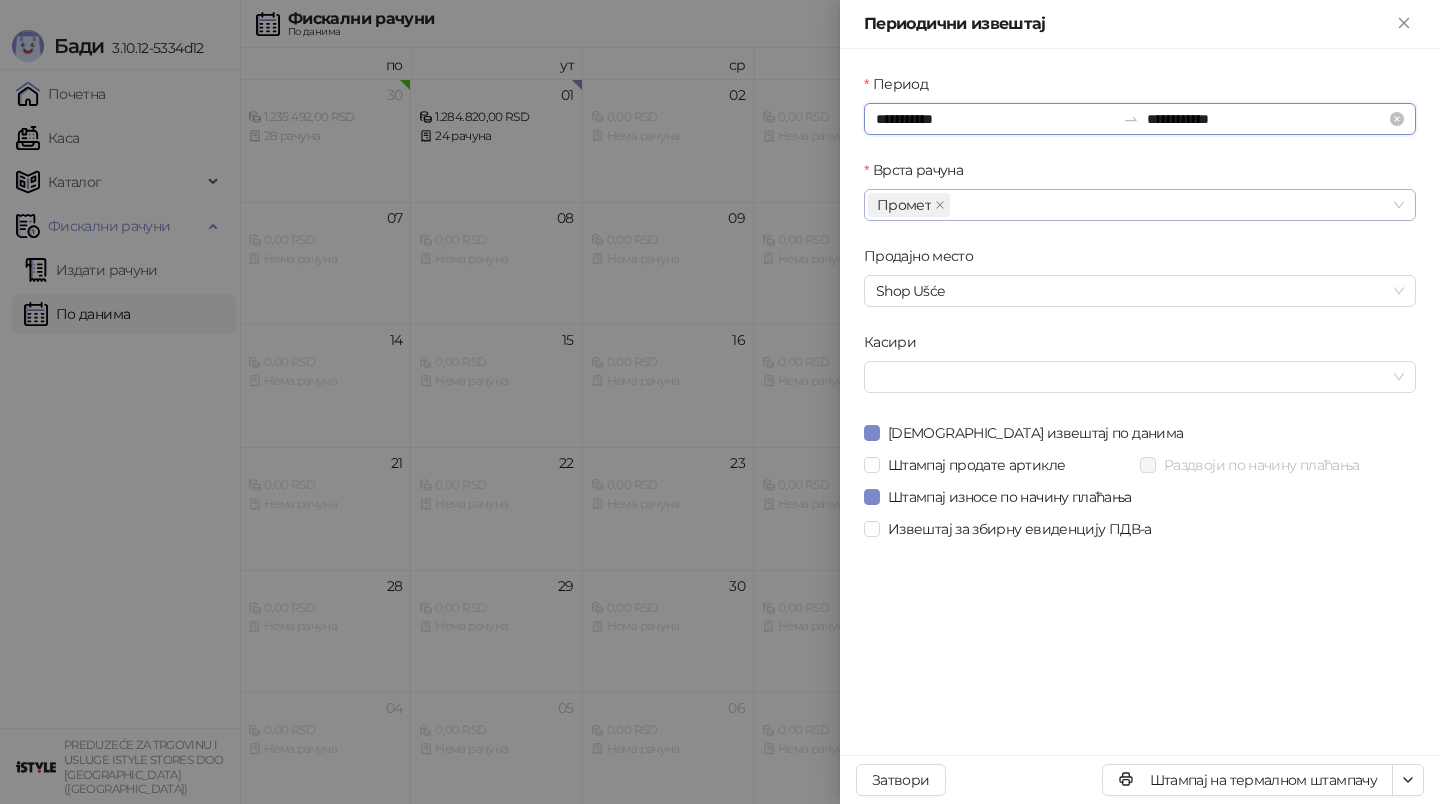 click on "**********" at bounding box center [995, 119] 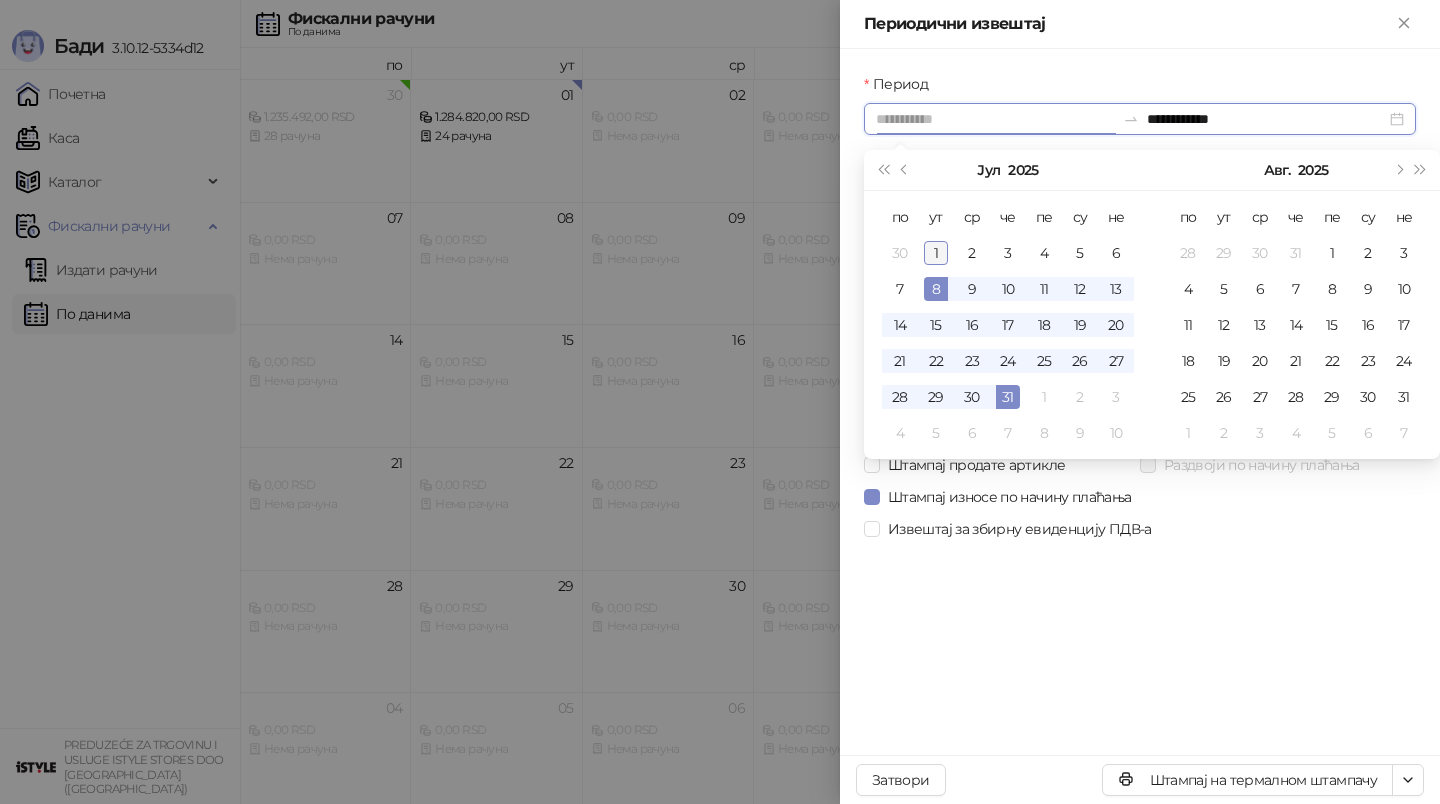 type on "**********" 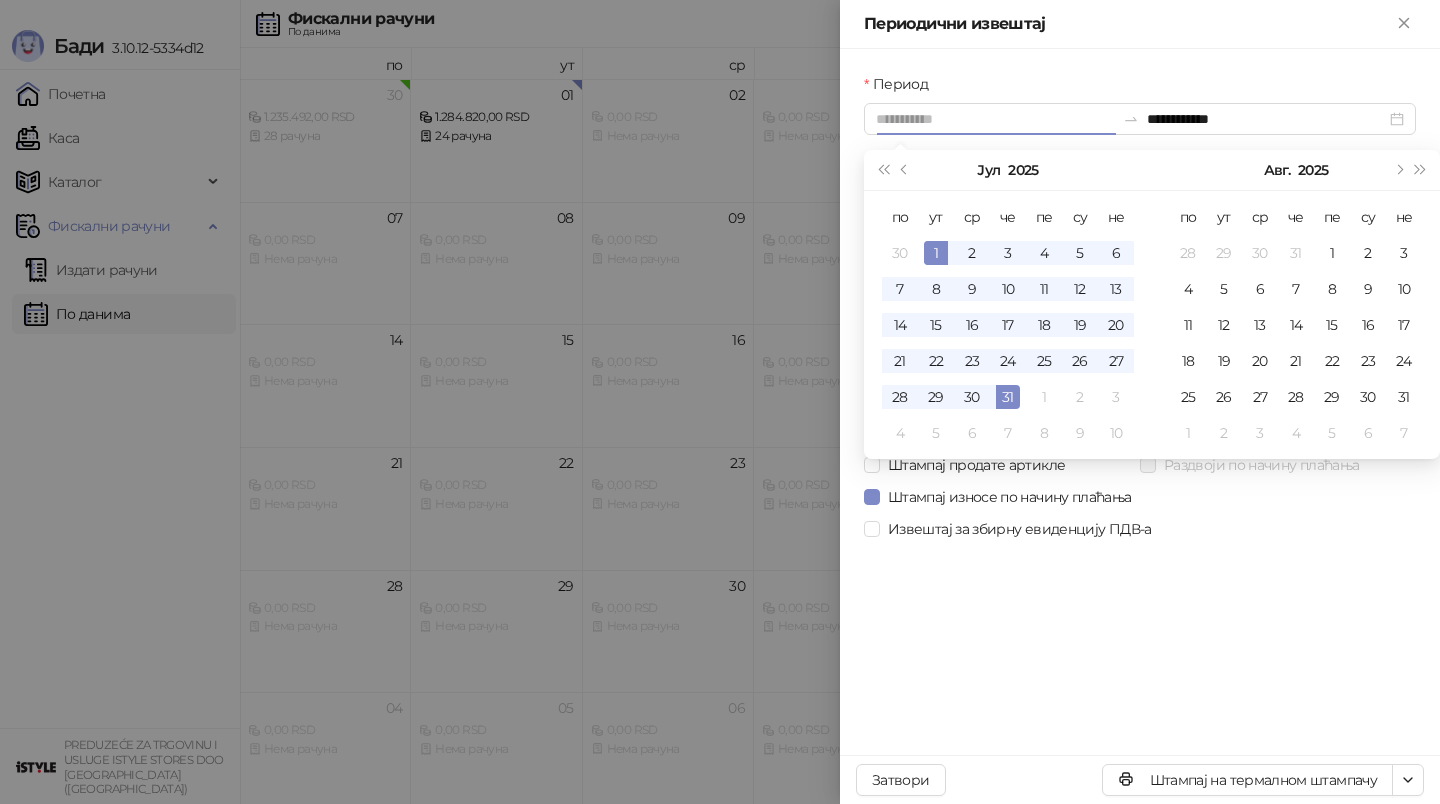 click on "1" at bounding box center (936, 253) 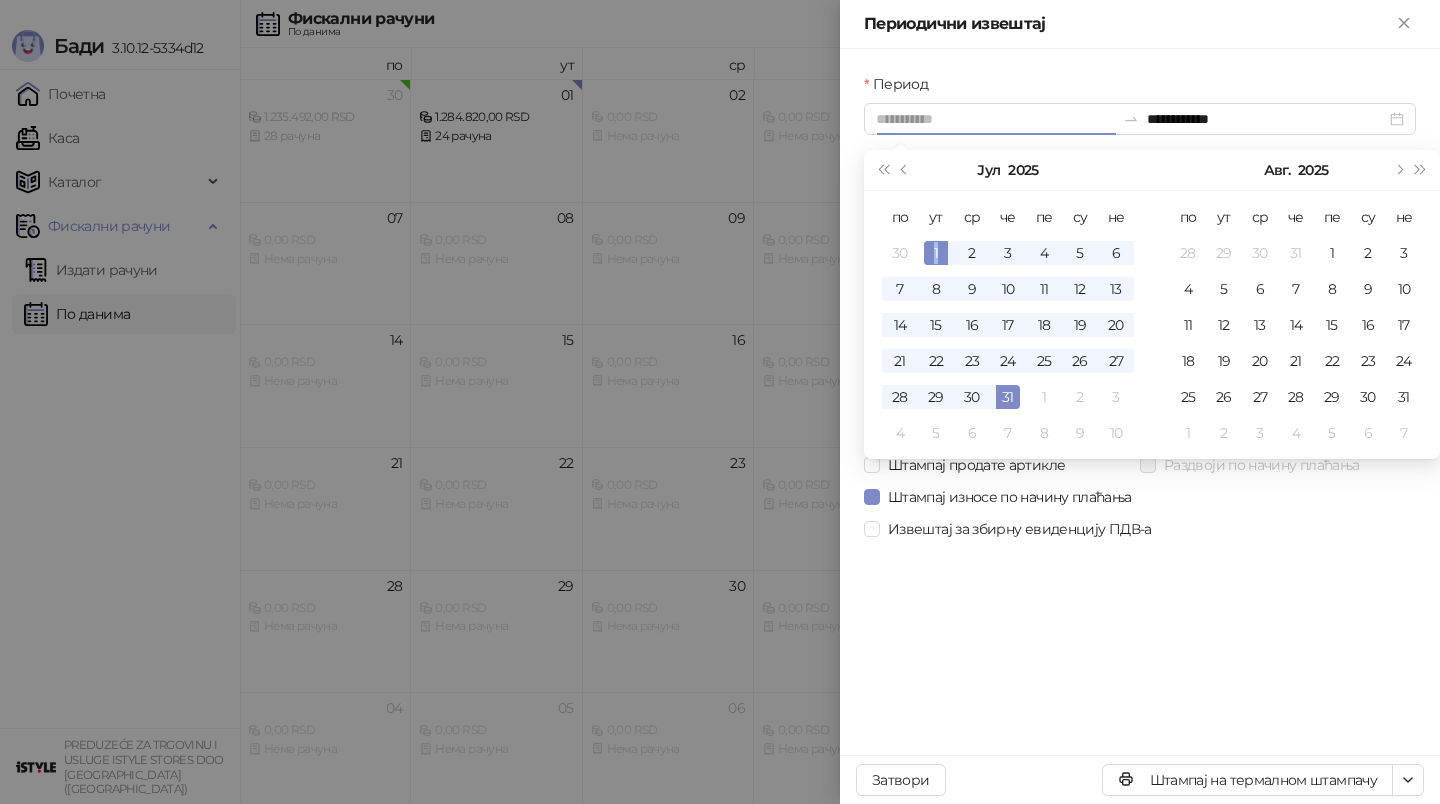 click on "1" at bounding box center (936, 253) 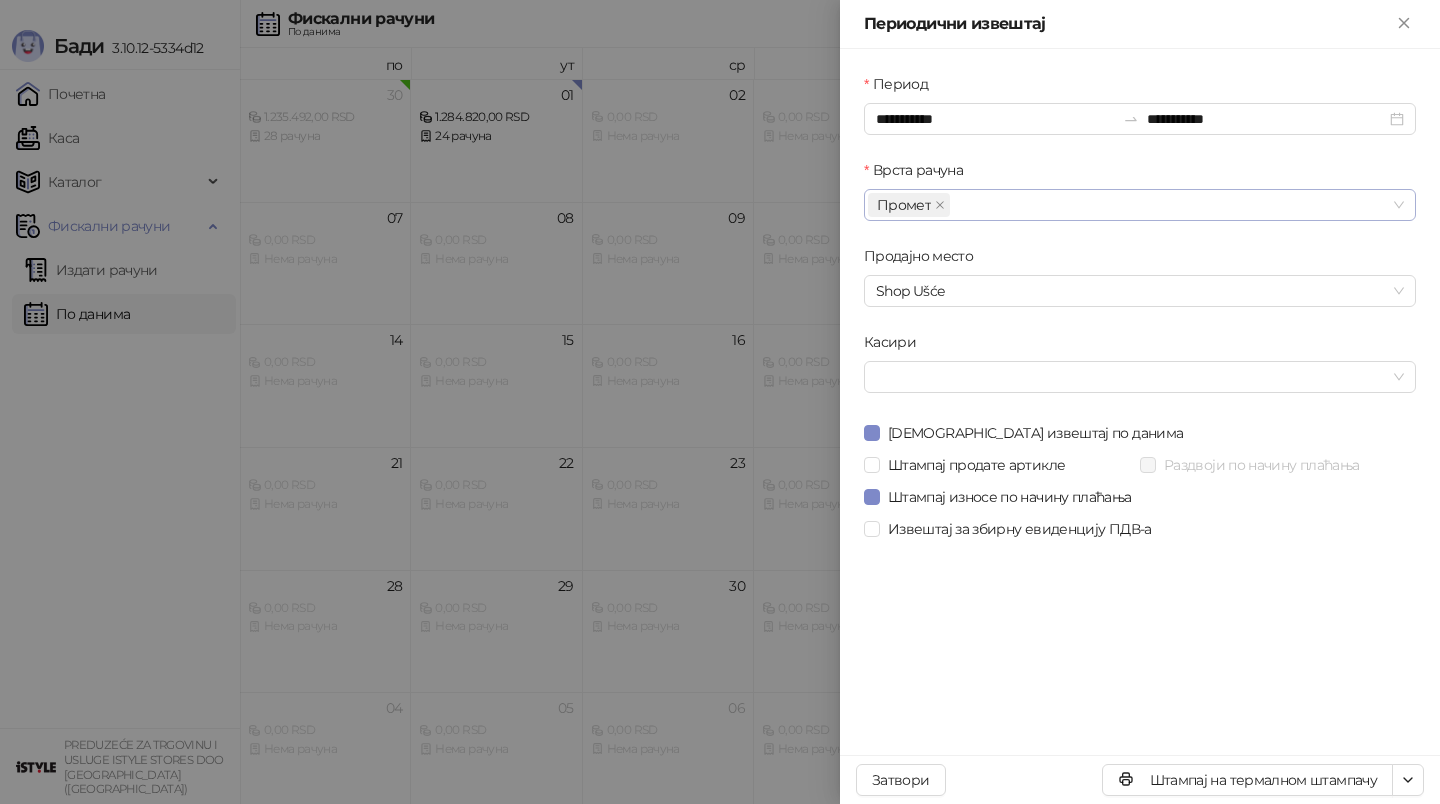 click on "Промет" at bounding box center [1129, 205] 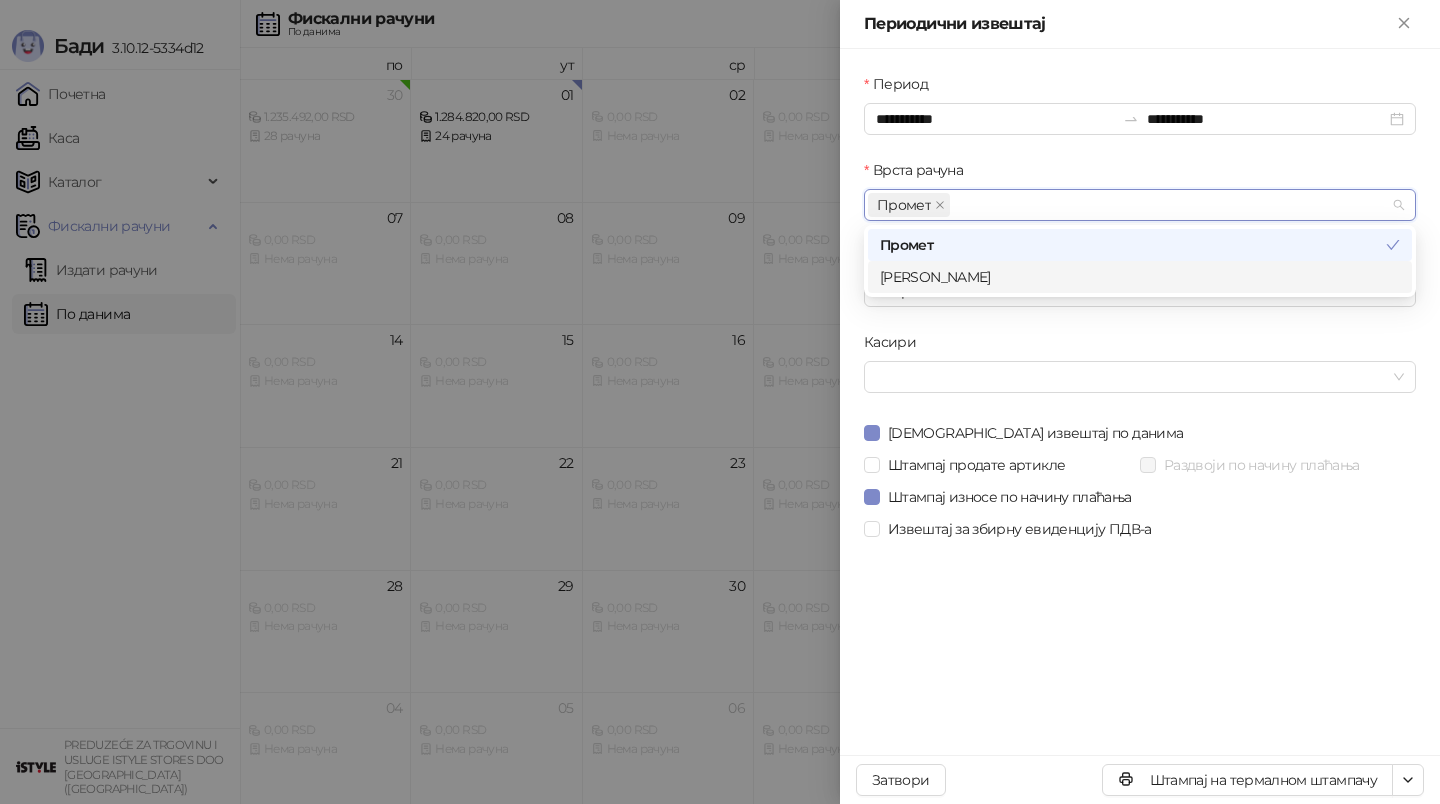 click on "[PERSON_NAME]" at bounding box center [1140, 277] 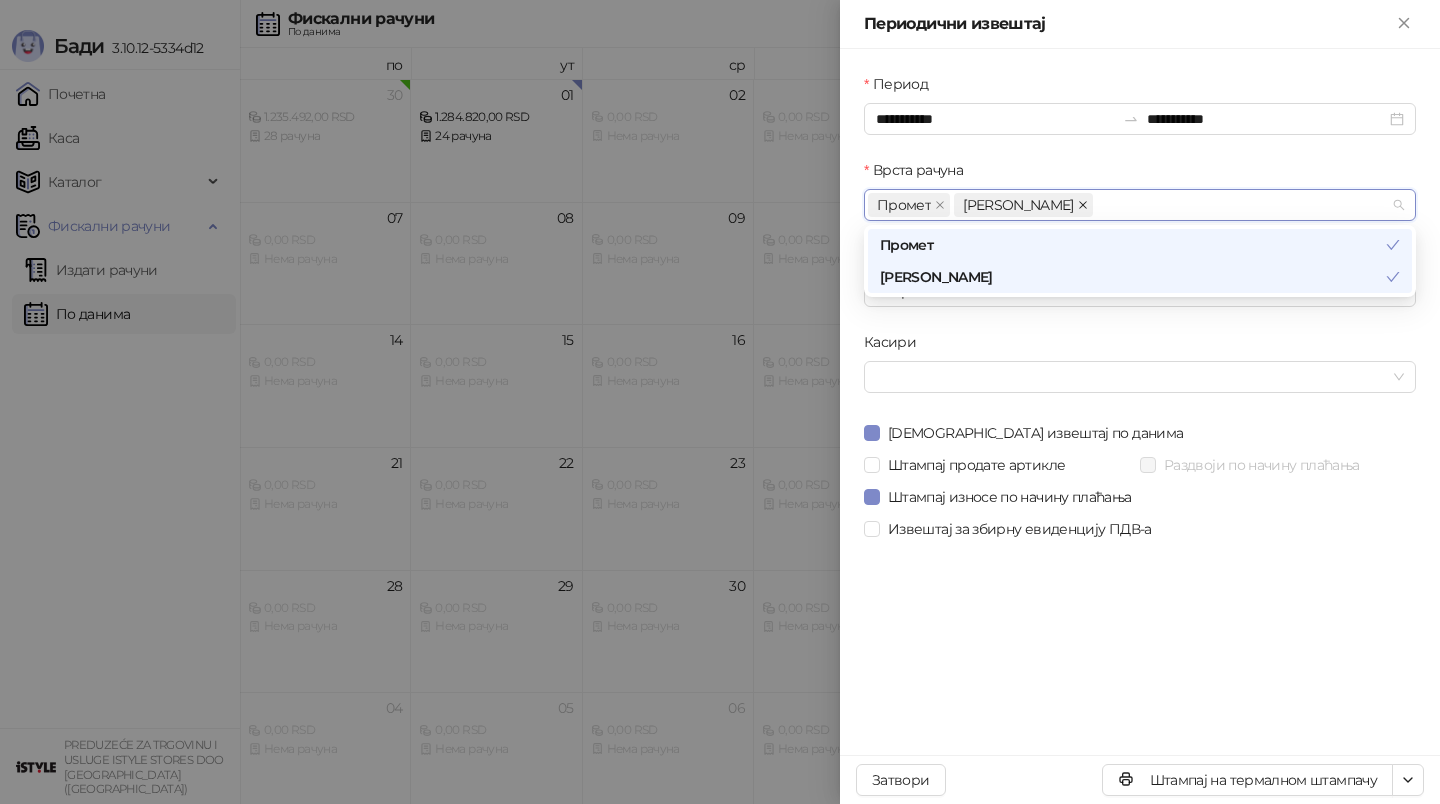 click 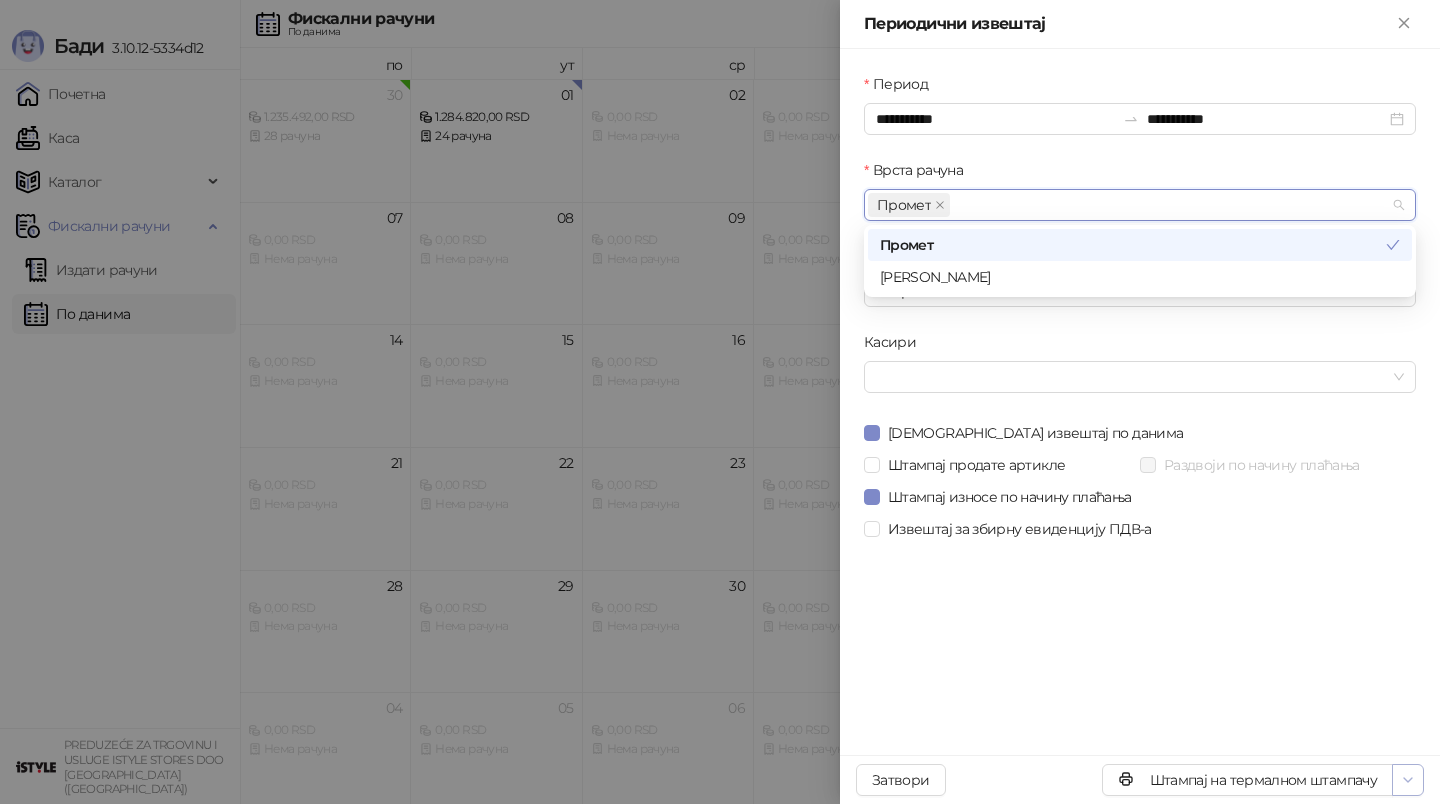 click at bounding box center [1408, 780] 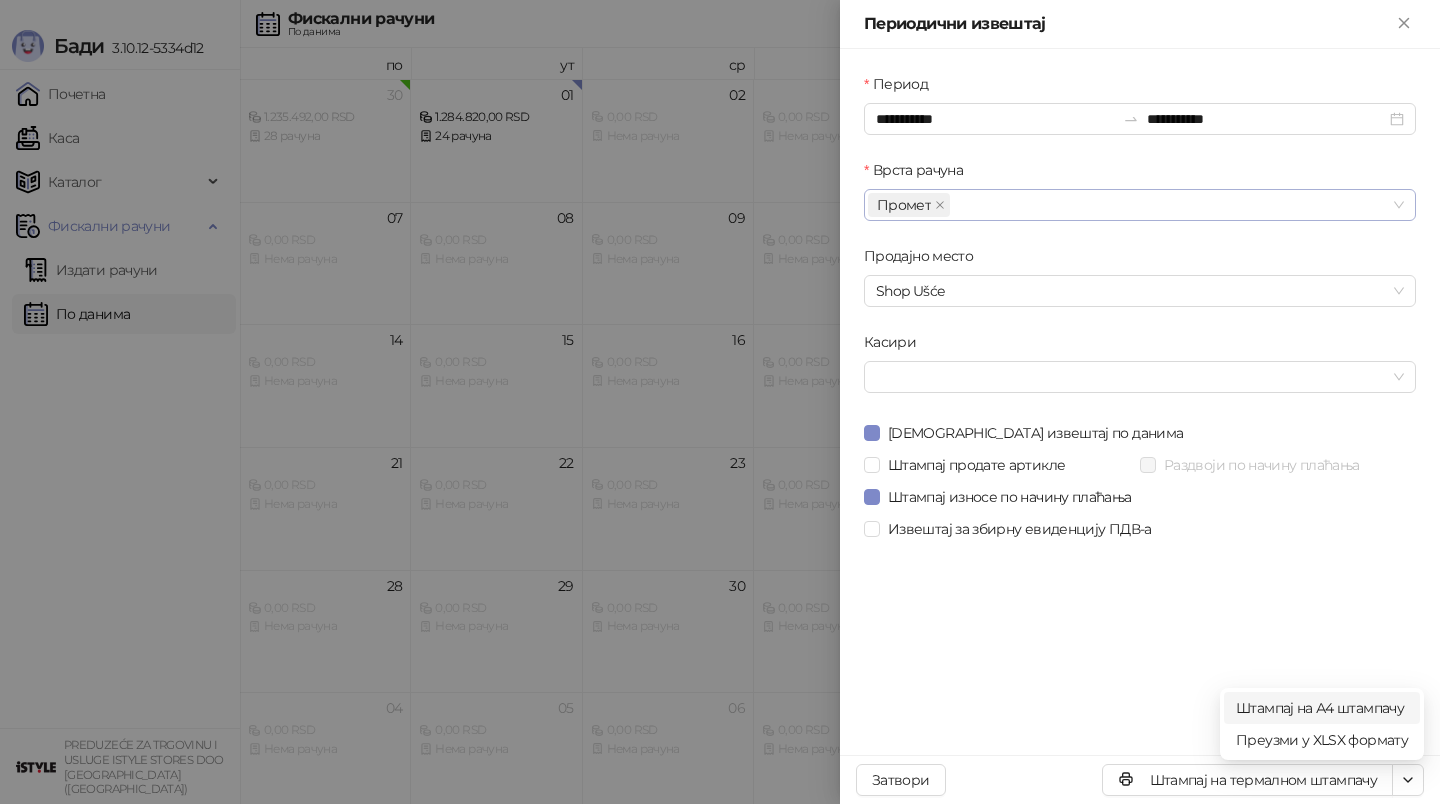 click on "Штампај на А4 штампачу" at bounding box center [1322, 708] 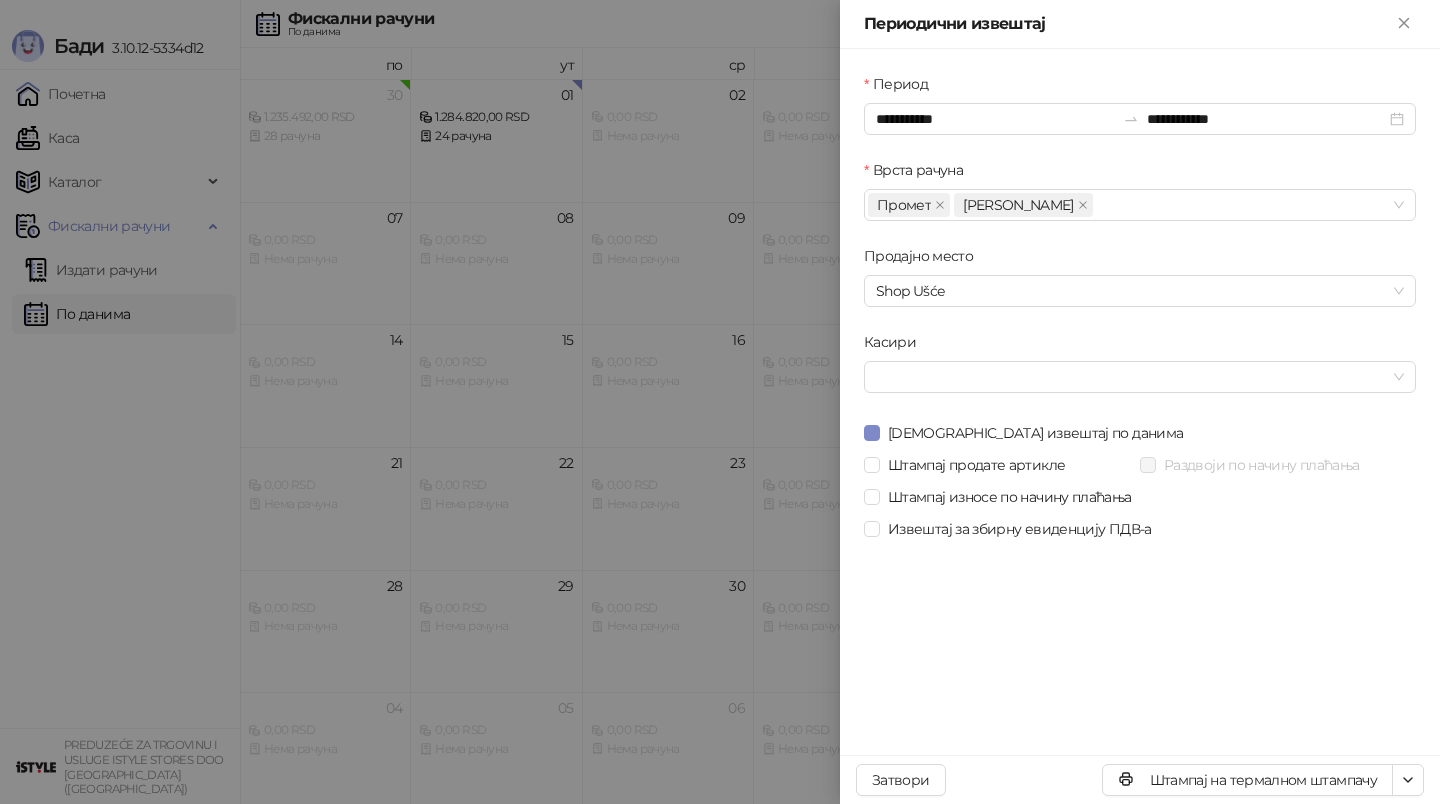 click at bounding box center (720, 402) 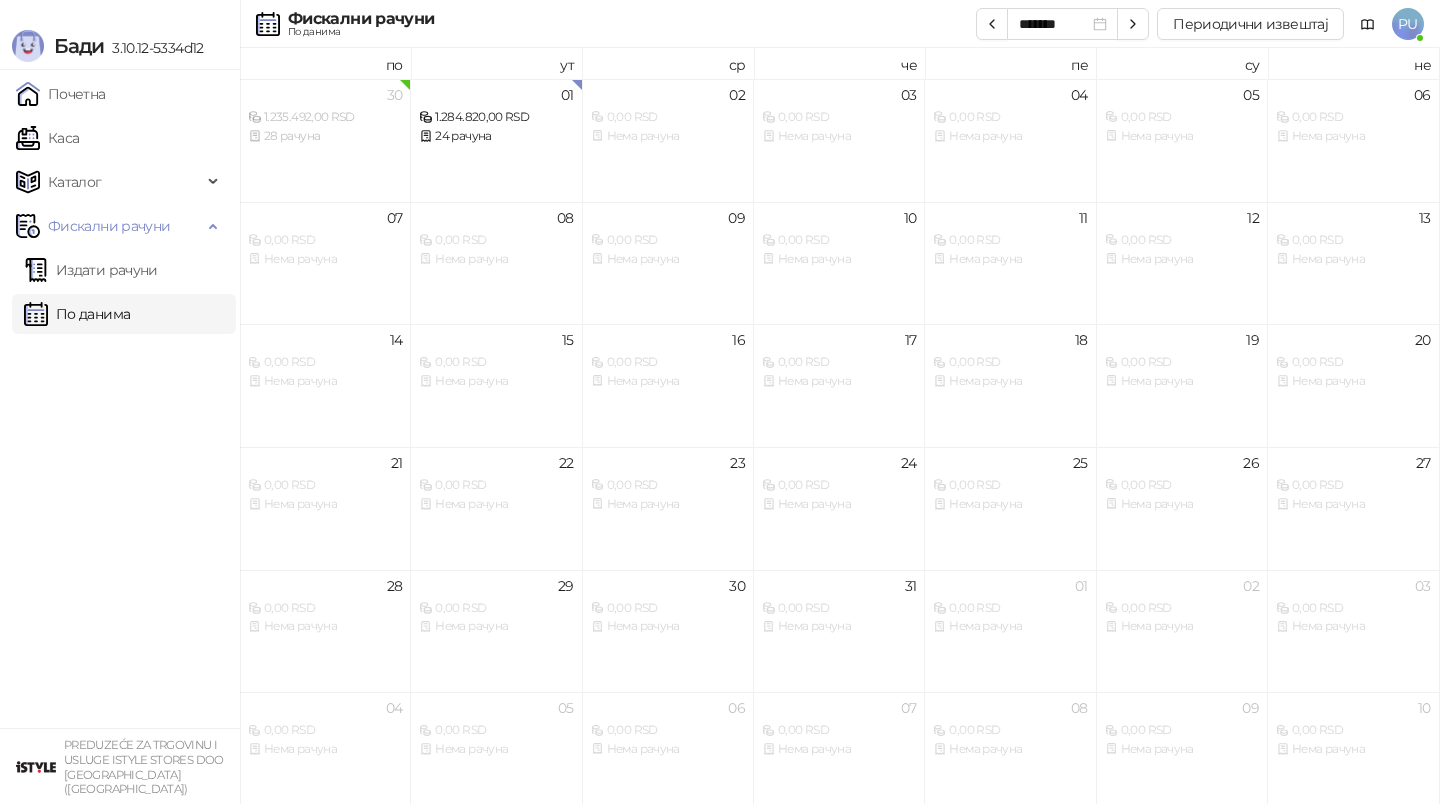 click on "По данима" at bounding box center (77, 314) 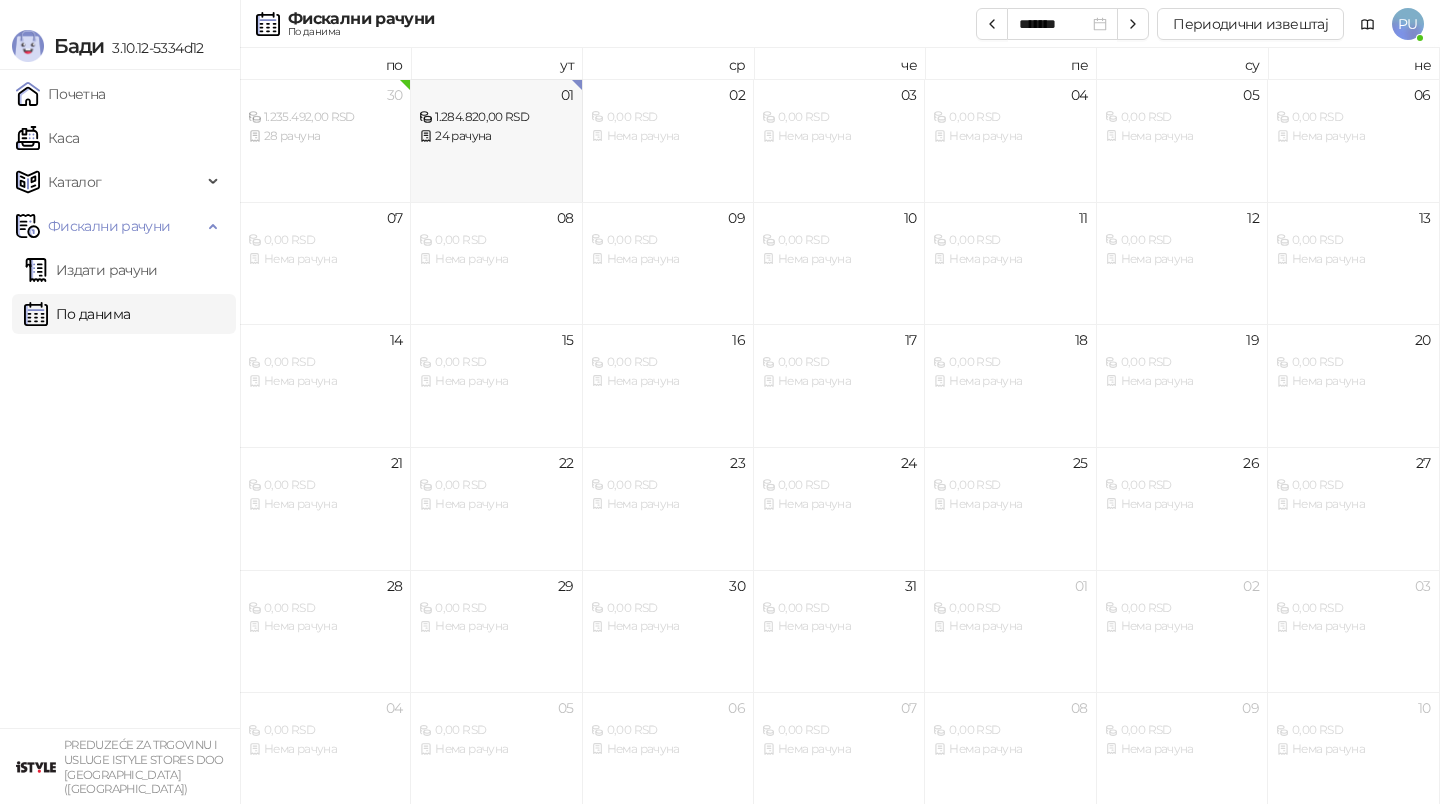 click on "1.284.820,00 RSD" at bounding box center [496, 117] 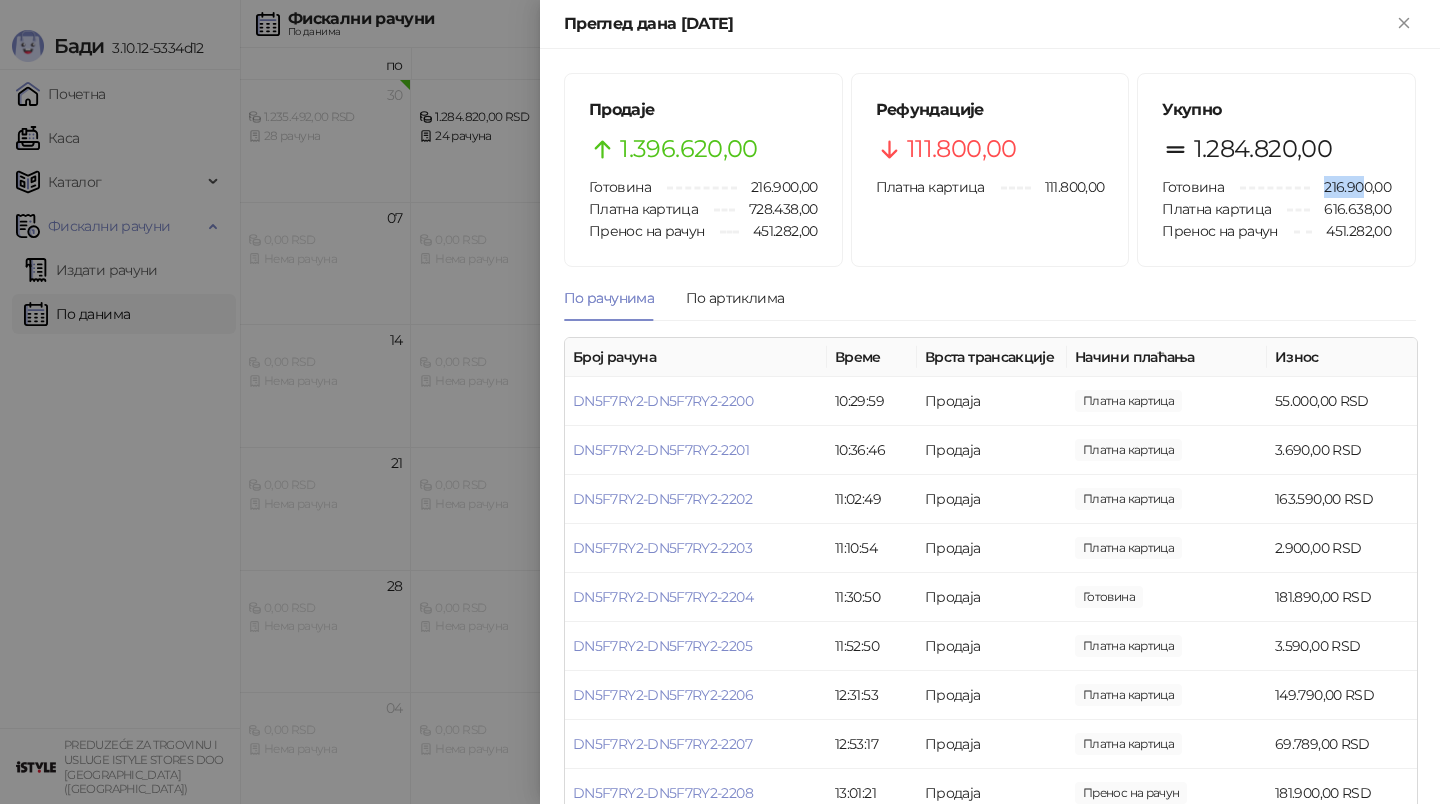 drag, startPoint x: 1325, startPoint y: 186, endPoint x: 1363, endPoint y: 186, distance: 38 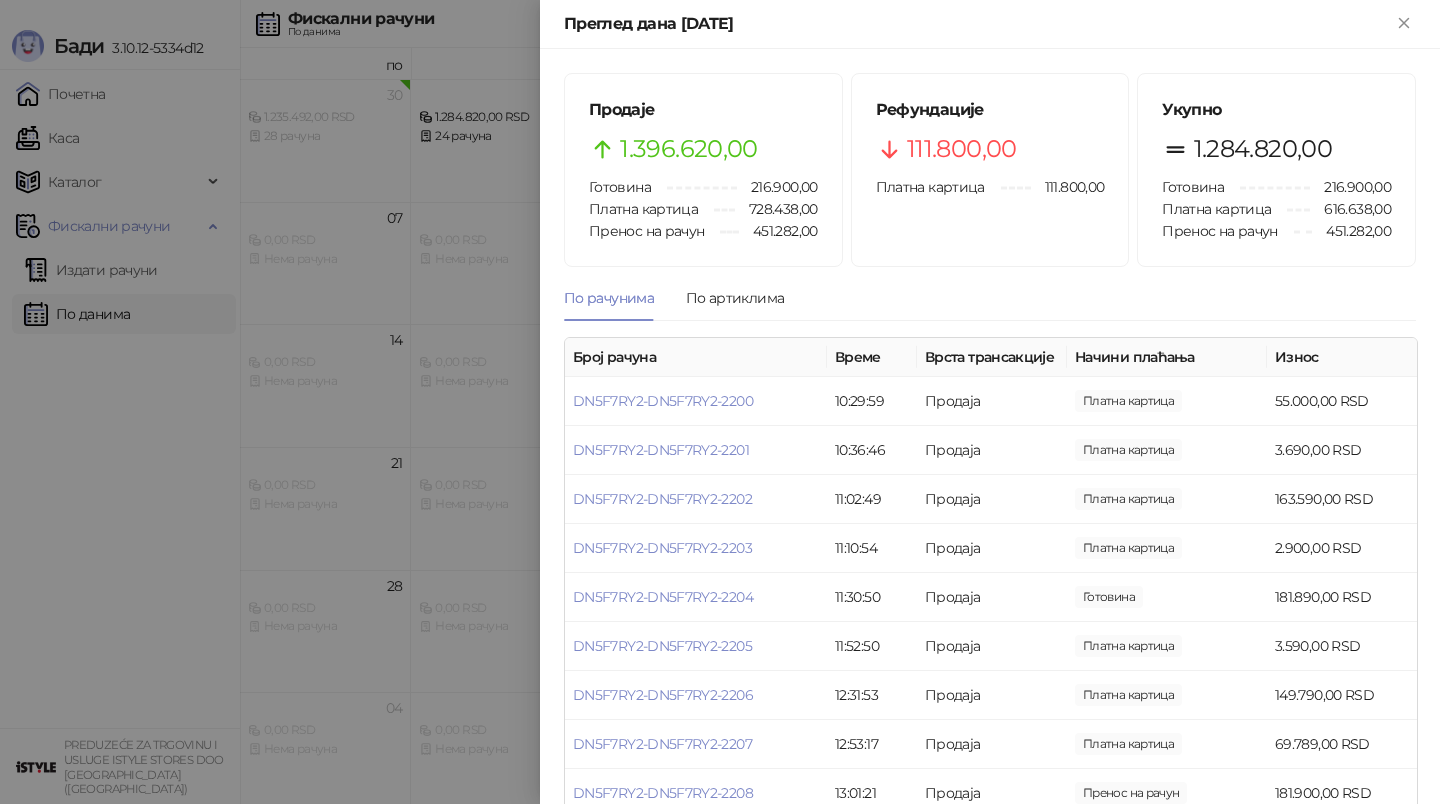 click at bounding box center (720, 402) 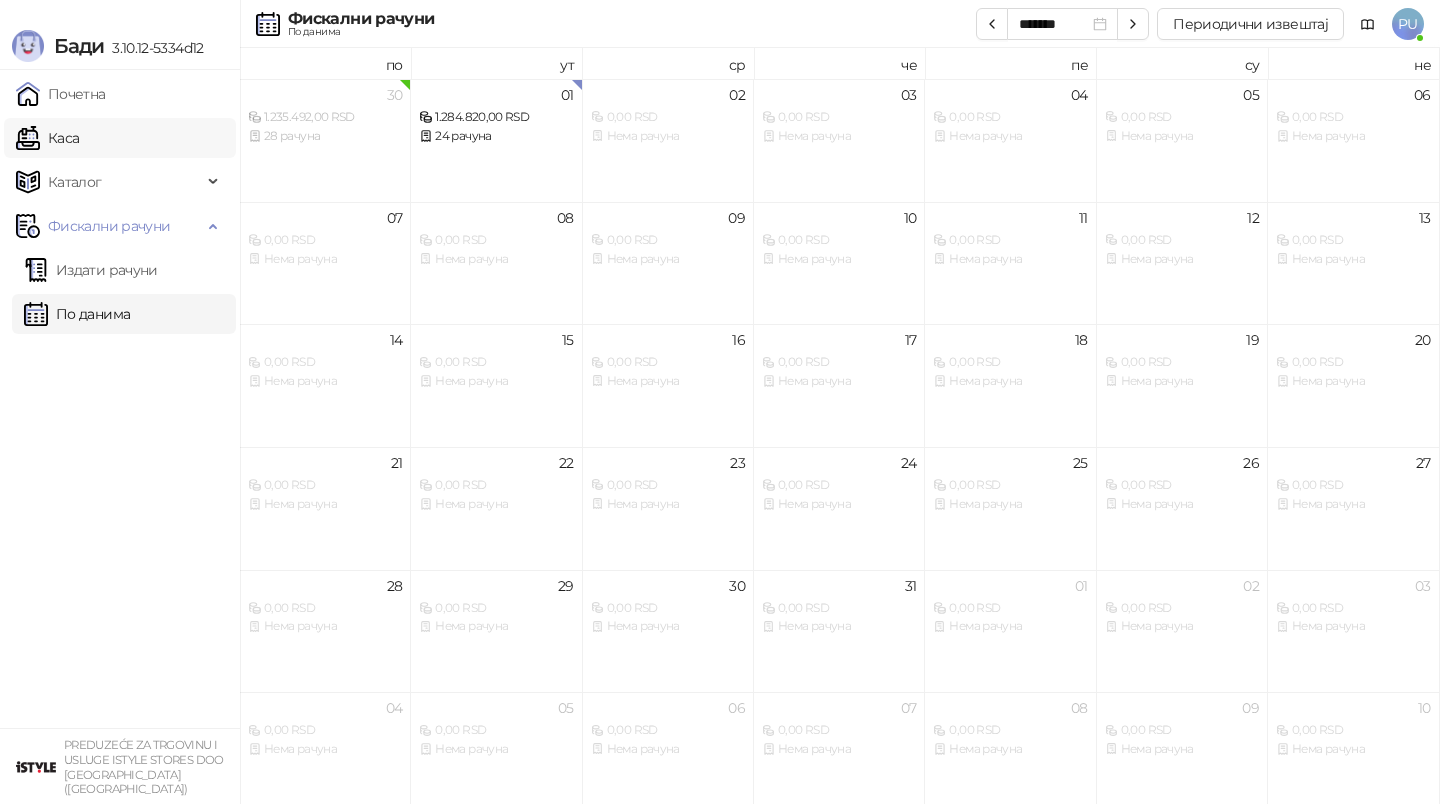 click on "Каса" at bounding box center [47, 138] 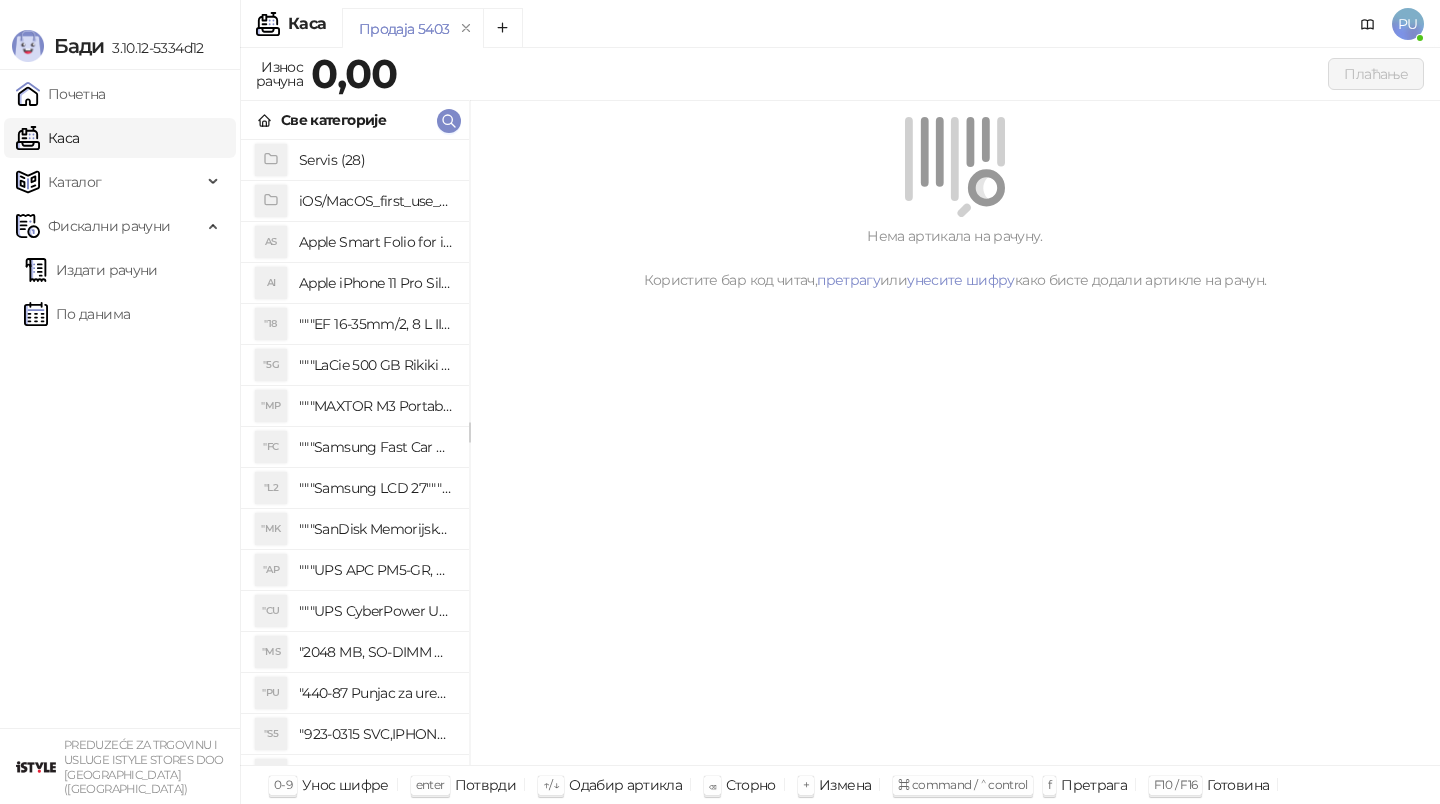 click on "Каса" at bounding box center (47, 138) 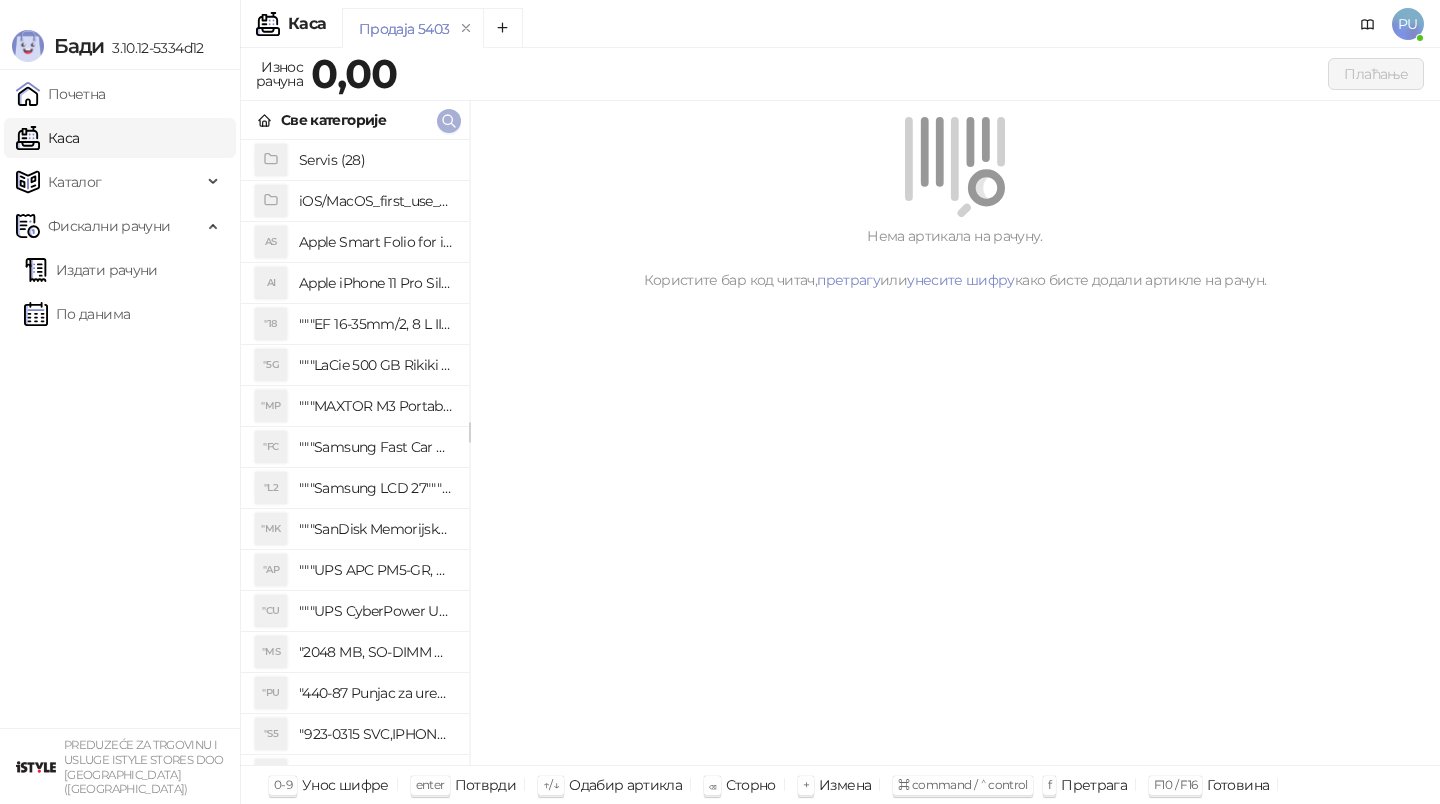 click 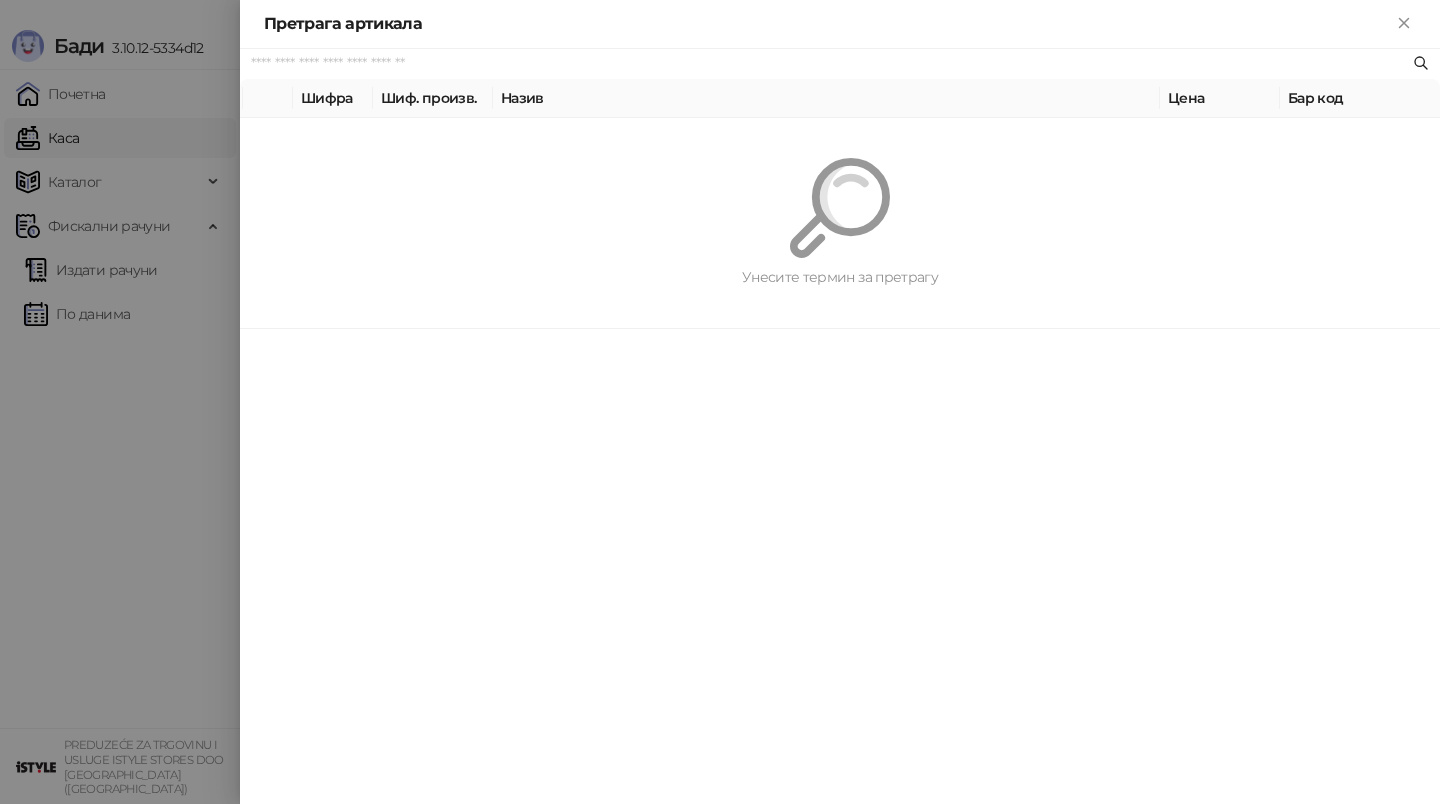paste on "*********" 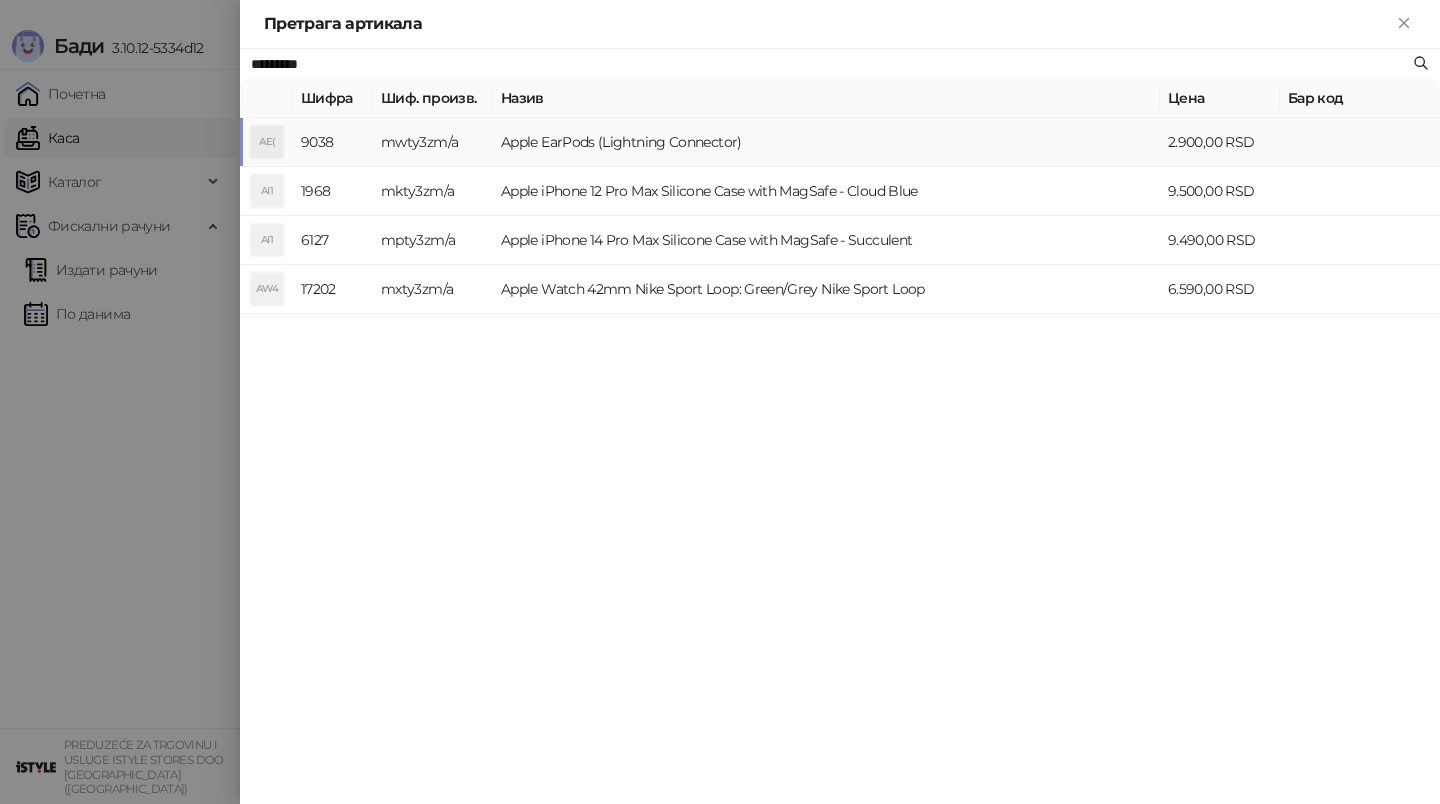 type on "*********" 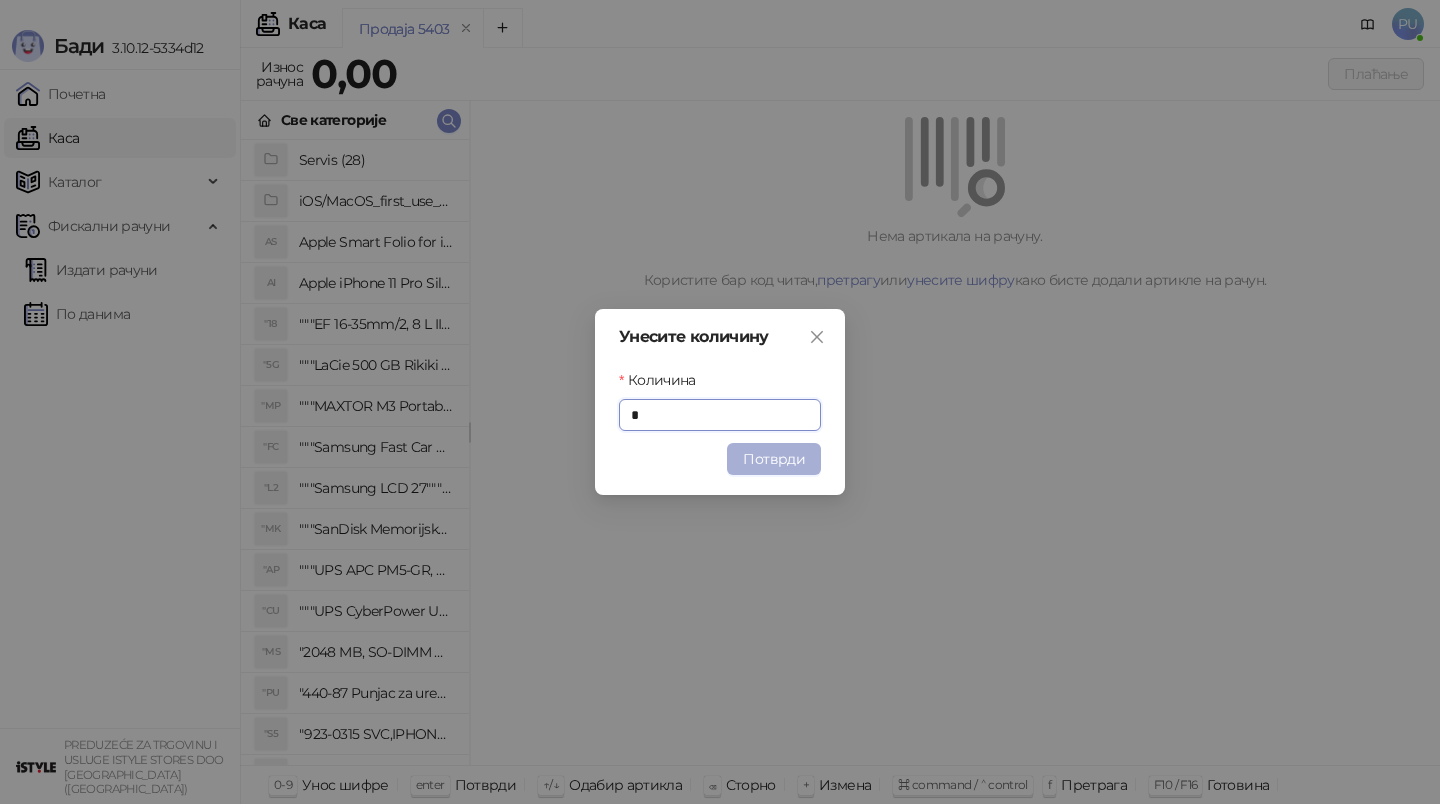 click on "Потврди" at bounding box center (774, 459) 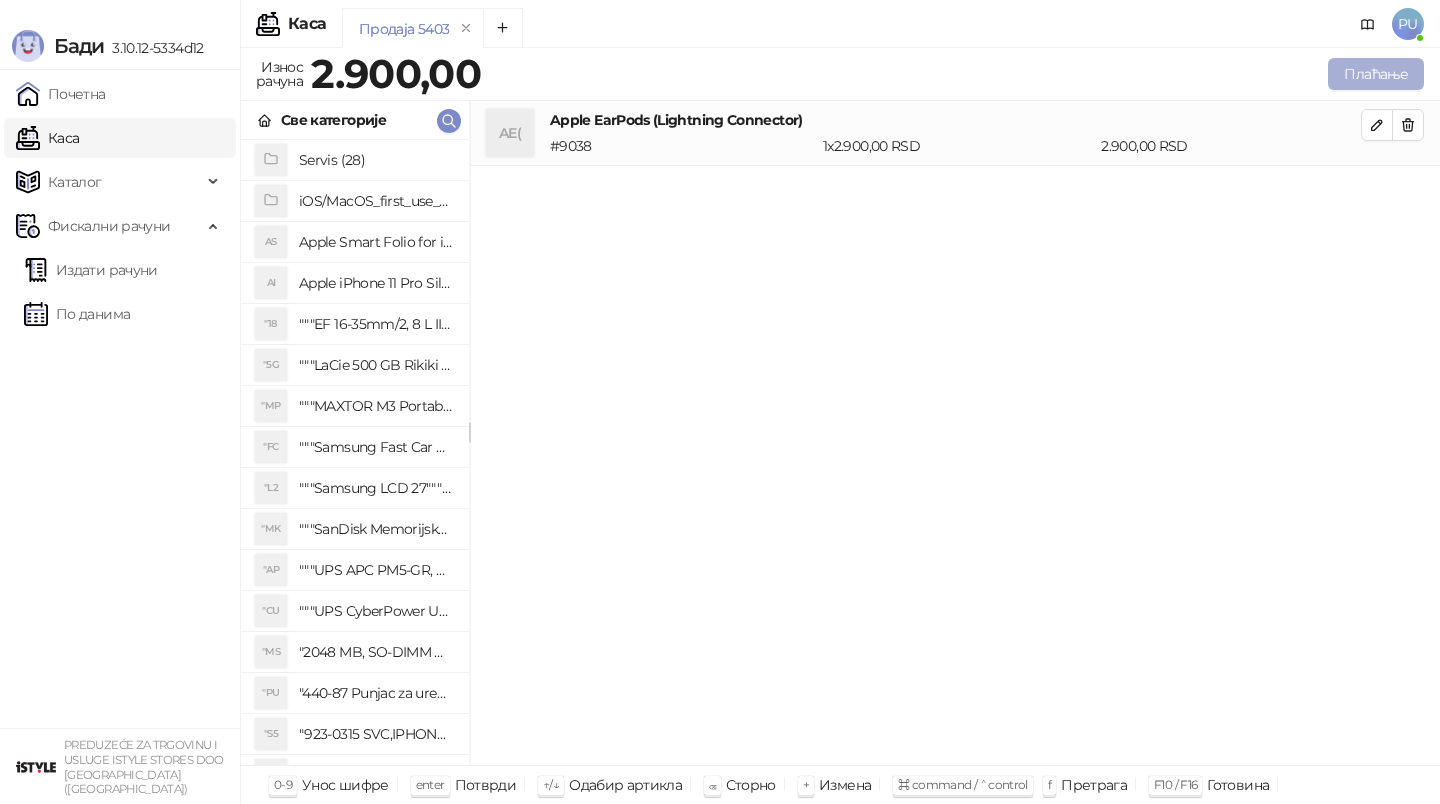 click on "Плаћање" at bounding box center [1376, 74] 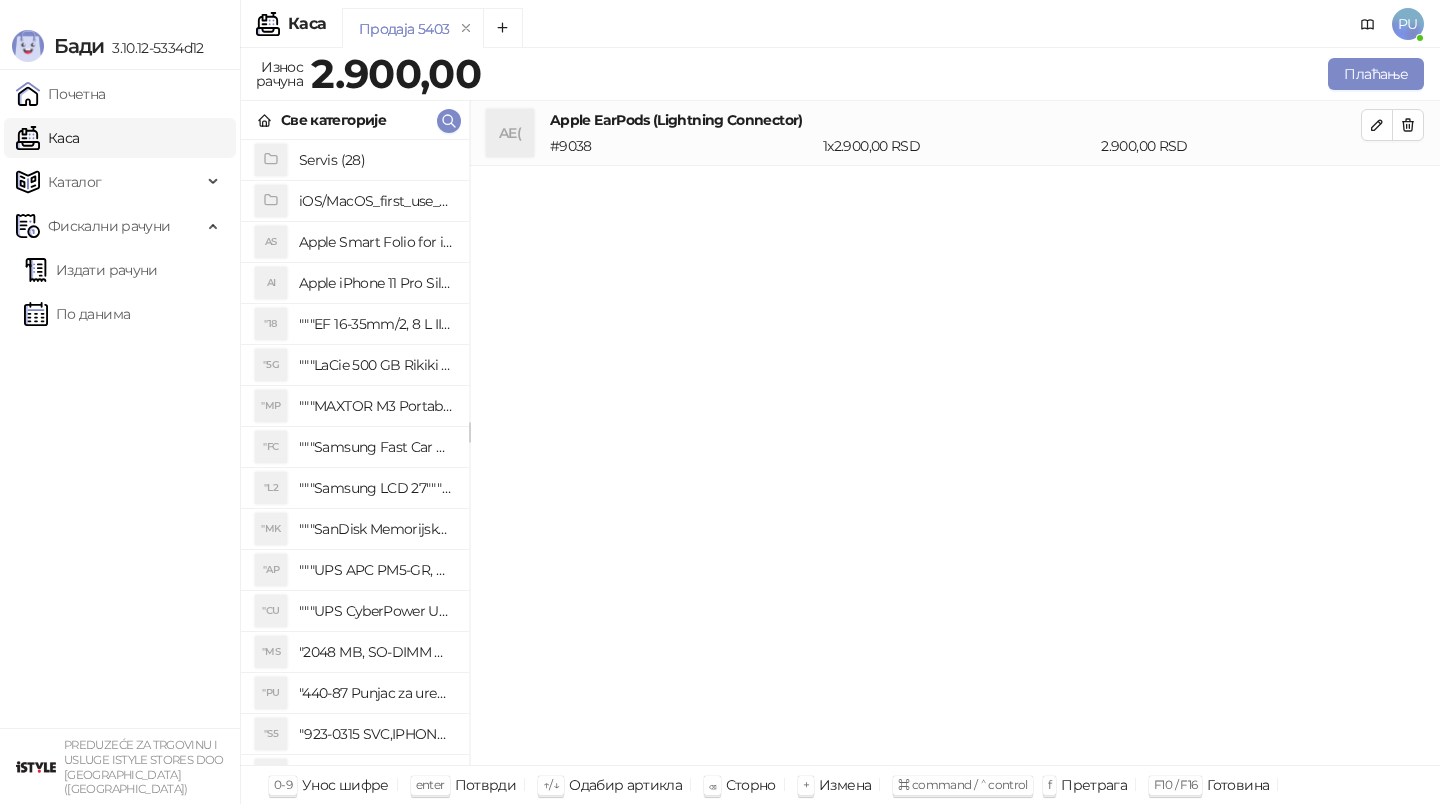 click on "Плаћање Врста рачуна Промет Врста трансакције Продаја ИД купца Број реф. документа Датум реф. докум. Додатни текст Готовина * Остатак Све Платна картица * Остатак Све Пренос на рачун * Остатак Све Друго безготовинско * Остатак Све Прикажи све начине плаћања Чек * Остатак Све Ваучер * Остатак Све Инстант плаћање * Остатак Све   Промет ослобођен плаћања ПДВ-а у складу са чланом 24. Закона о порезу на додату вредност Укупно ******** Попуст   * % Укупно за уплату ******** Преостали износ ******** Повраћај **** Штампа на термалном штампачу Штампа на А4 штампачу Ел. пошта Откажи" at bounding box center [720, 402] 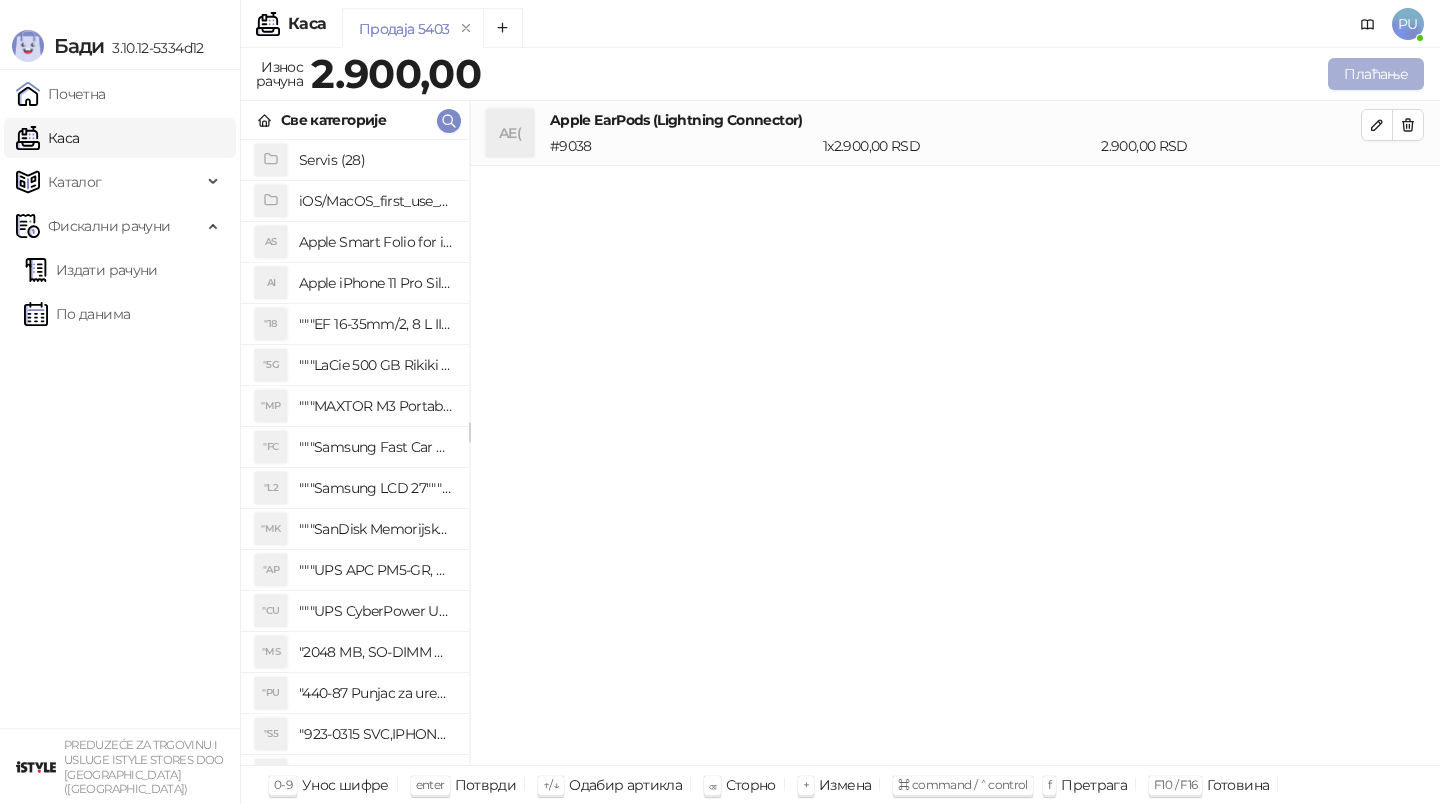 click on "Плаћање" at bounding box center [1376, 74] 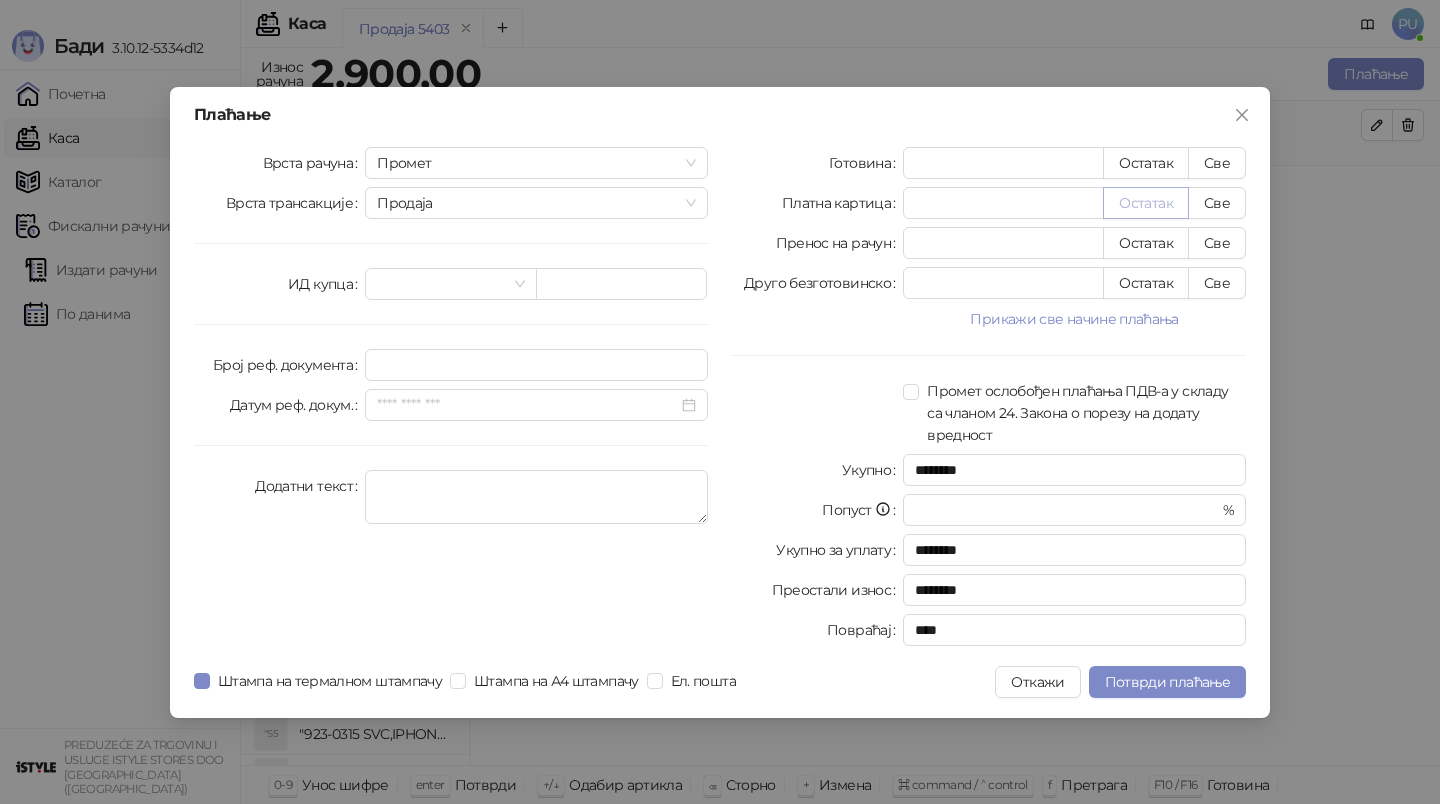 click on "Остатак" at bounding box center (1146, 203) 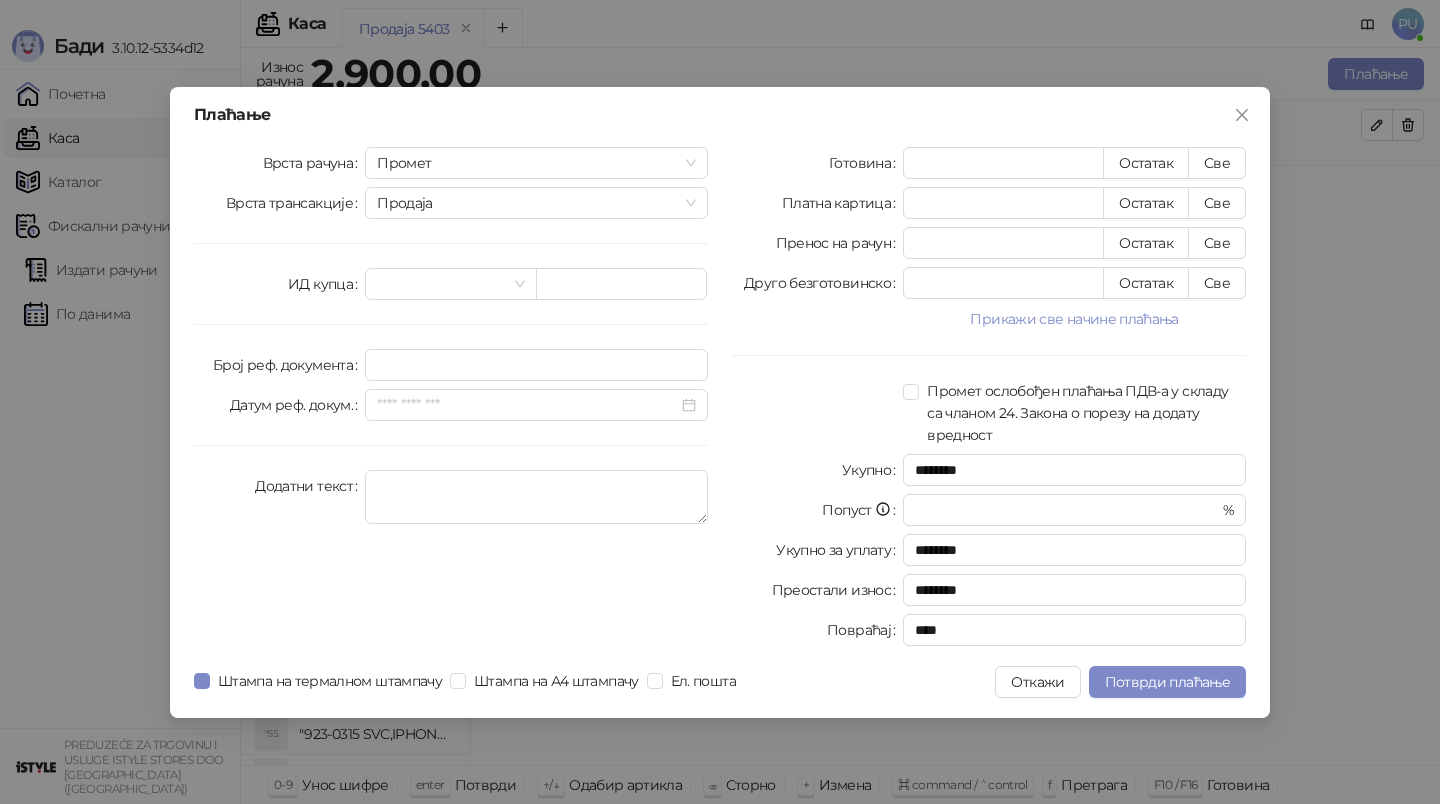 type on "****" 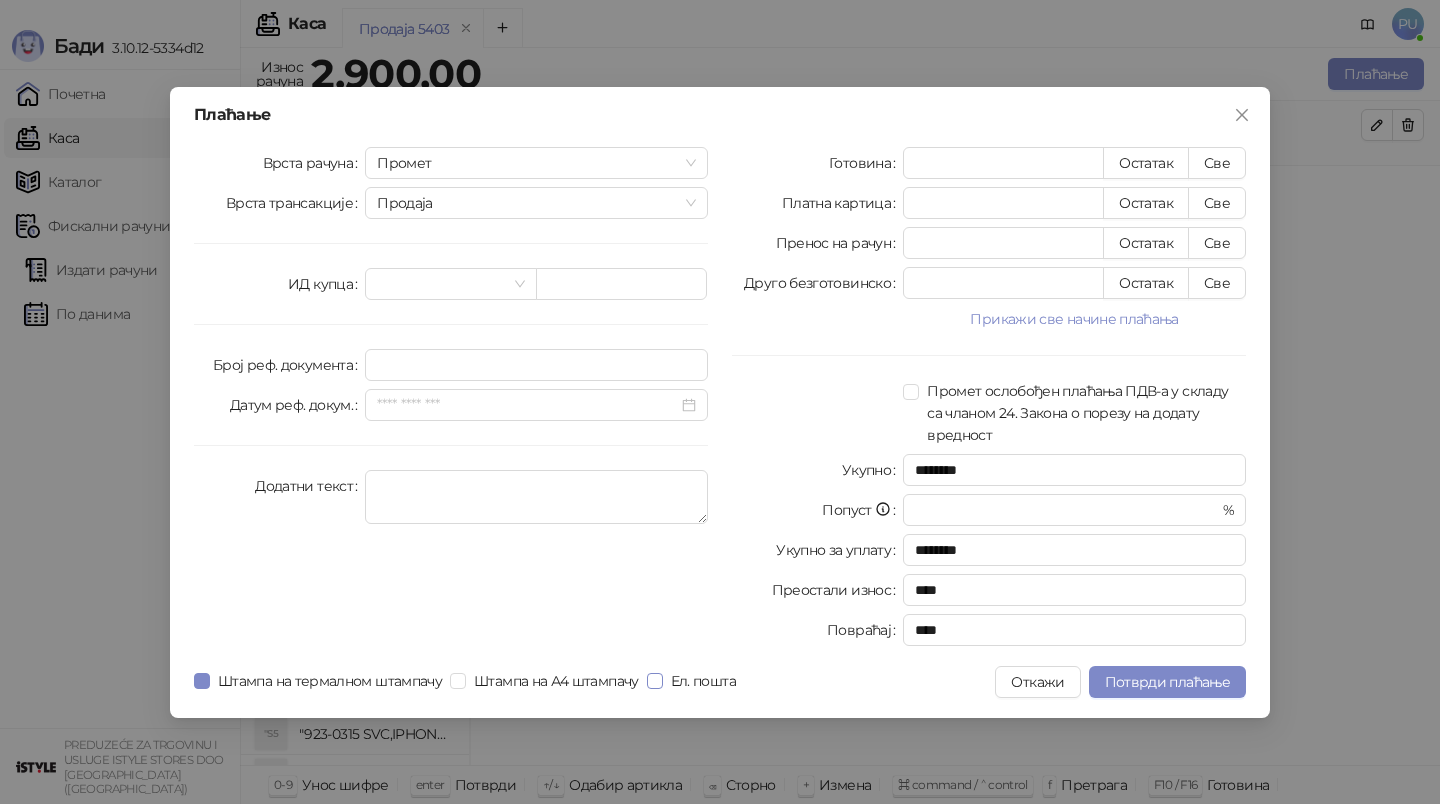 click on "Ел. пошта" at bounding box center [703, 681] 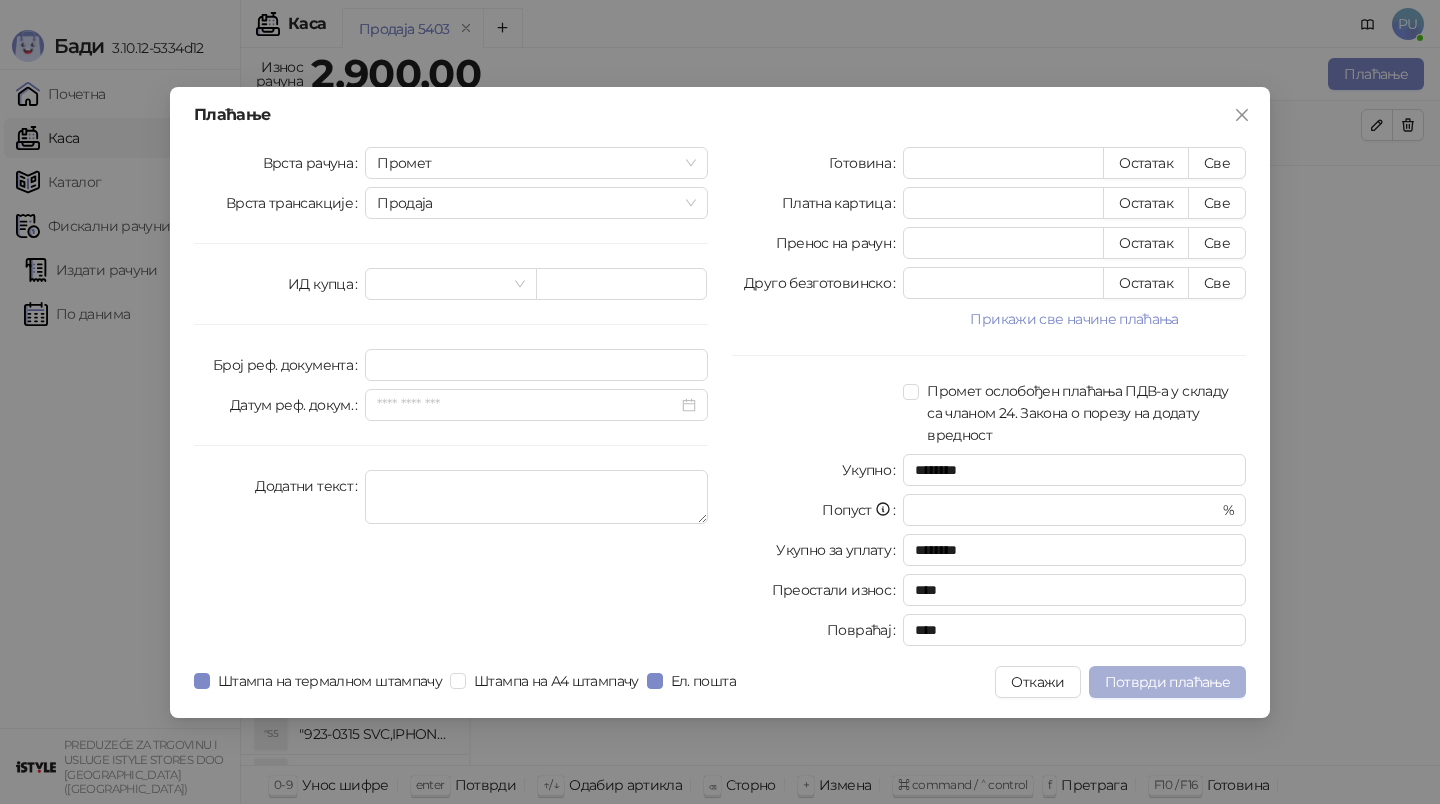 click on "Потврди плаћање" at bounding box center (1167, 682) 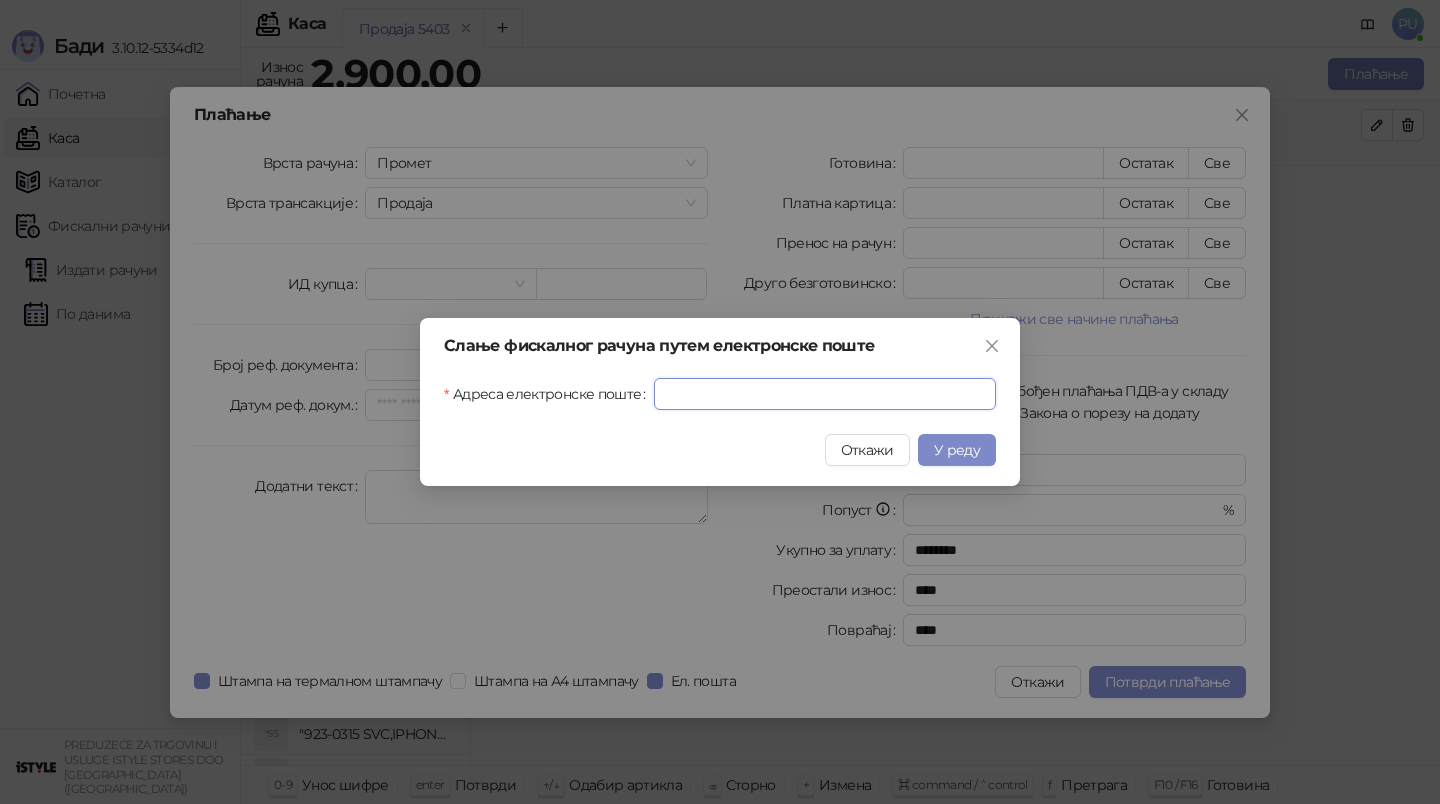 click on "Адреса електронске поште" at bounding box center [825, 394] 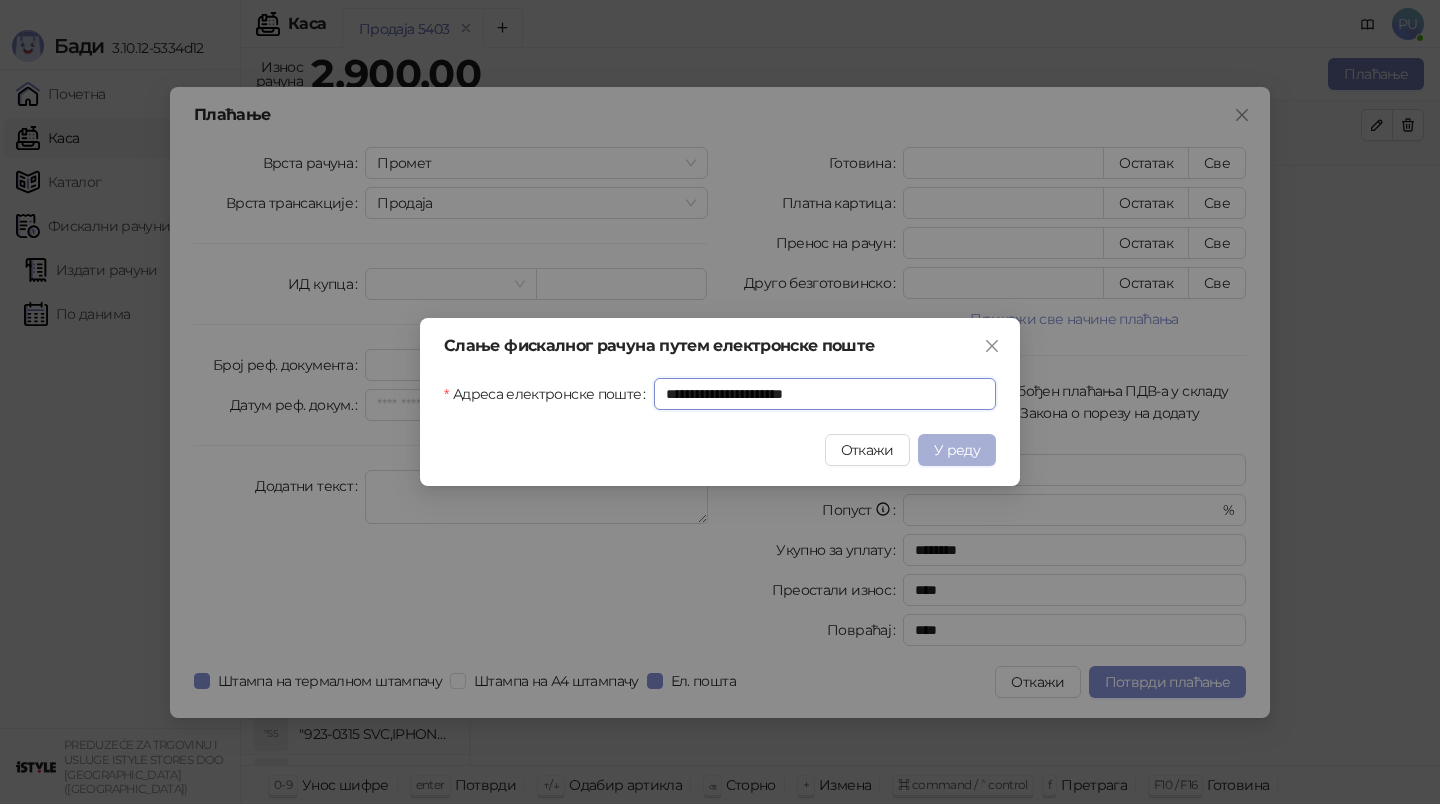 type on "**********" 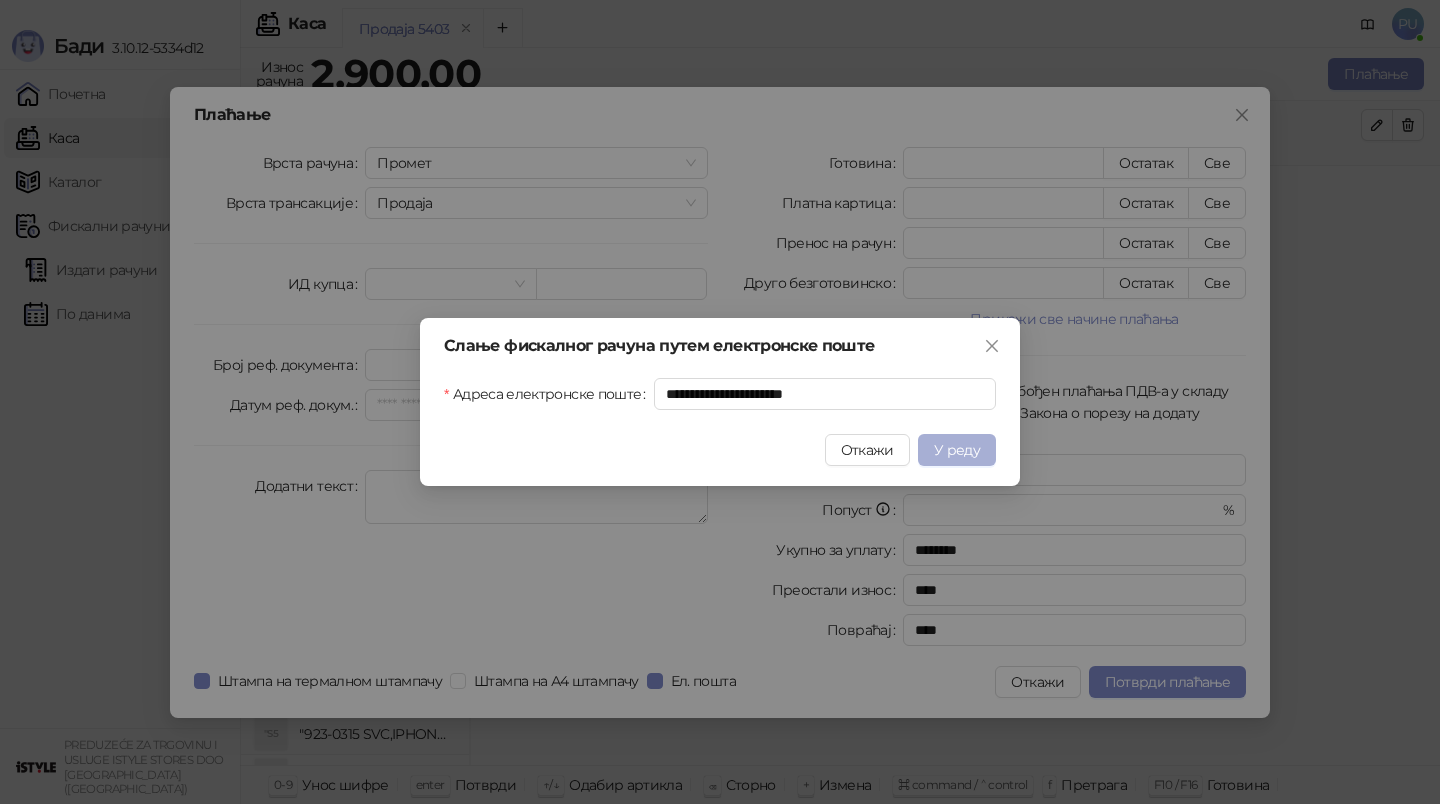 click on "У реду" at bounding box center (957, 450) 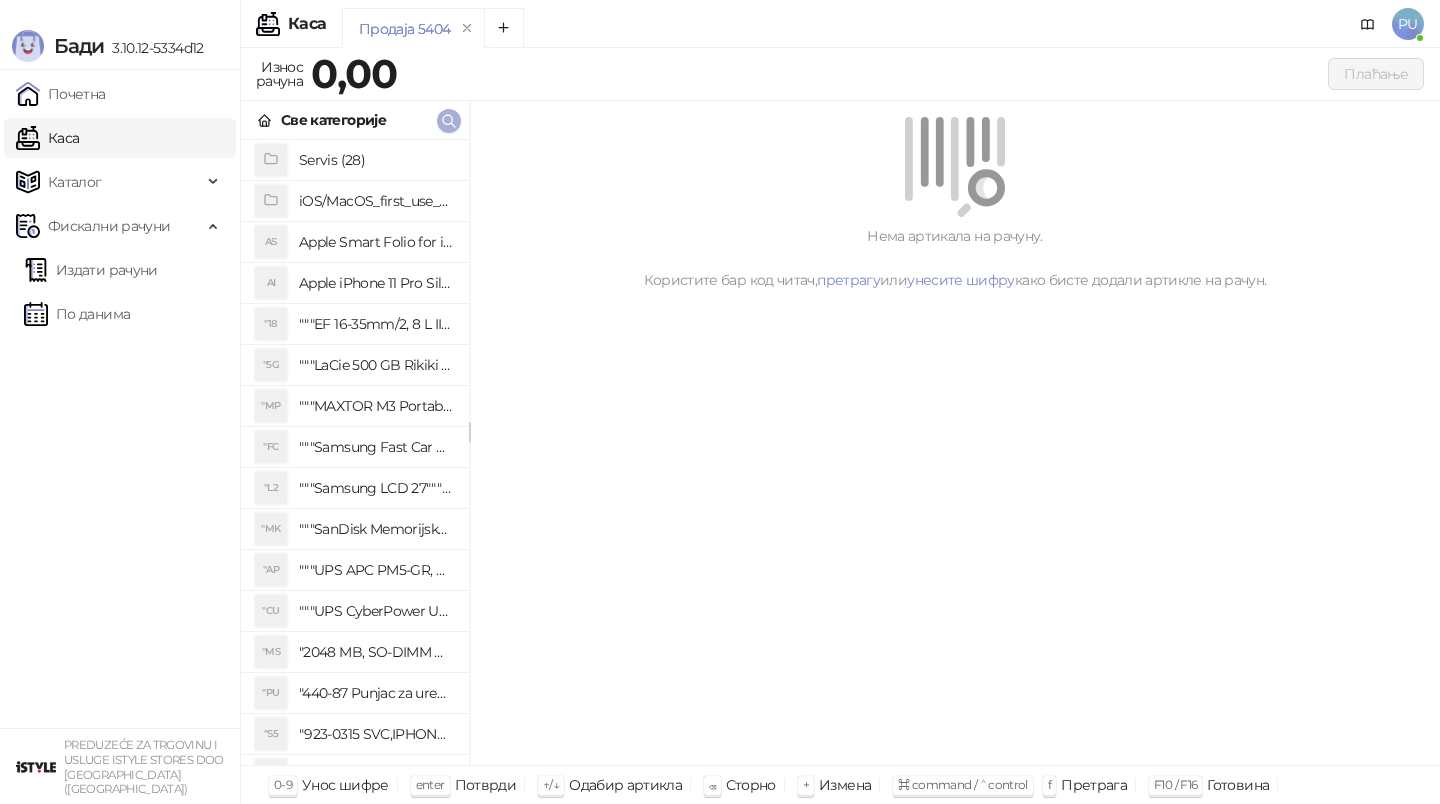 click 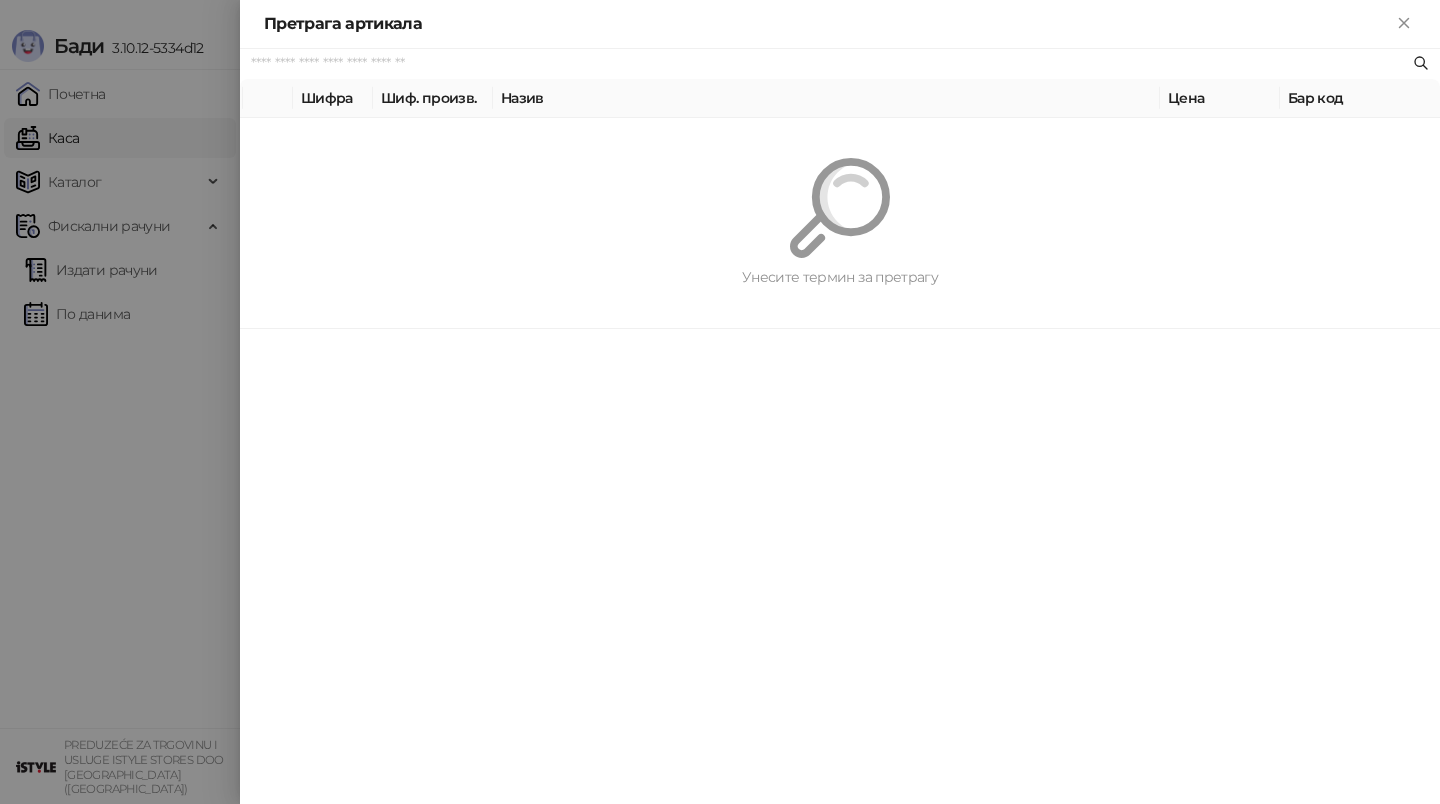 paste on "*********" 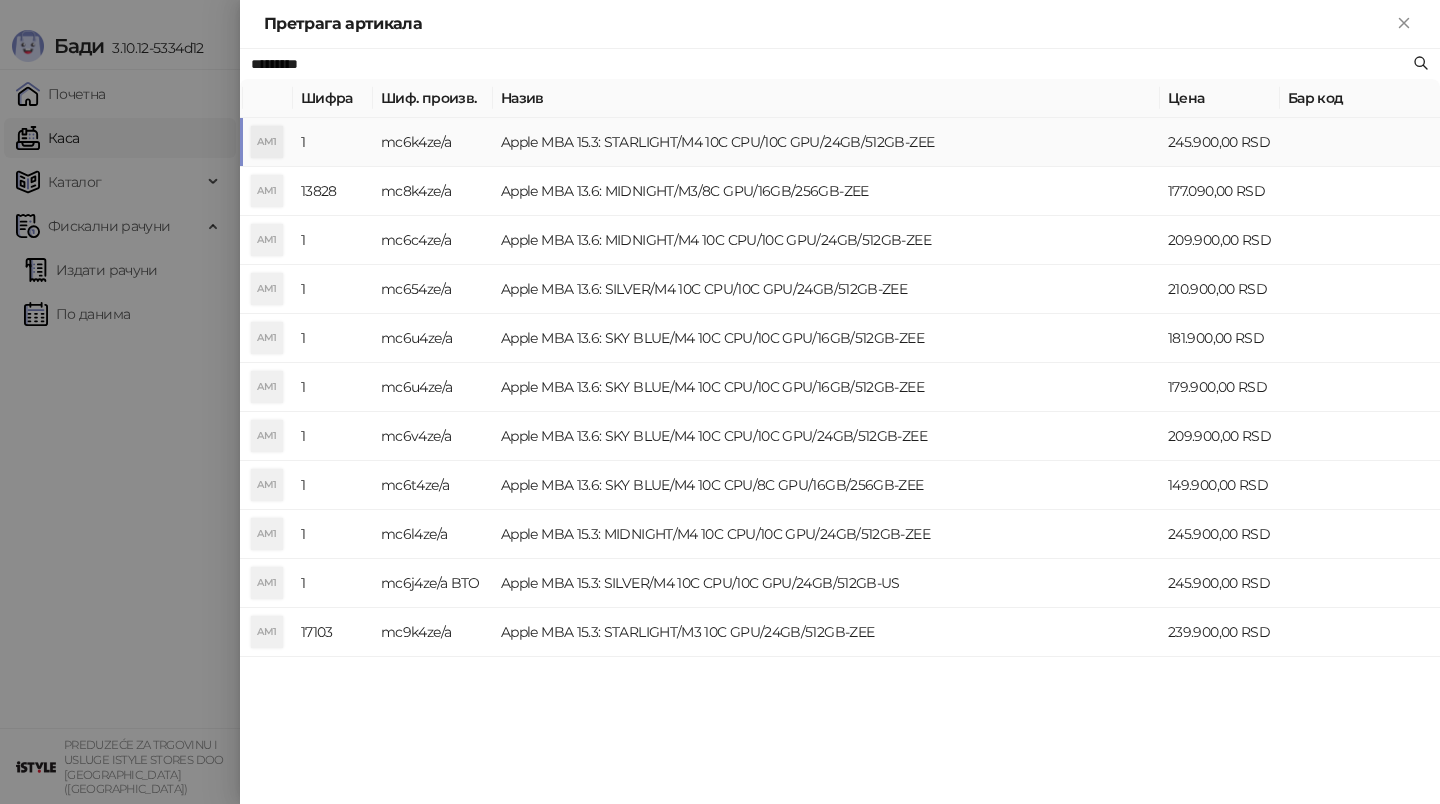 type on "*********" 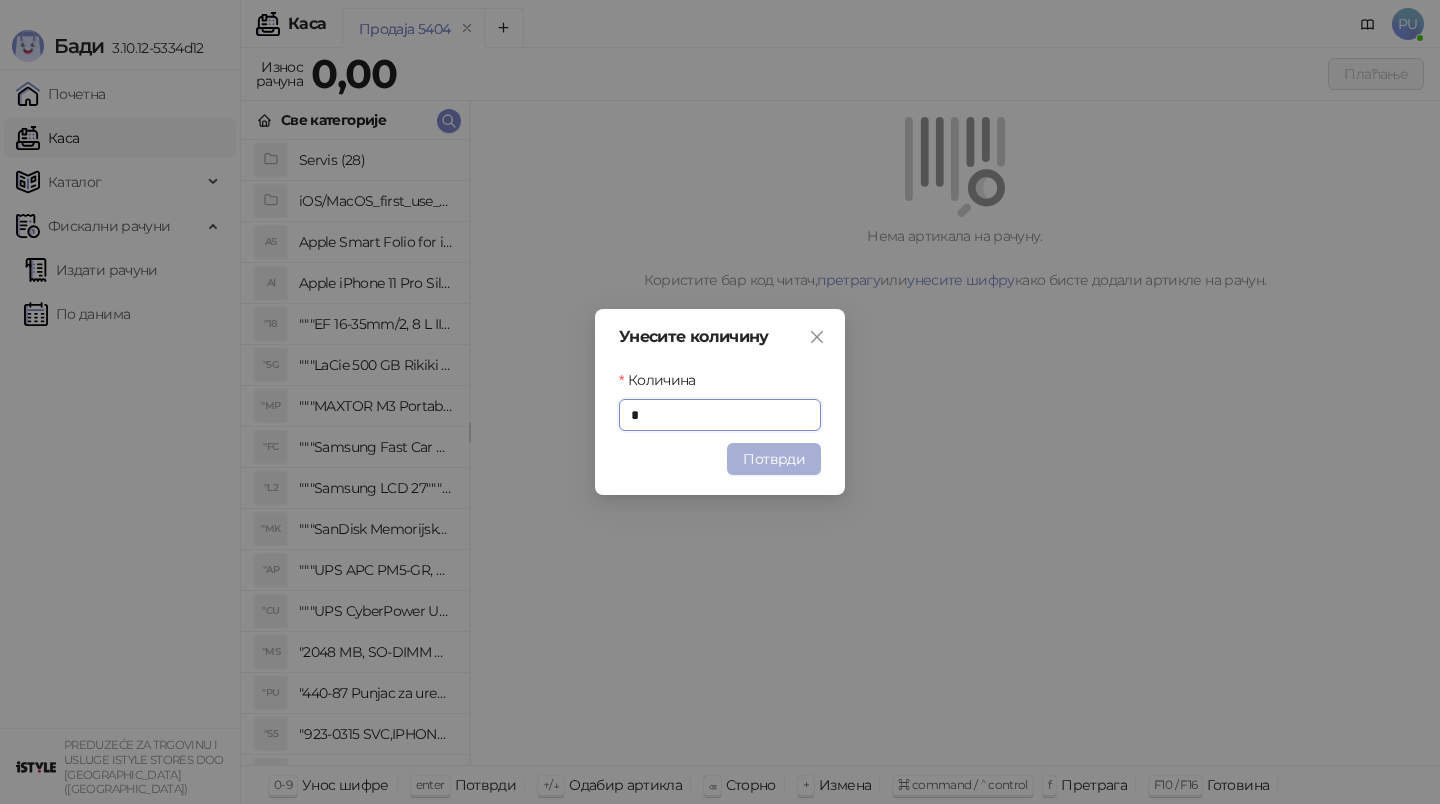 click on "Потврди" at bounding box center [774, 459] 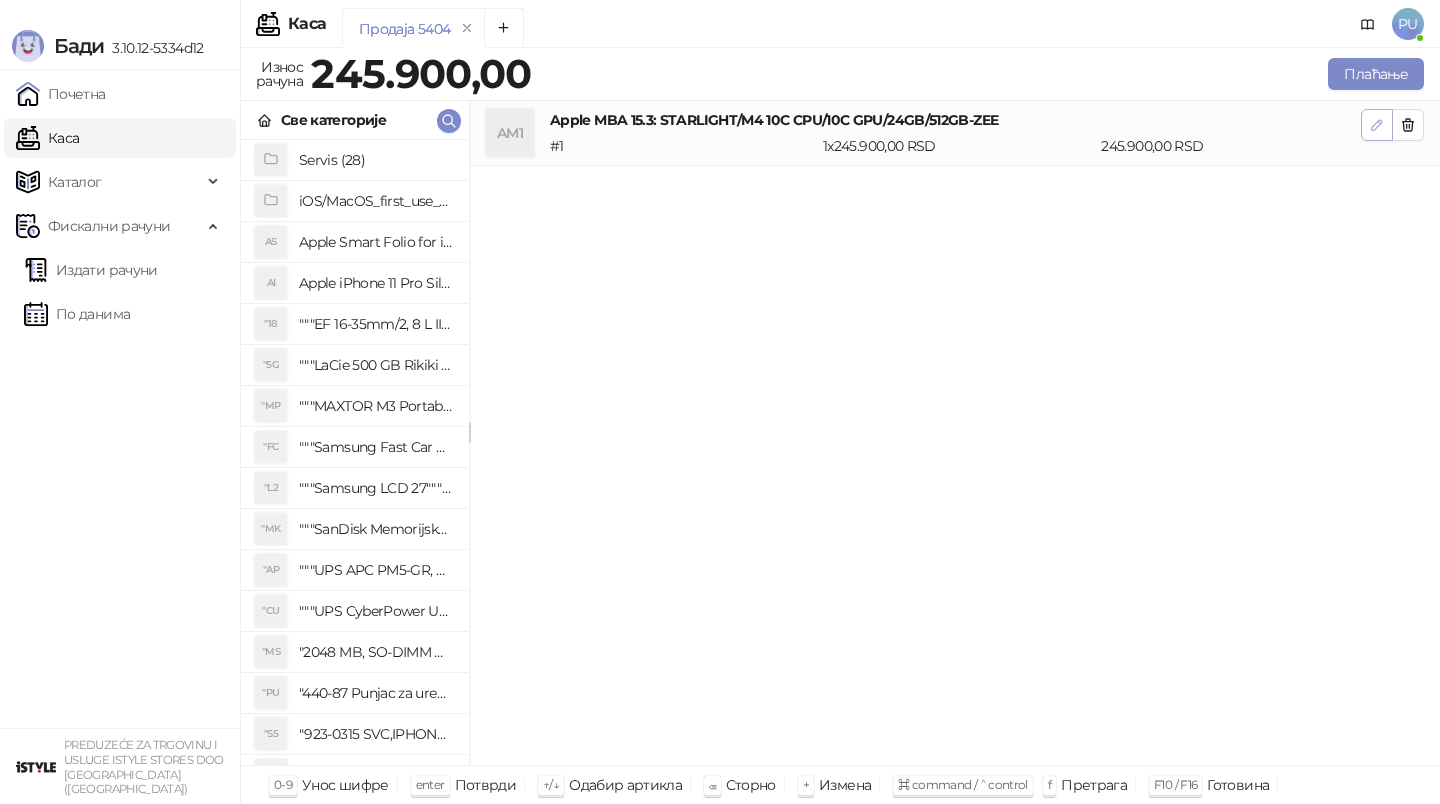 click at bounding box center (1377, 125) 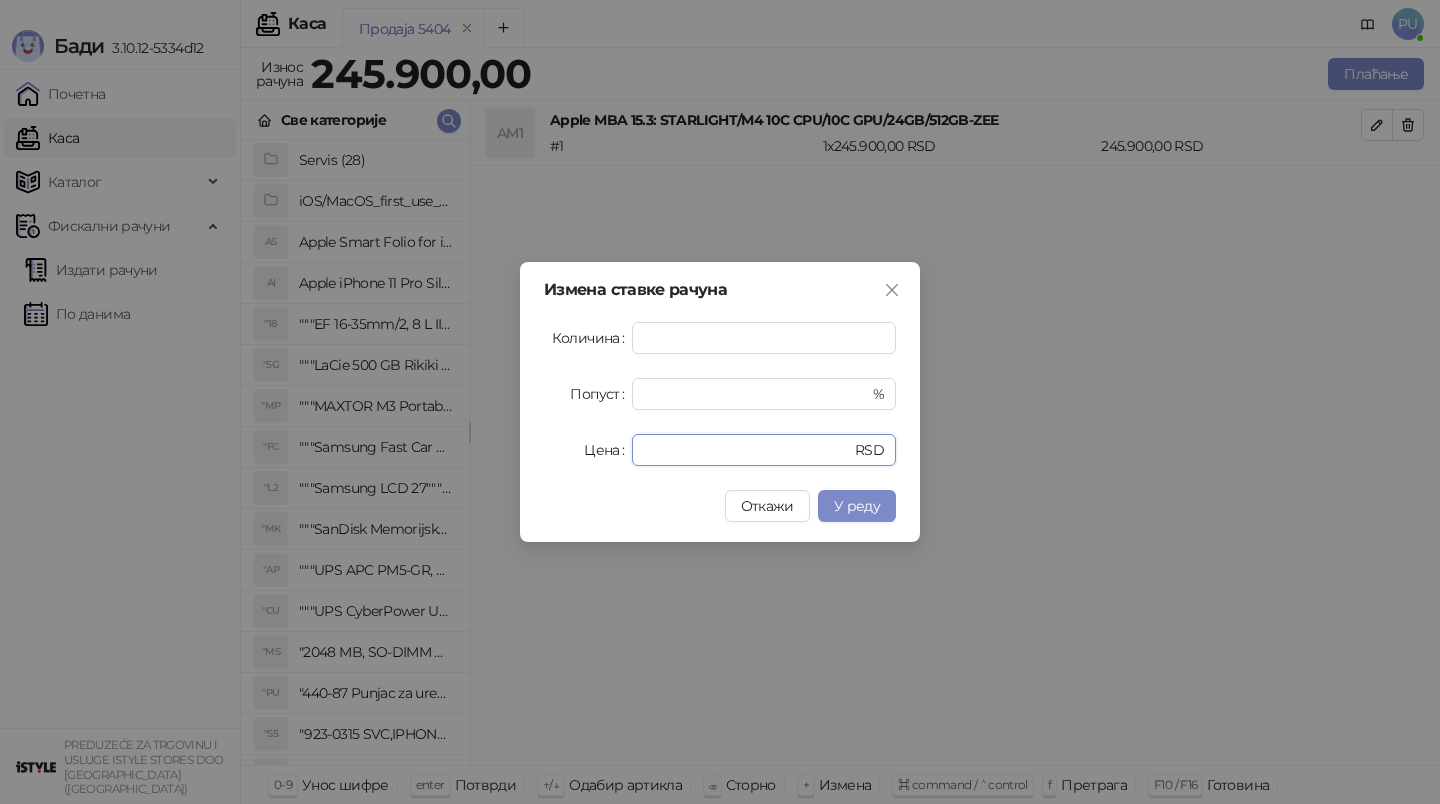 drag, startPoint x: 714, startPoint y: 452, endPoint x: 486, endPoint y: 452, distance: 228 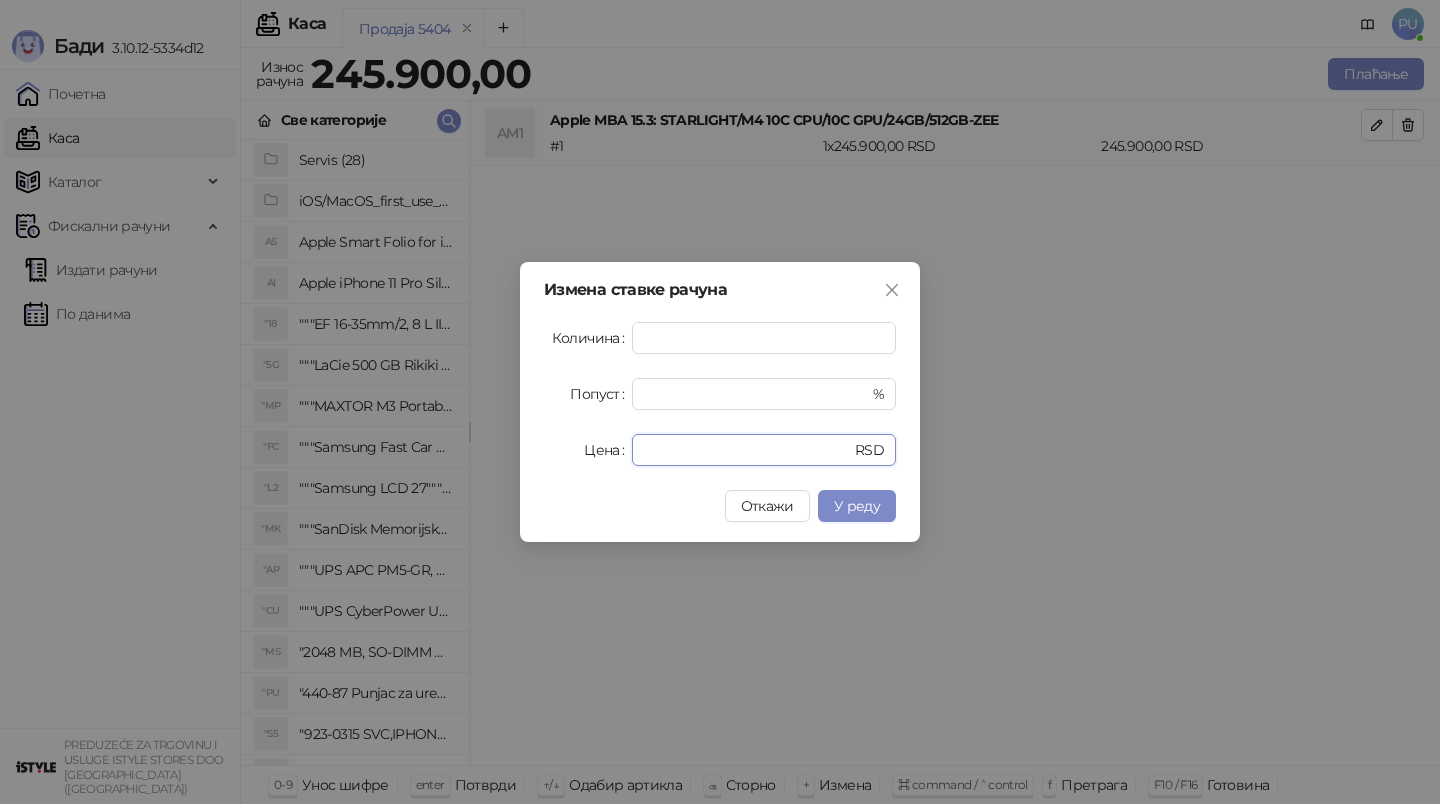 type on "******" 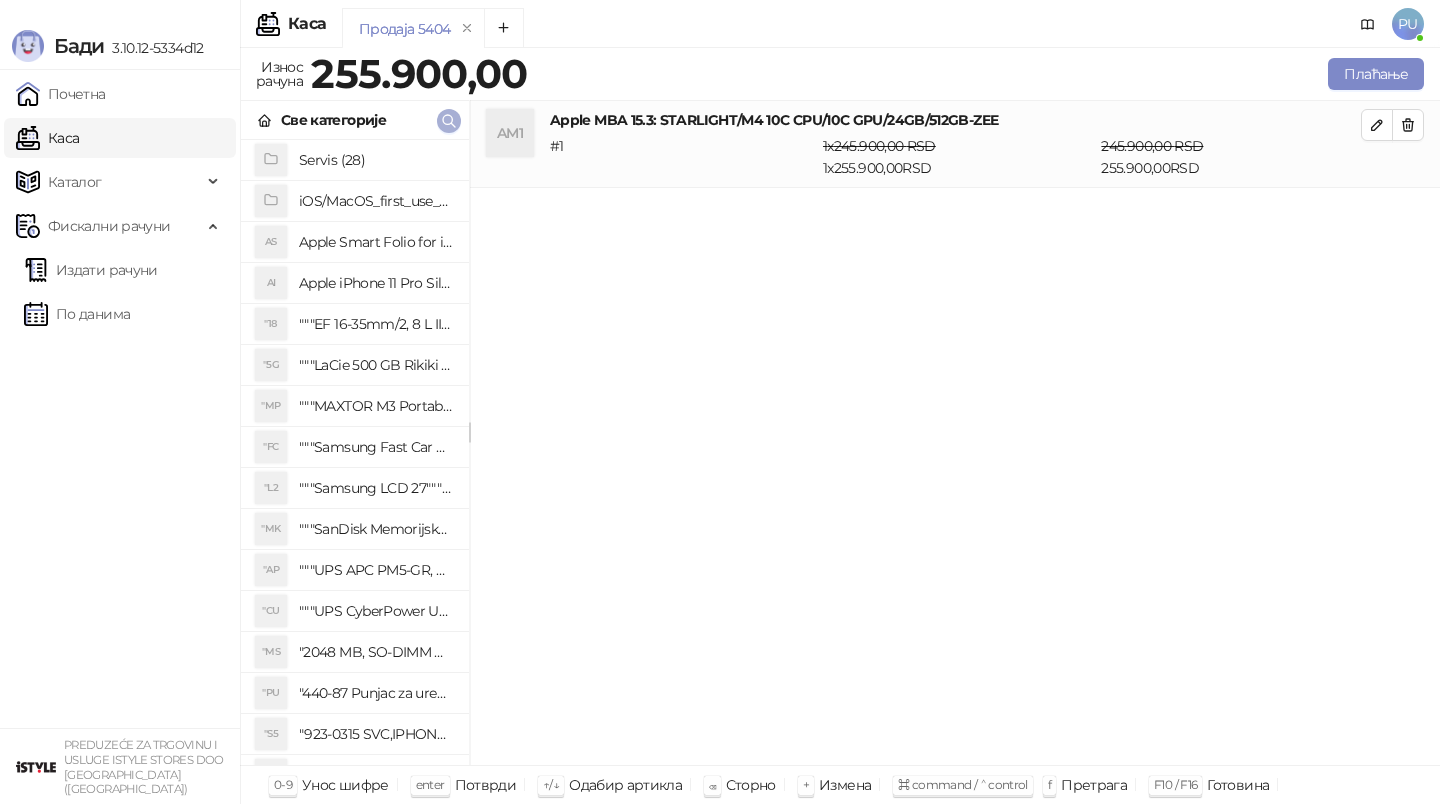 click 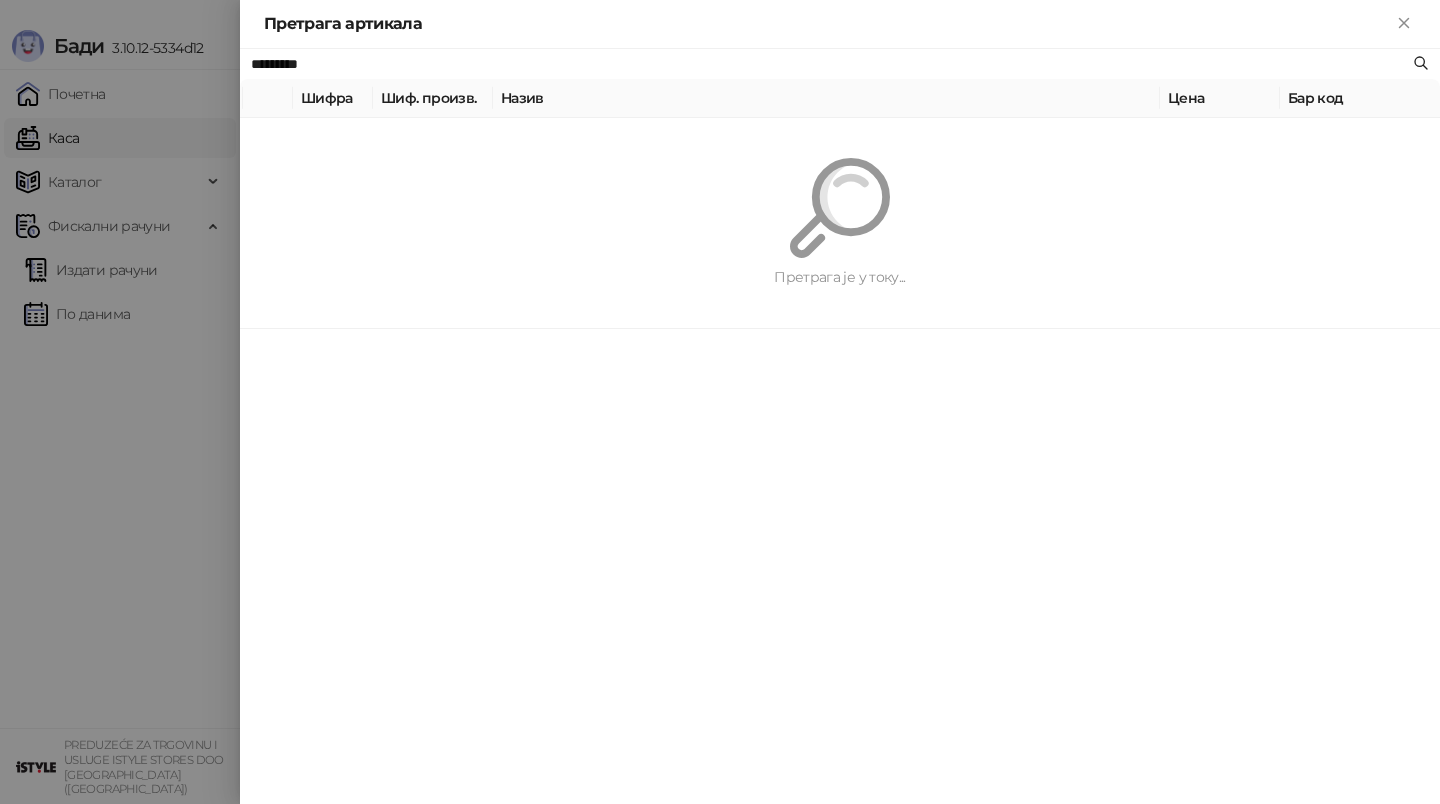 paste 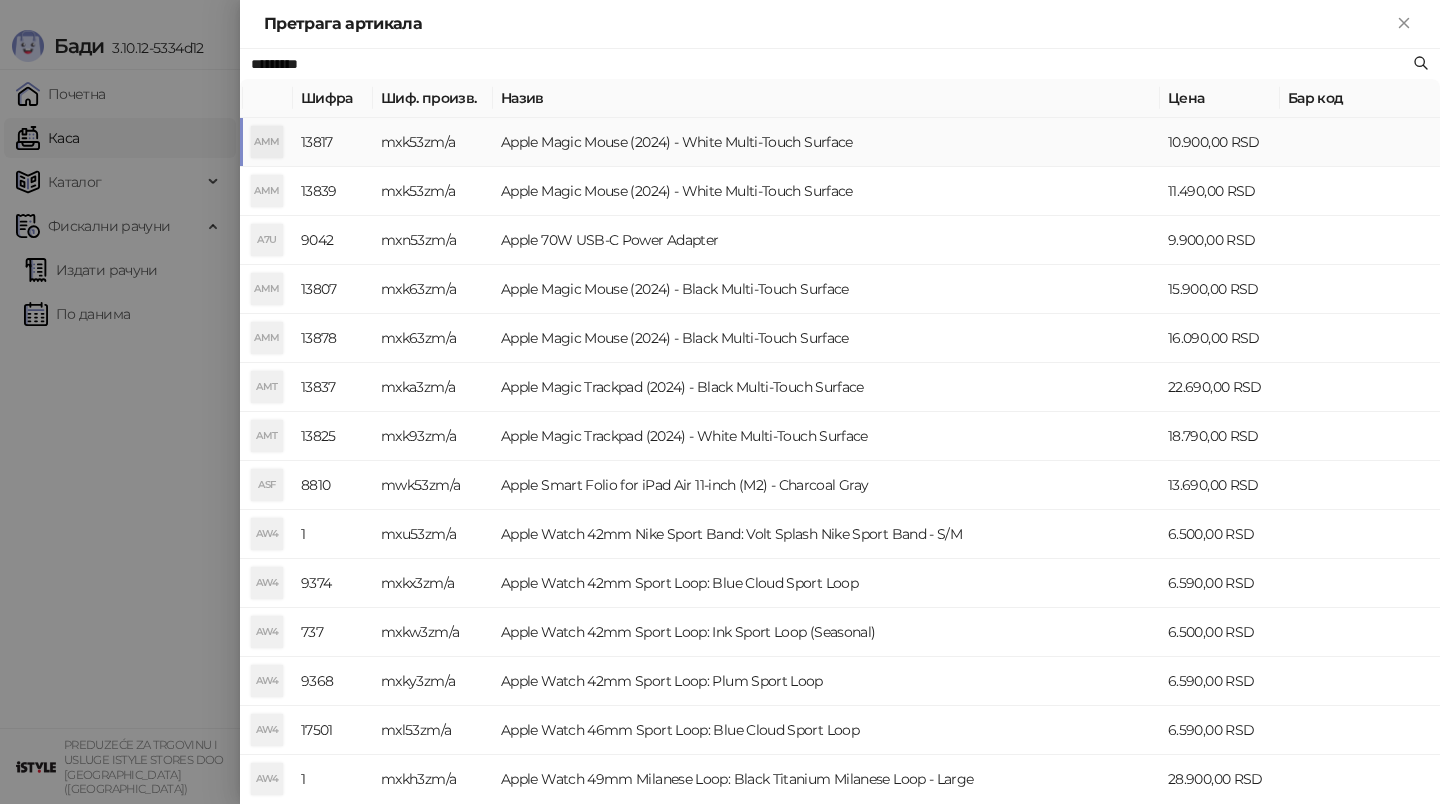 click on "Apple Magic Mouse (2024) - White Multi-Touch Surface" at bounding box center [826, 142] 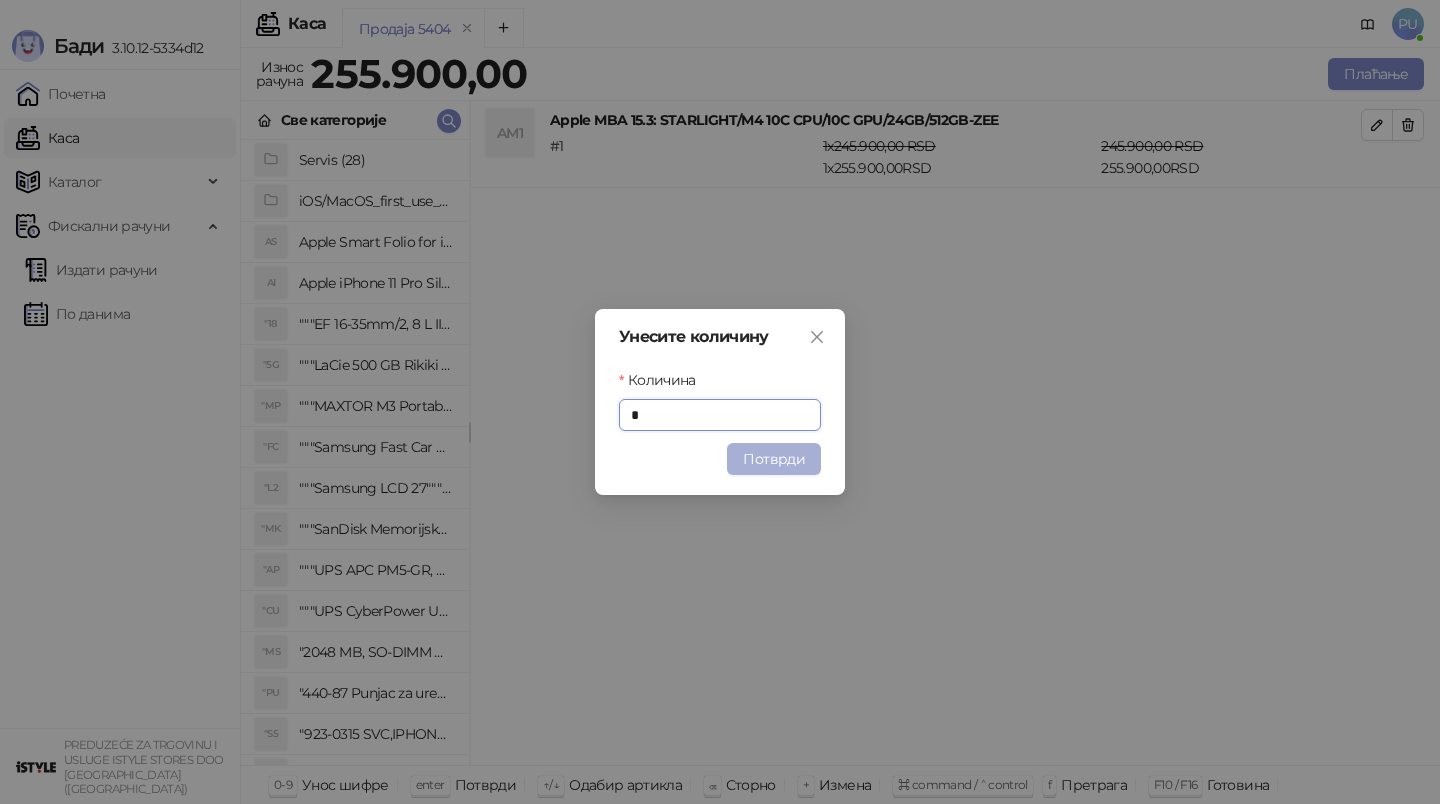 click on "Потврди" at bounding box center [774, 459] 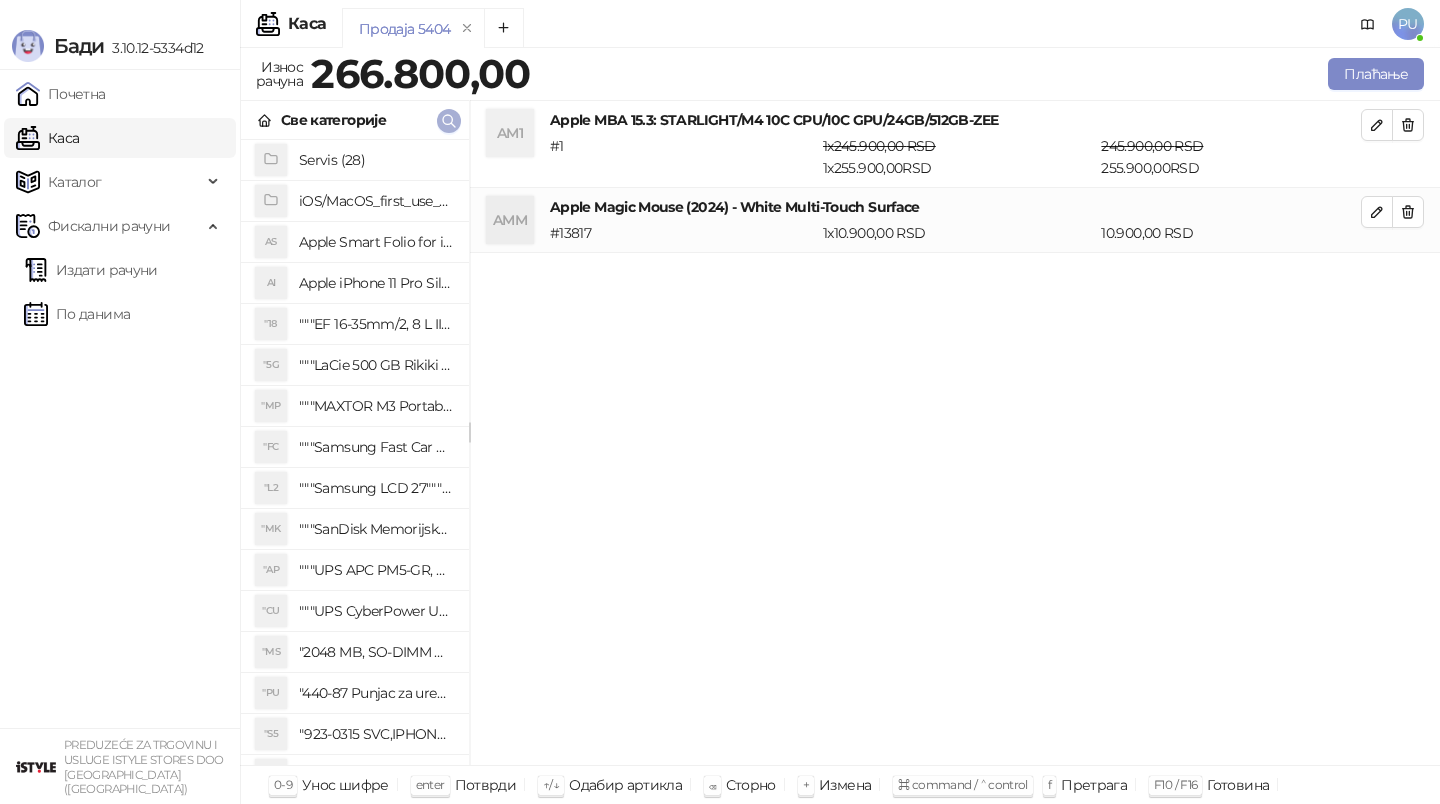 click 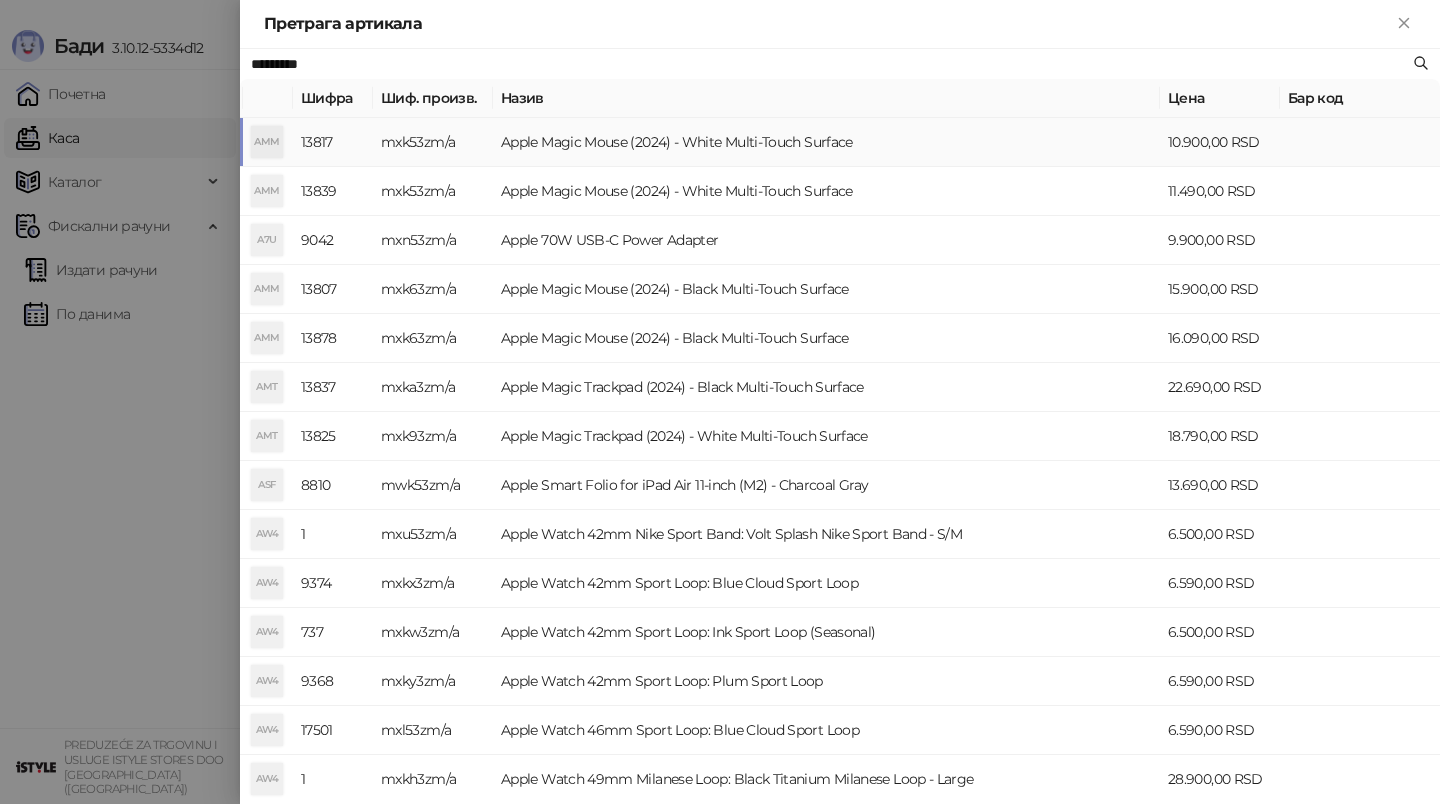 click on "Apple Magic Mouse (2024) - White Multi-Touch Surface" at bounding box center (826, 142) 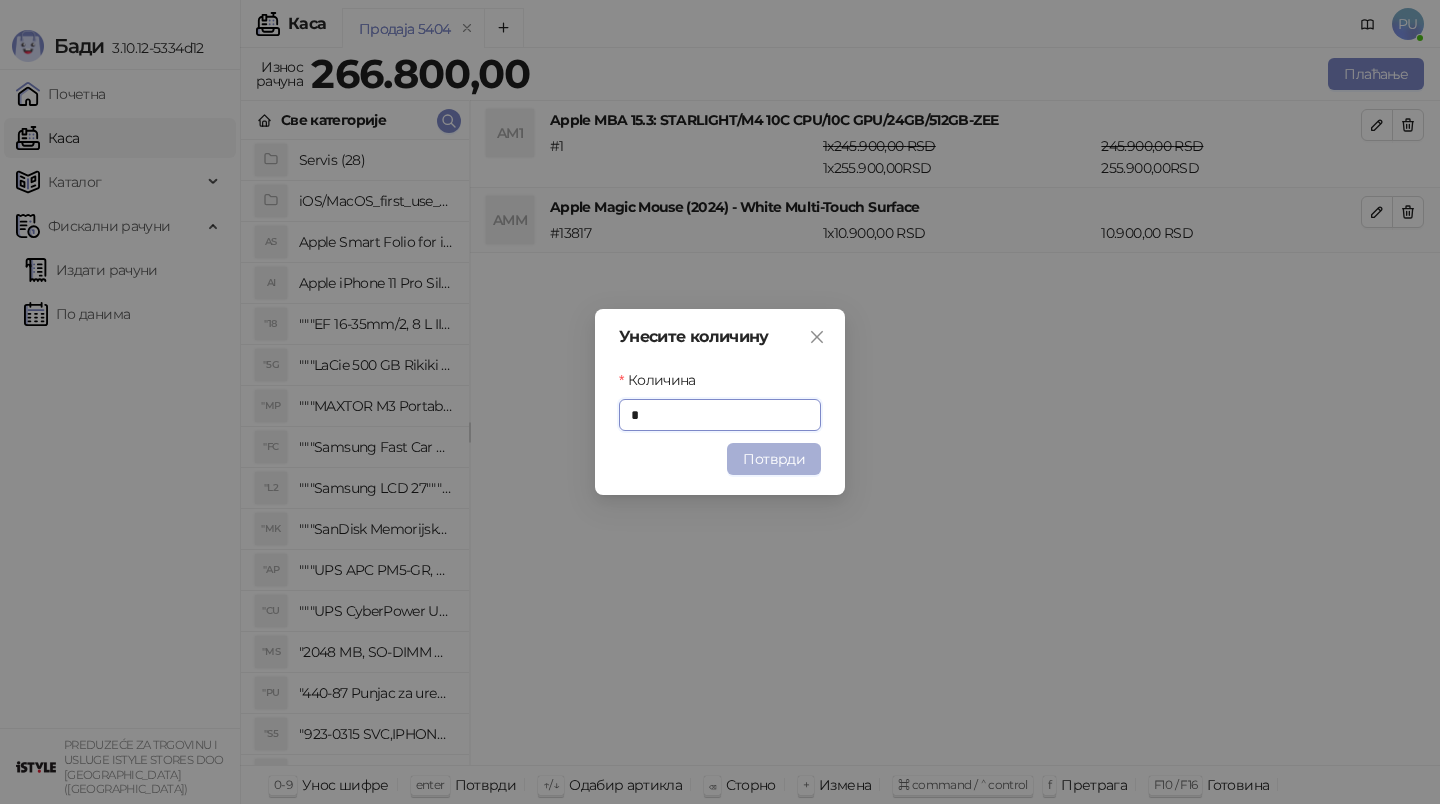 click on "Потврди" at bounding box center [774, 459] 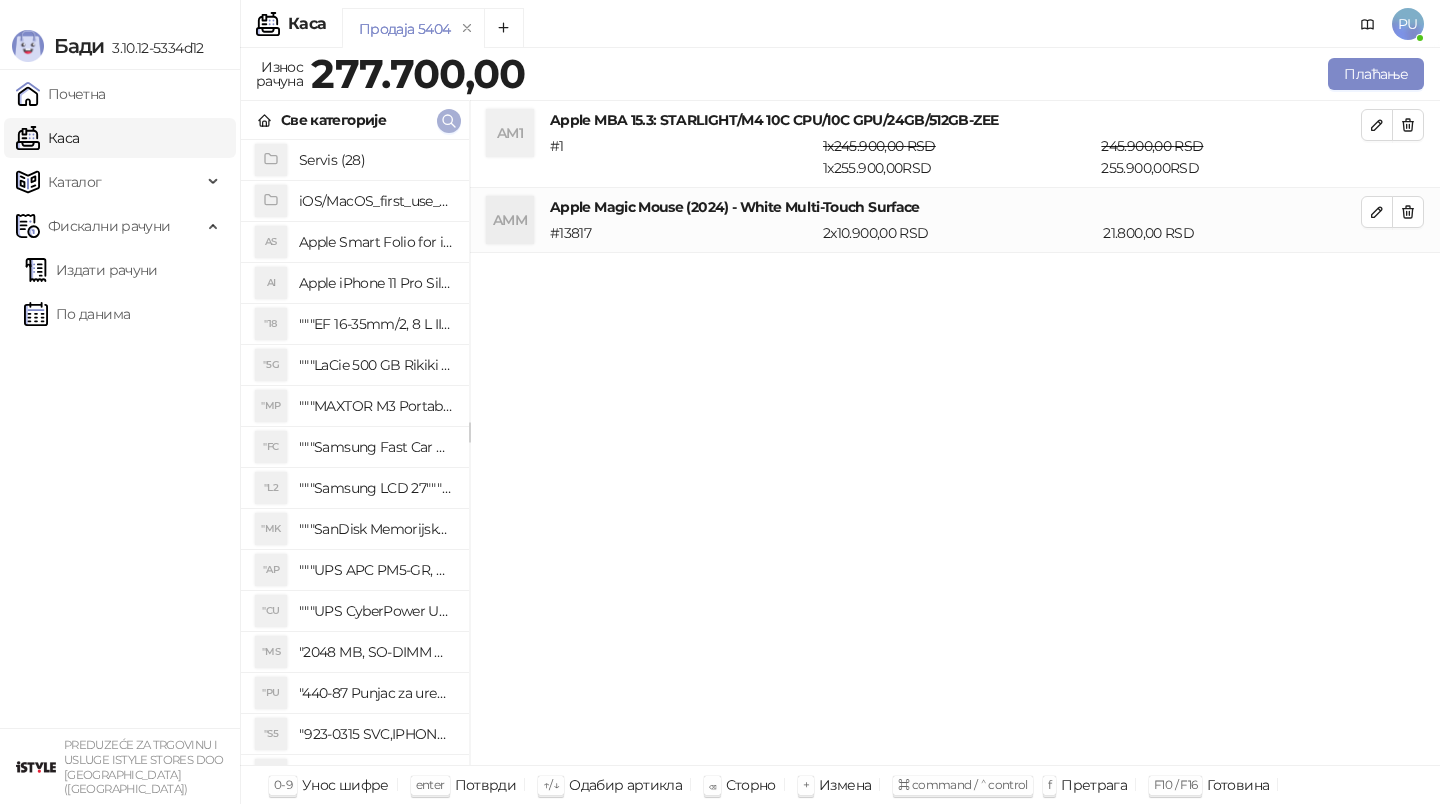 click 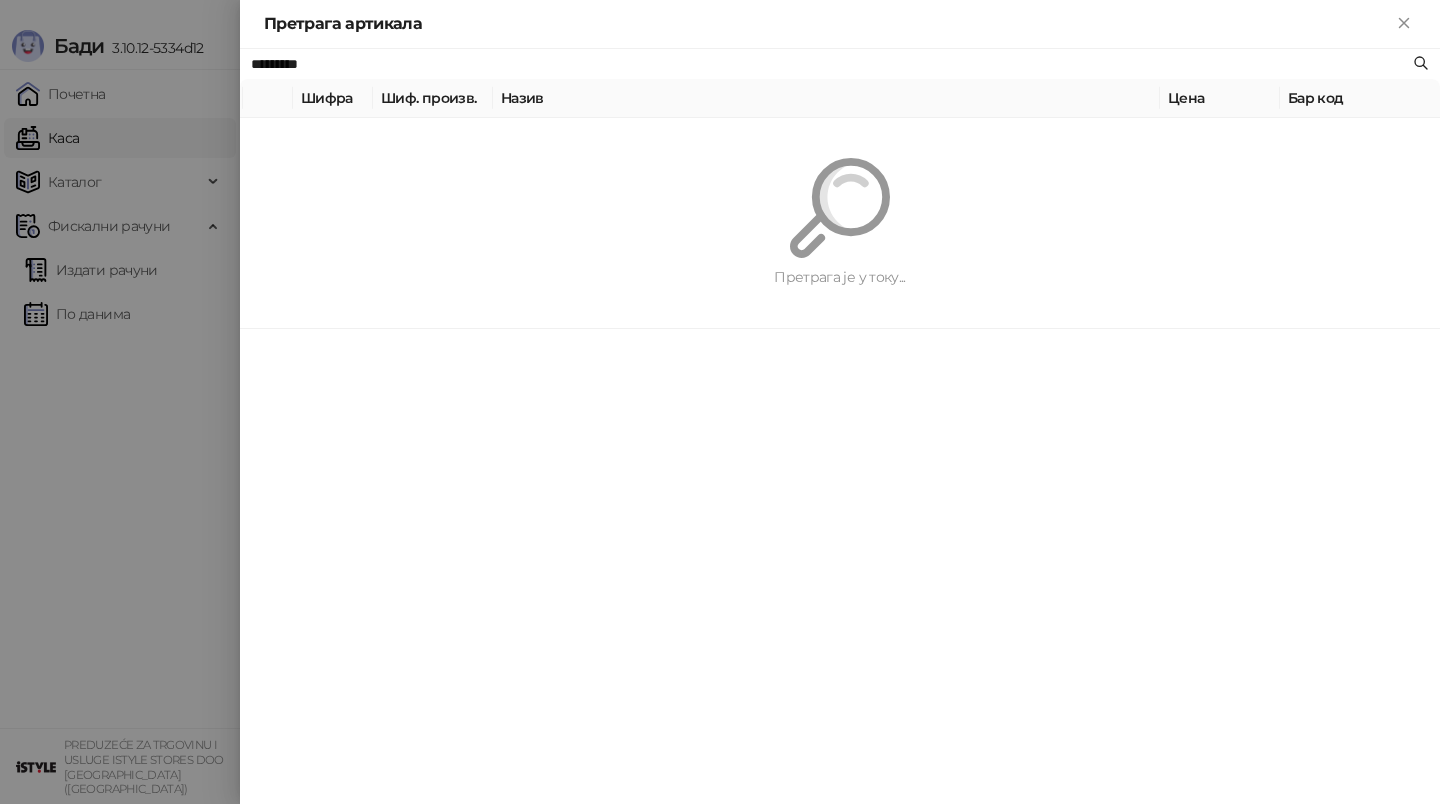 paste 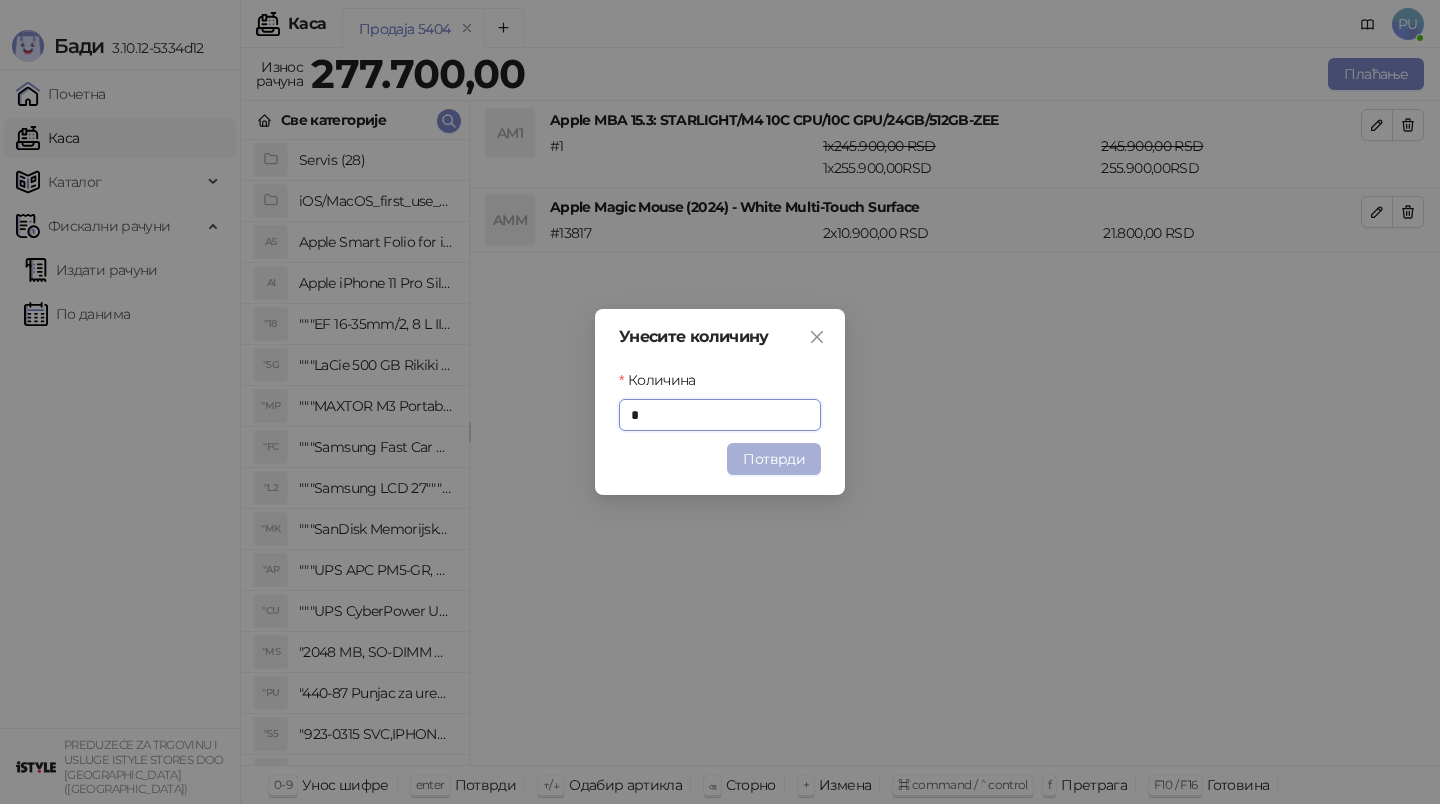 click on "Потврди" at bounding box center [774, 459] 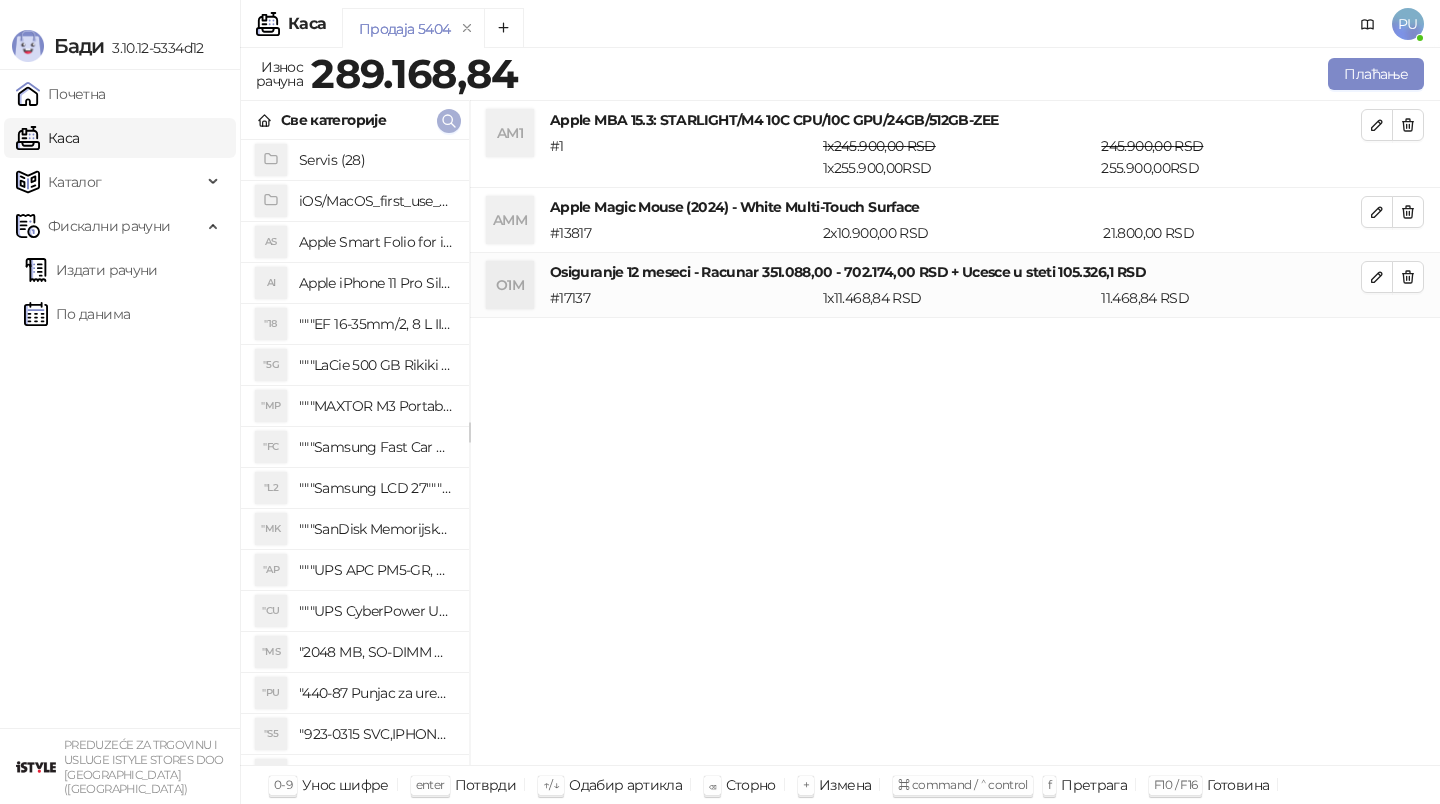 click 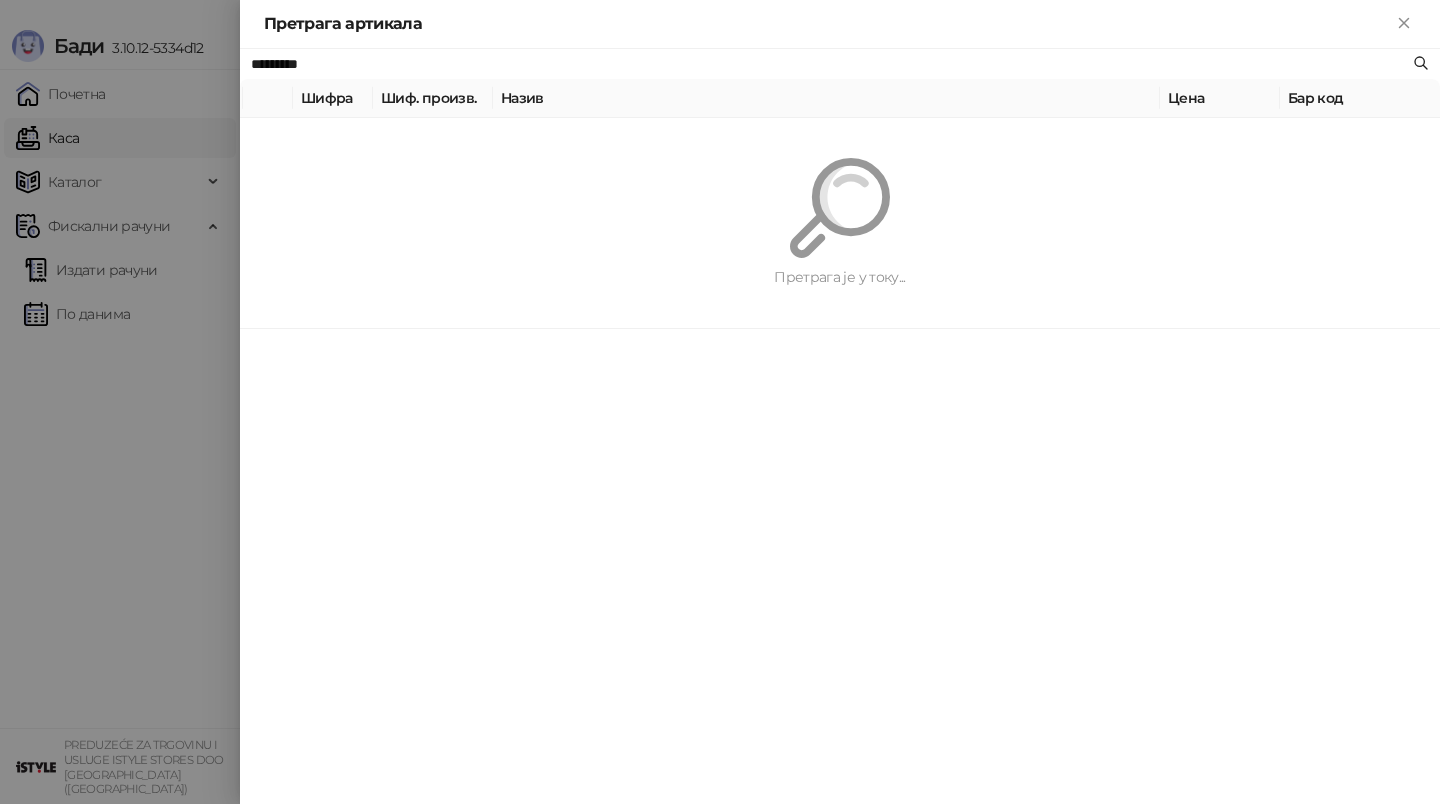 paste 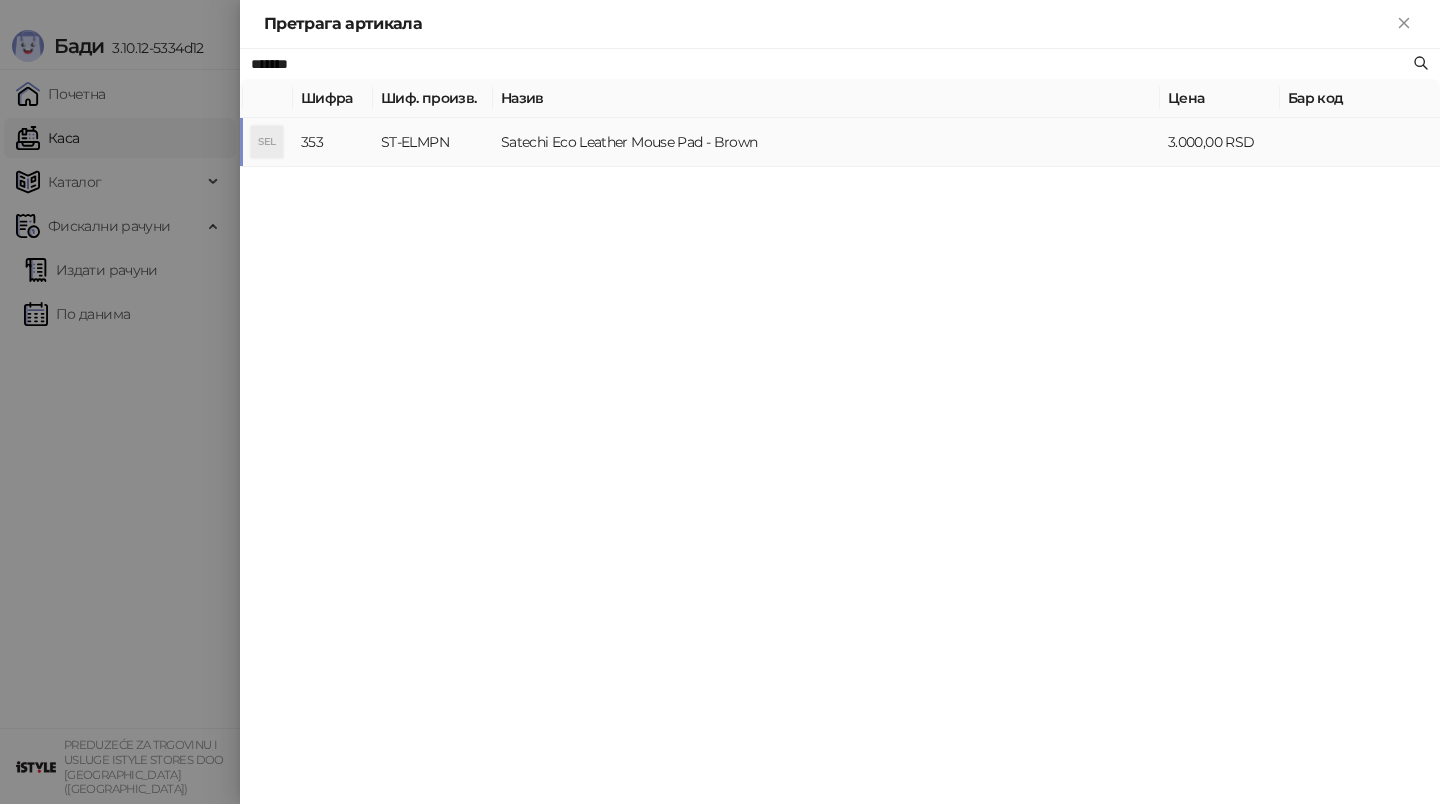 click on "Satechi Eco Leather Mouse Pad - Brown" at bounding box center (826, 142) 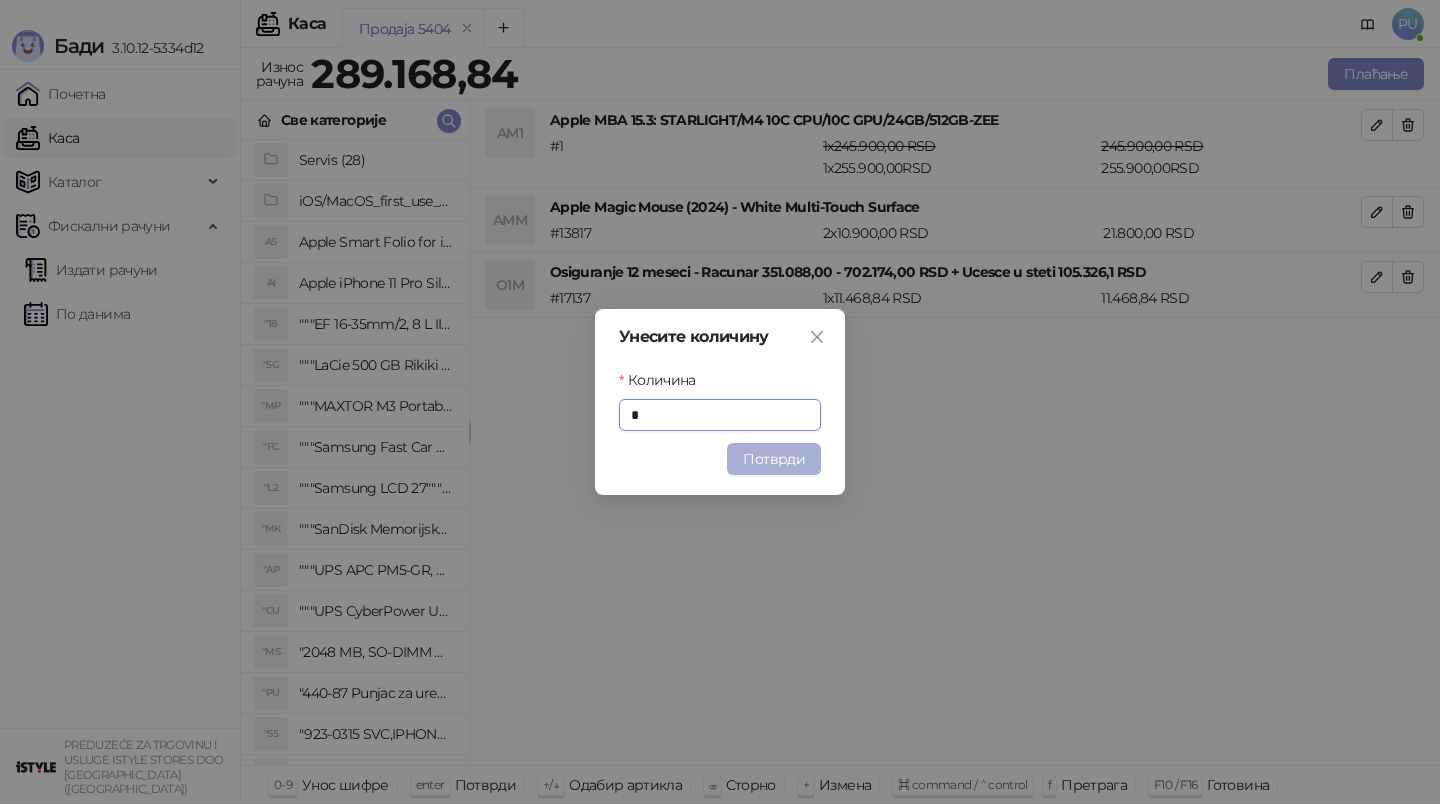 click on "Потврди" at bounding box center (774, 459) 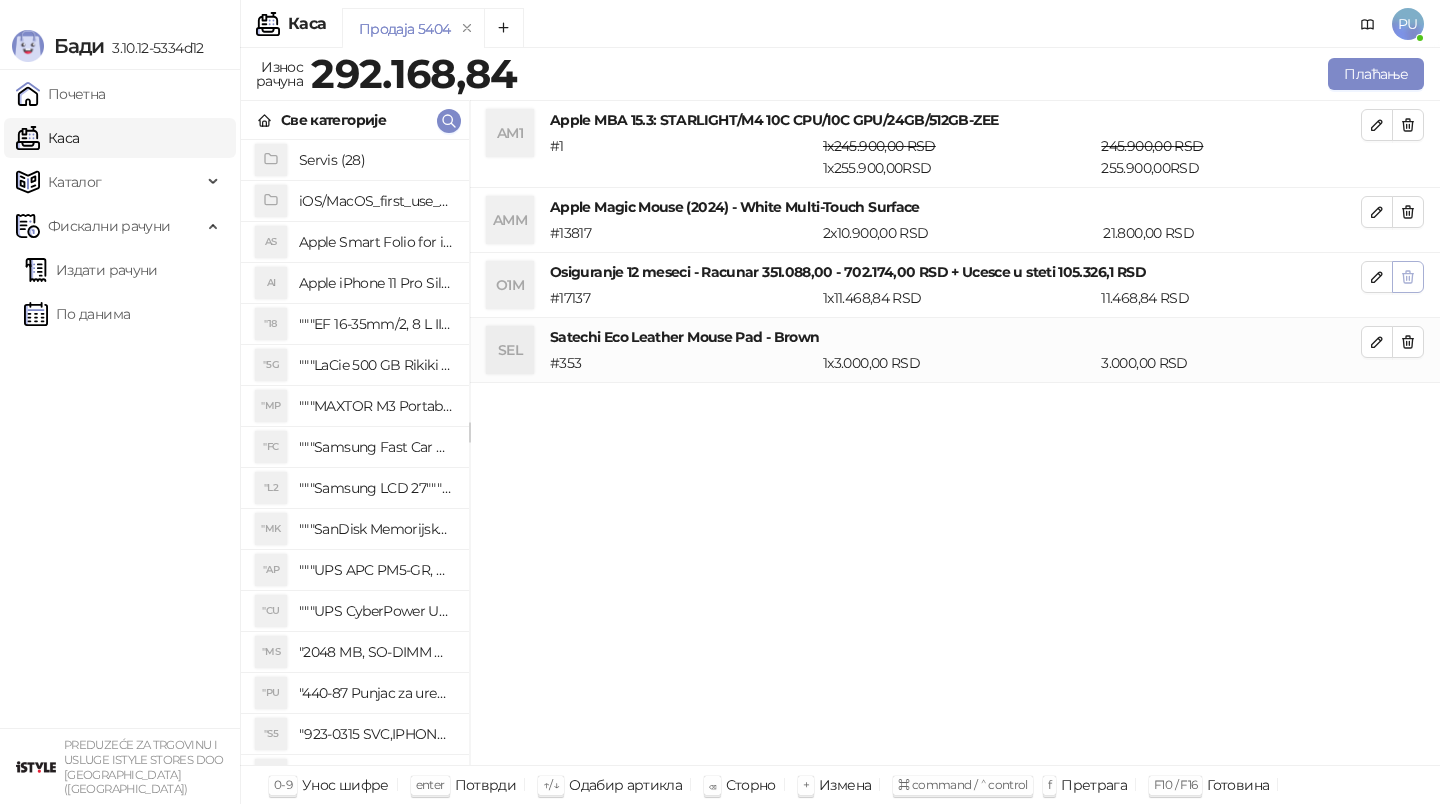 click at bounding box center (1408, 277) 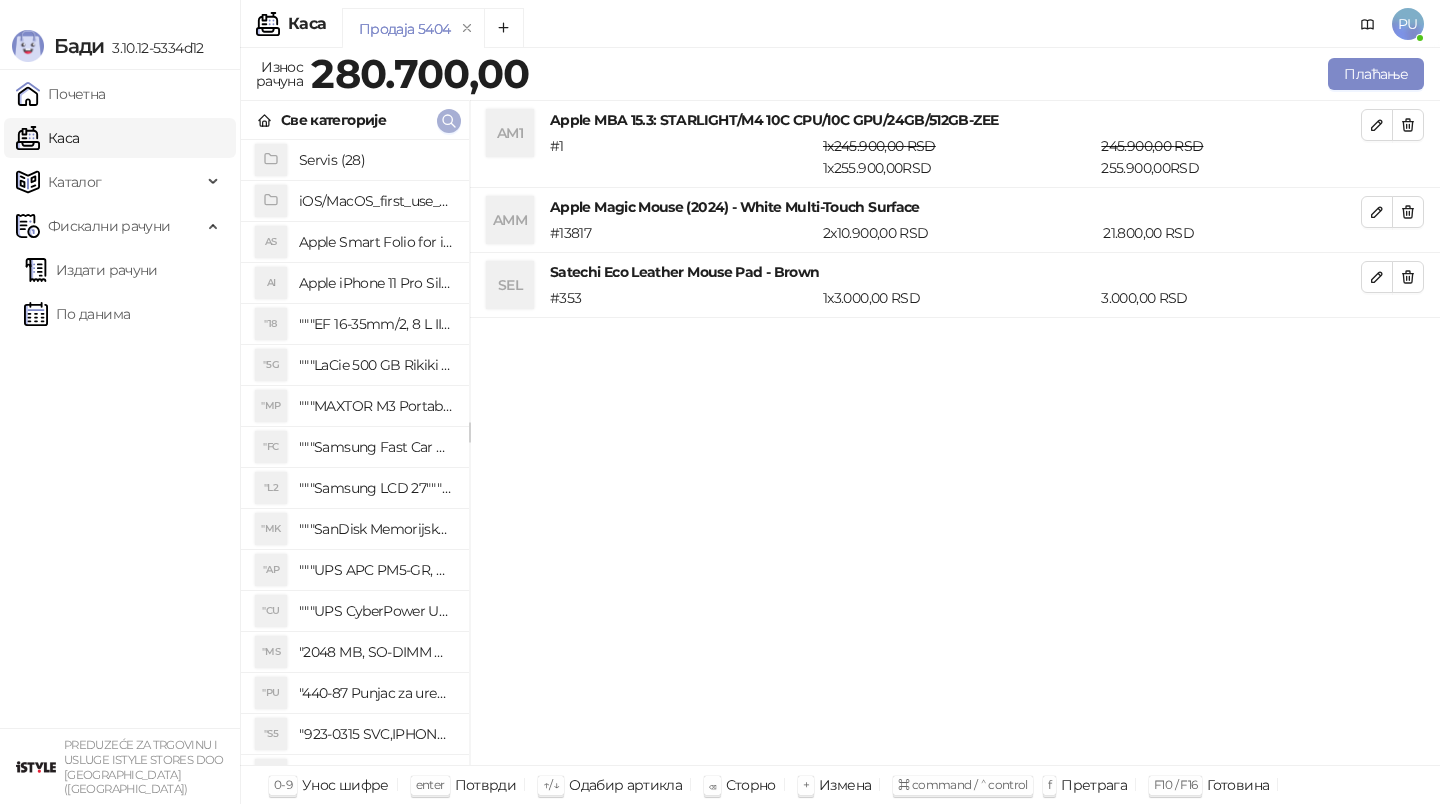 click at bounding box center [449, 120] 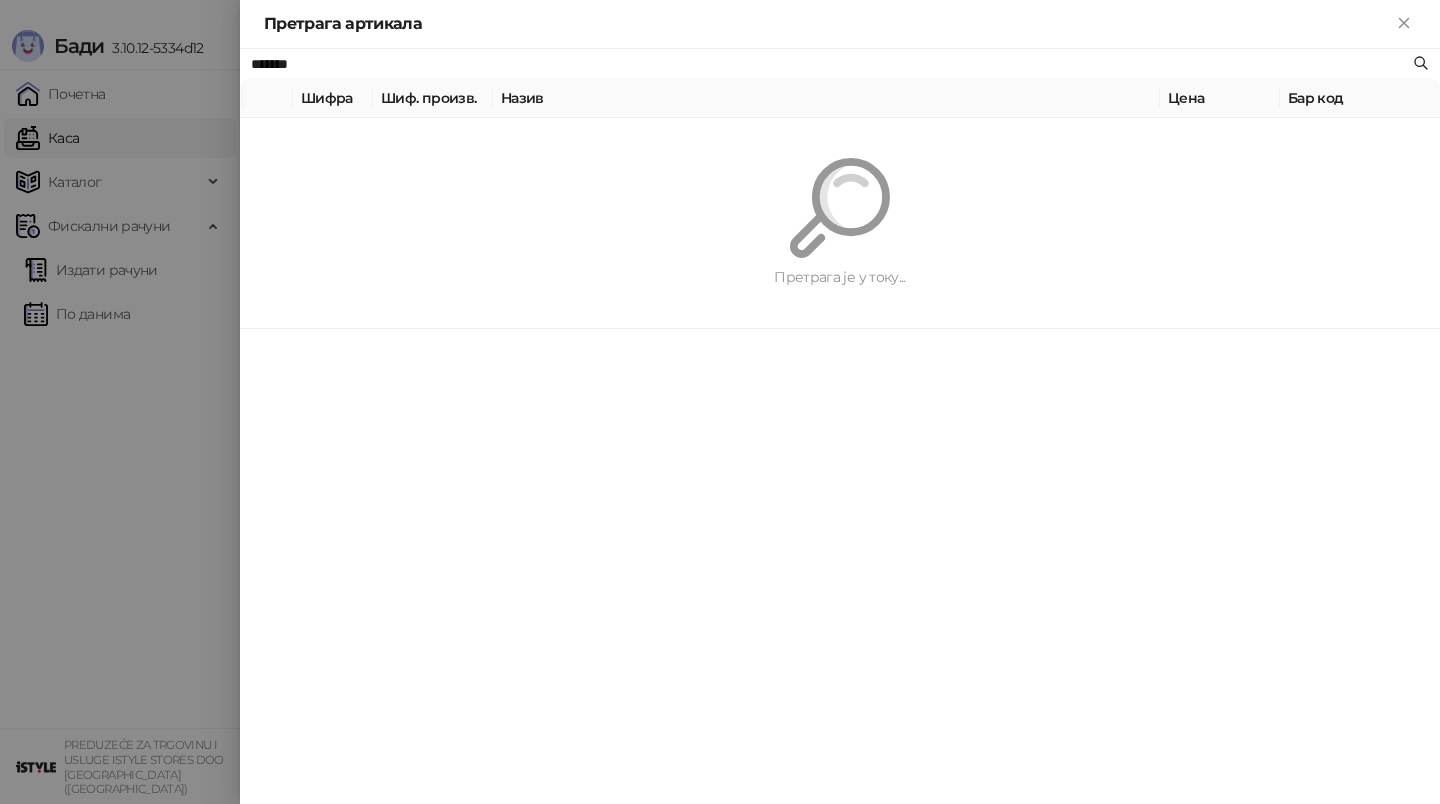 paste on "**" 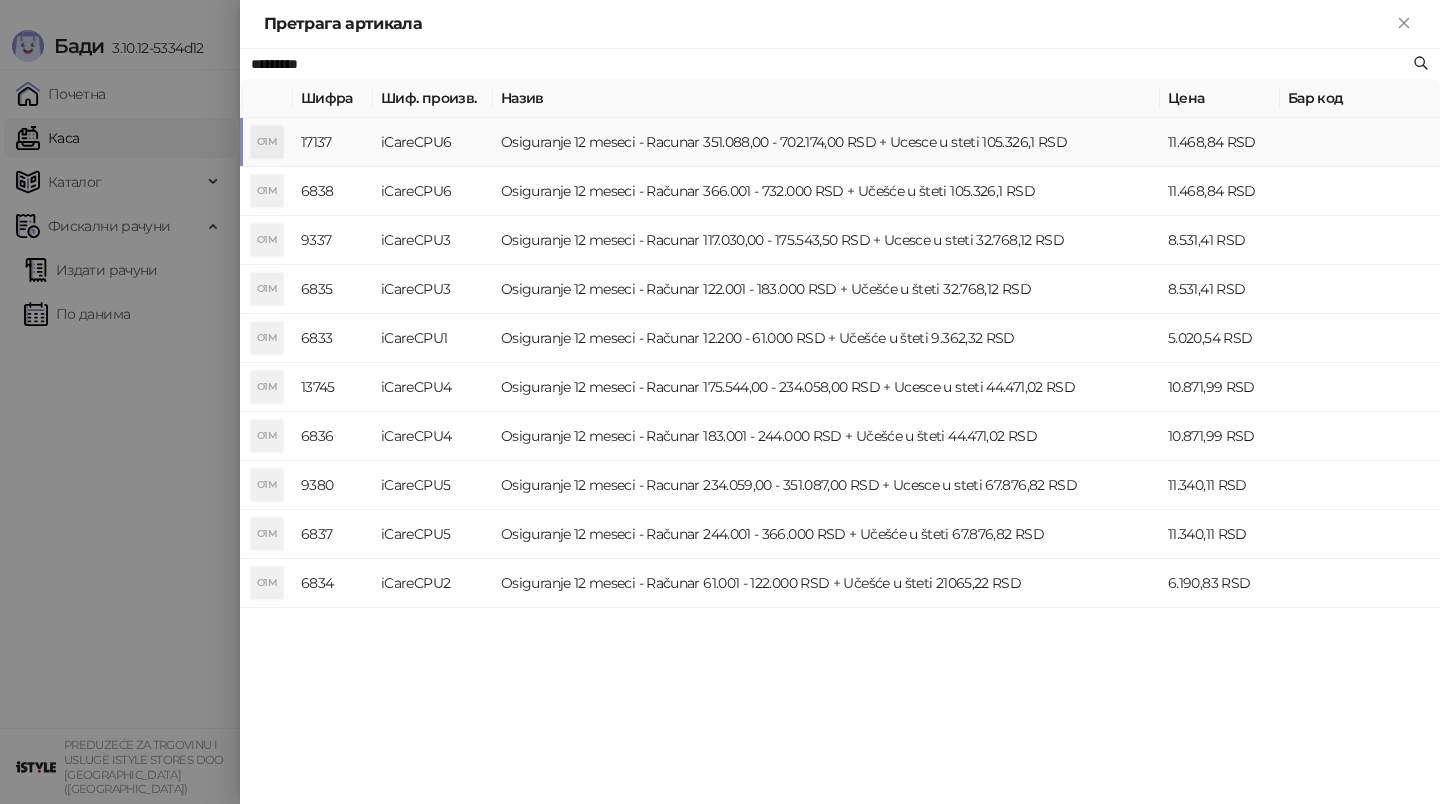 click on "Osiguranje 12 meseci - Racunar 351.088,00 - 702.174,00 RSD + Ucesce u steti 105.326,1 RSD" at bounding box center [826, 142] 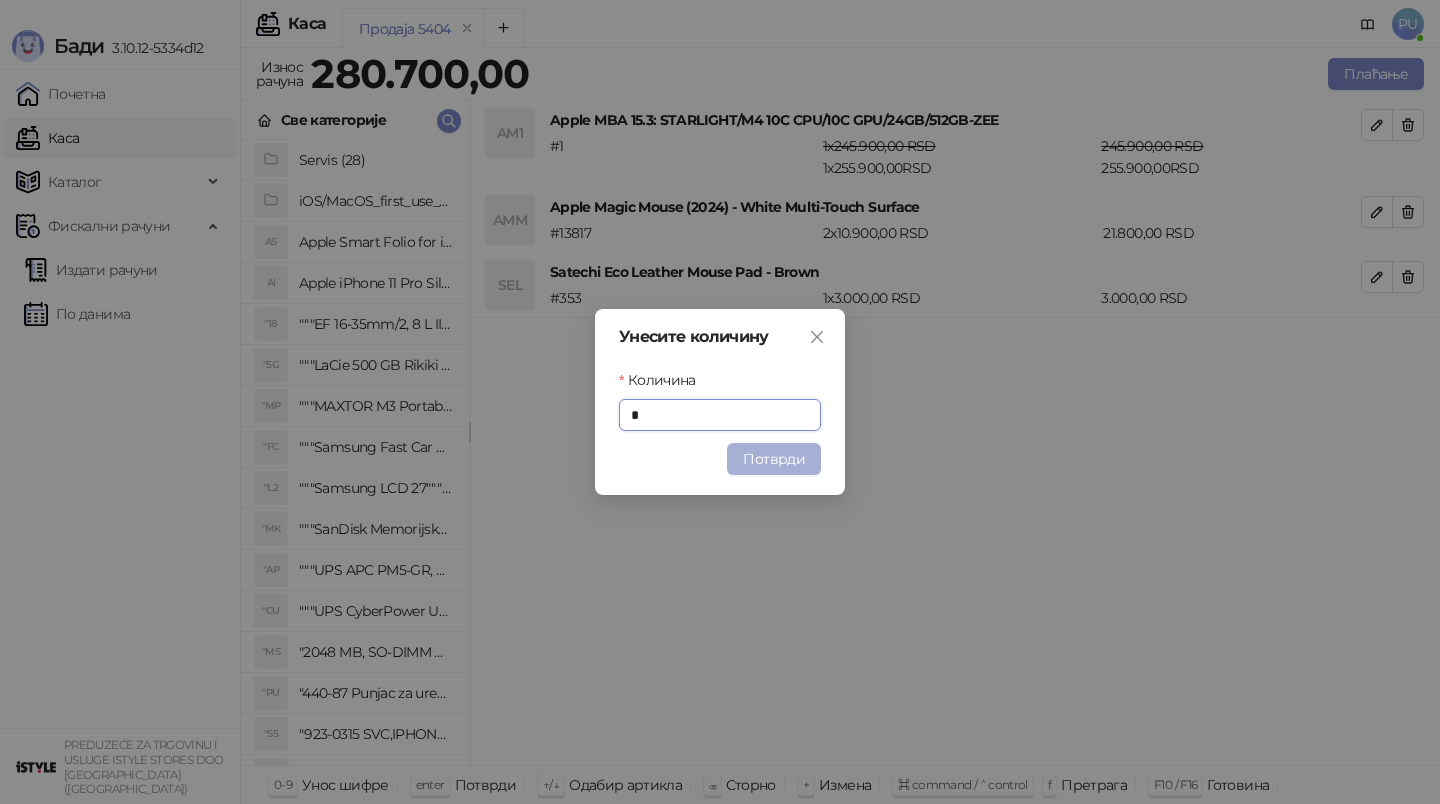 click on "Потврди" at bounding box center [774, 459] 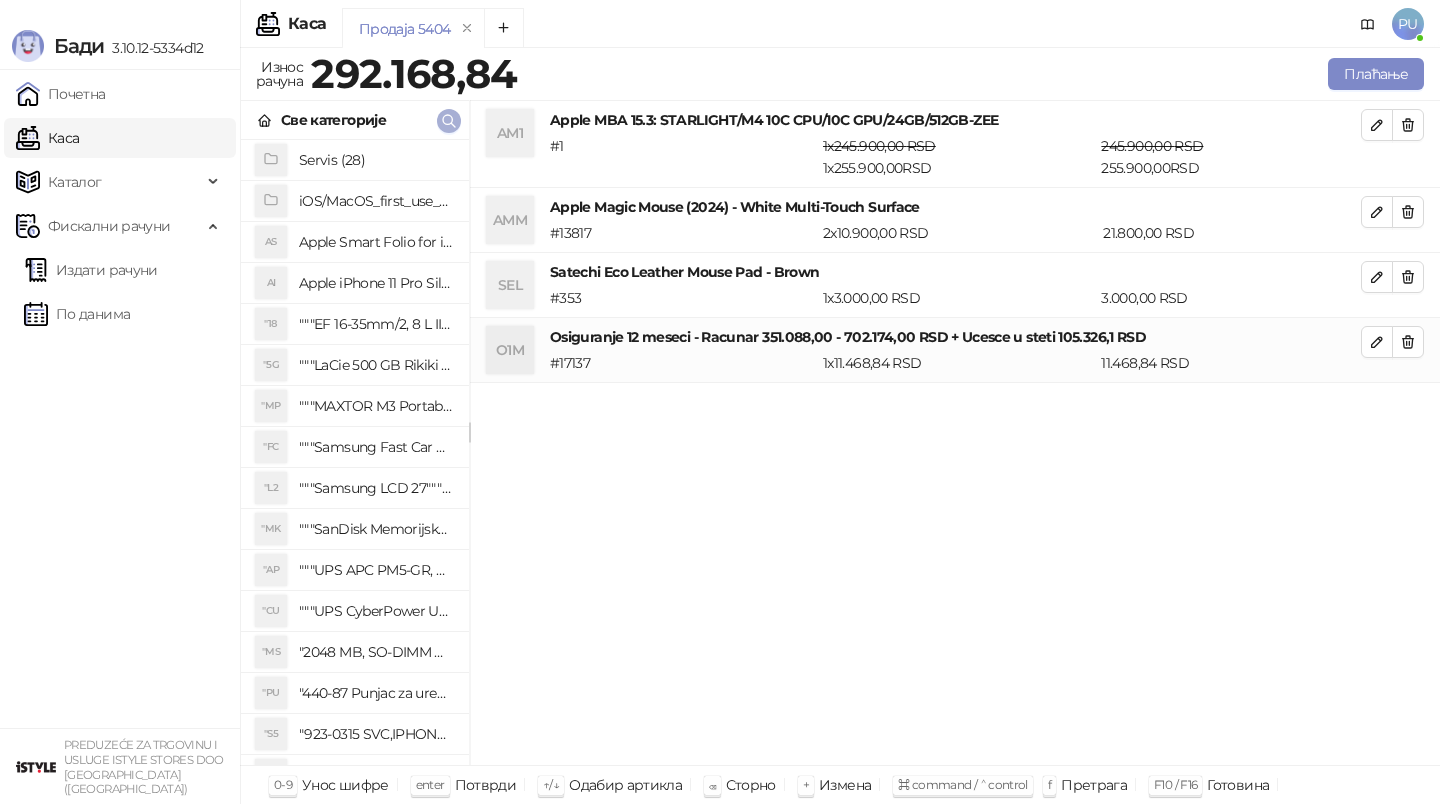 click at bounding box center (449, 121) 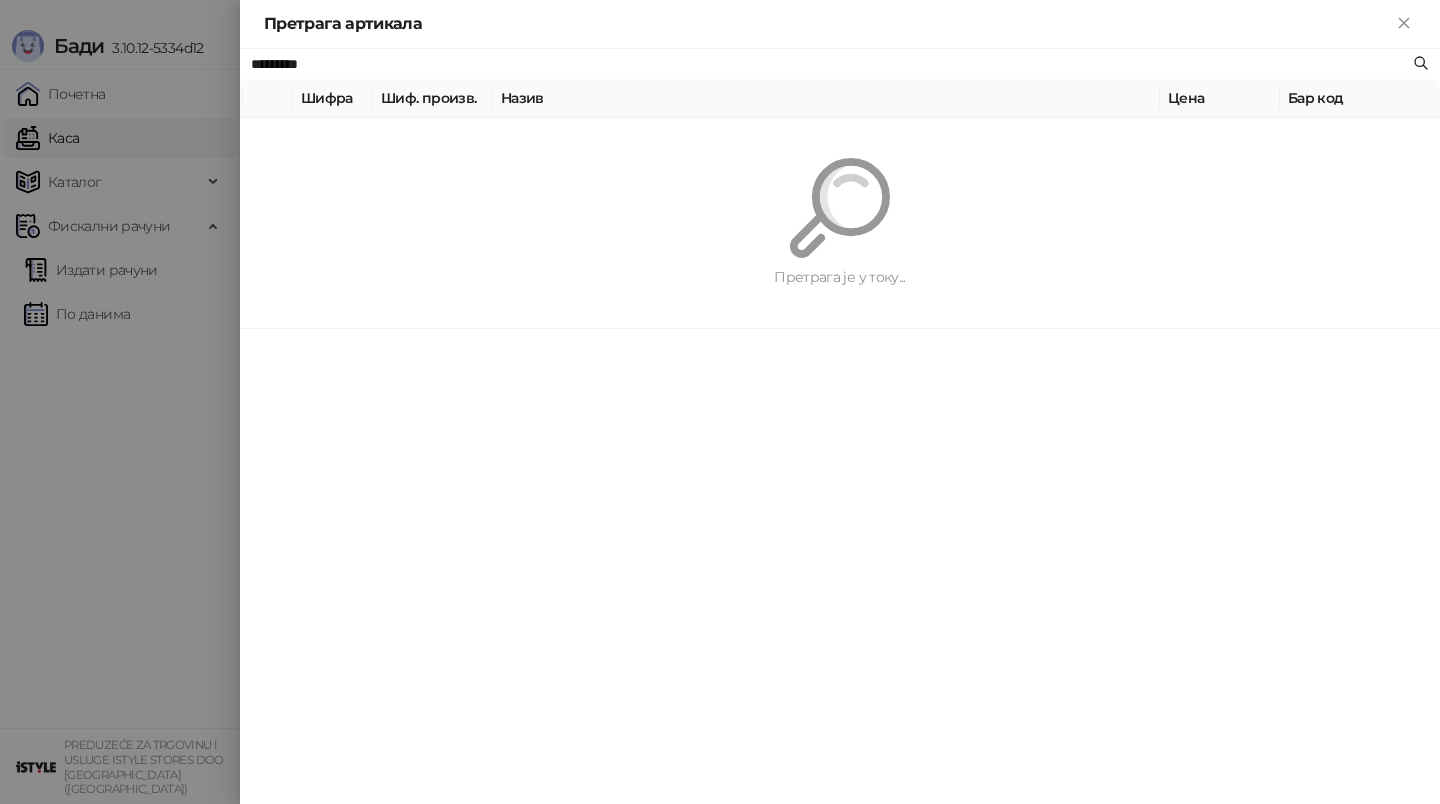 paste on "*********" 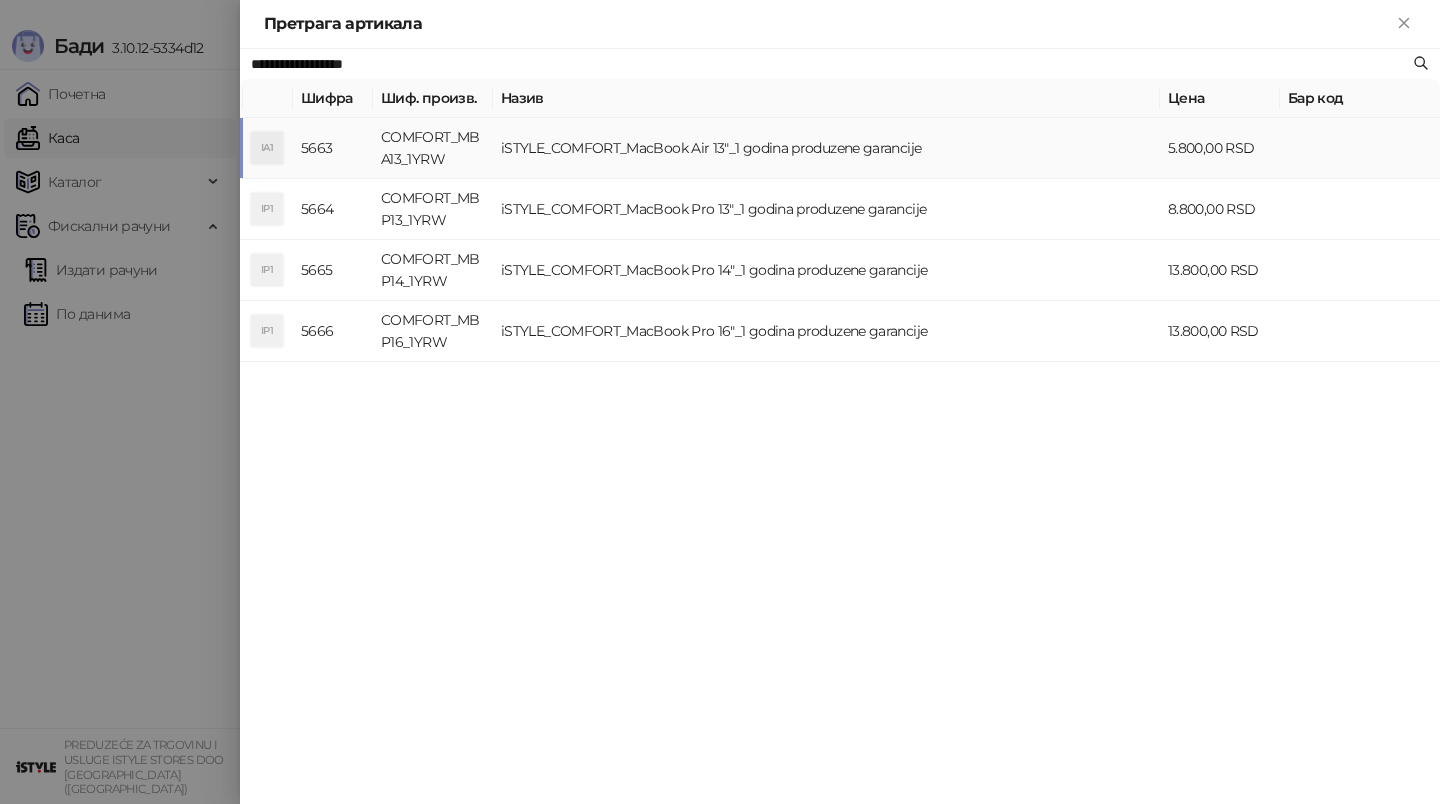 click on "iSTYLE_COMFORT_MacBook Air 13"_1 godina produzene garancije" at bounding box center (826, 148) 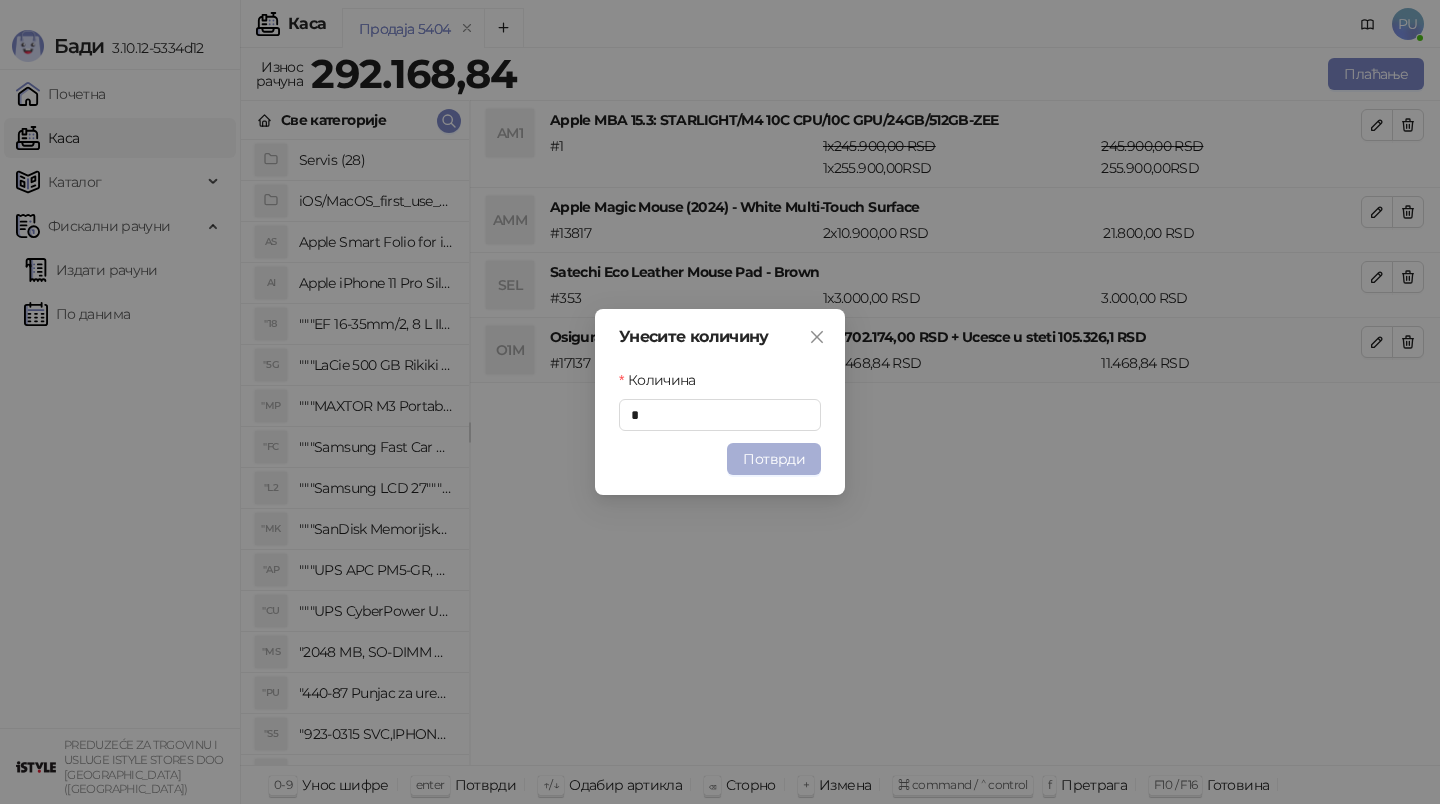 click on "Потврди" at bounding box center (774, 459) 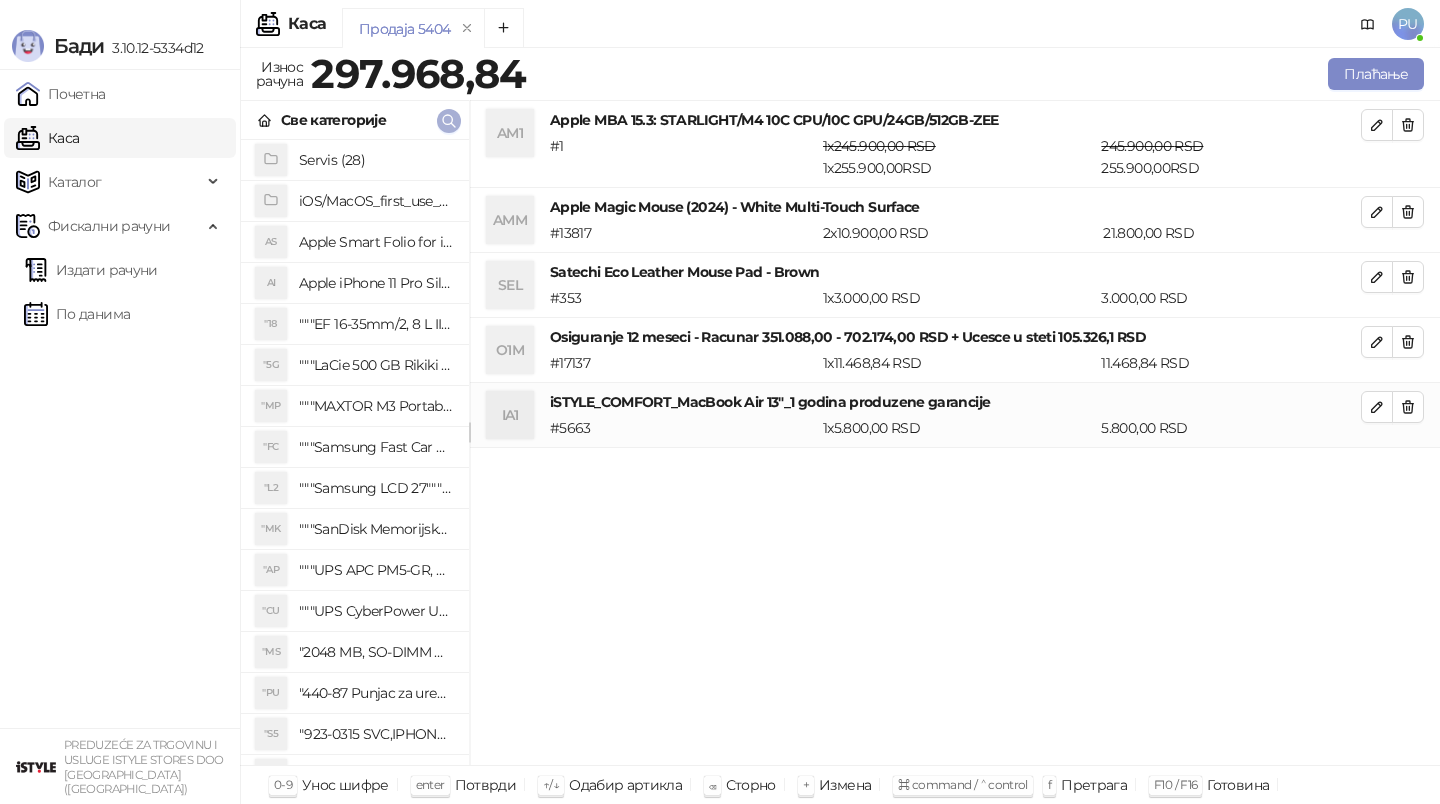 click 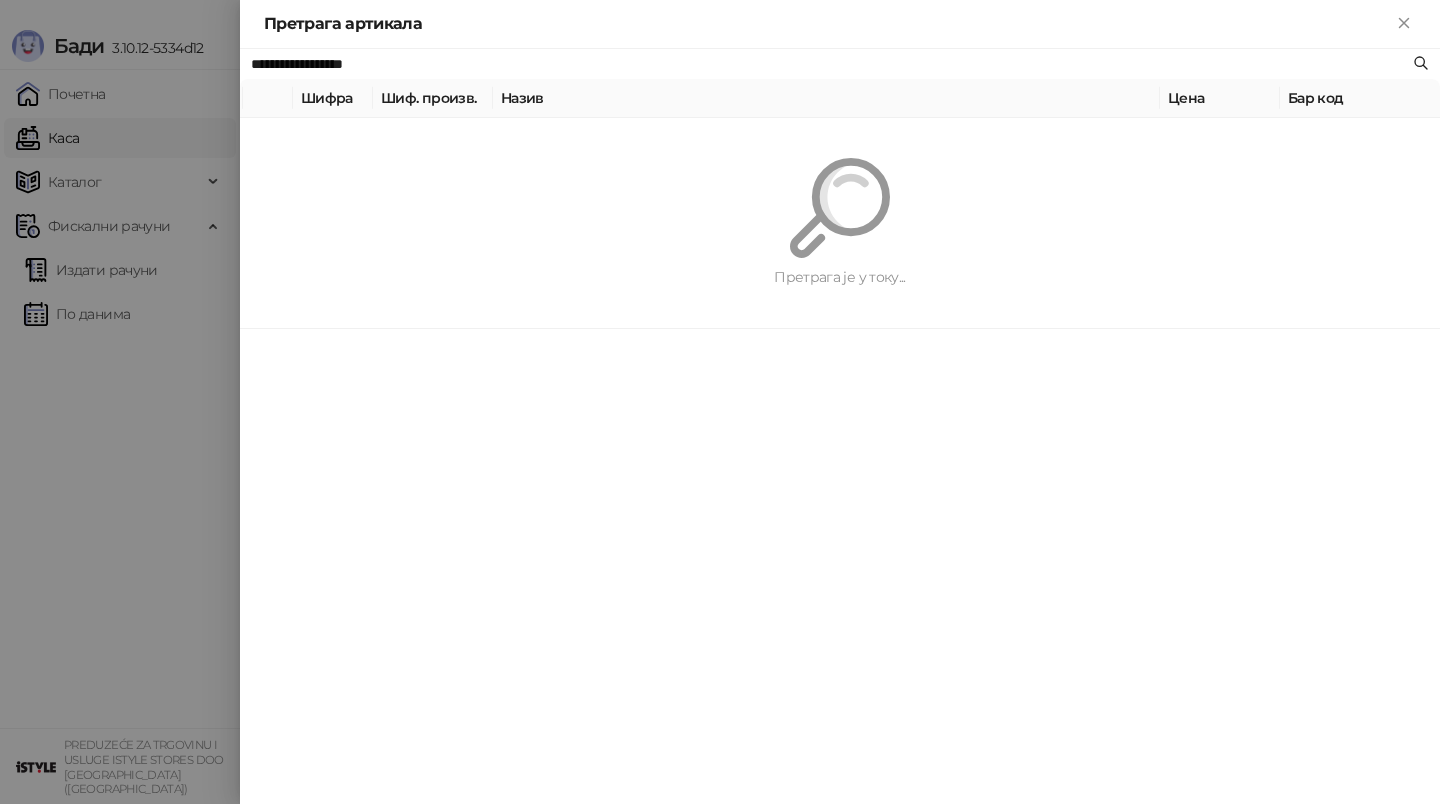 paste on "****" 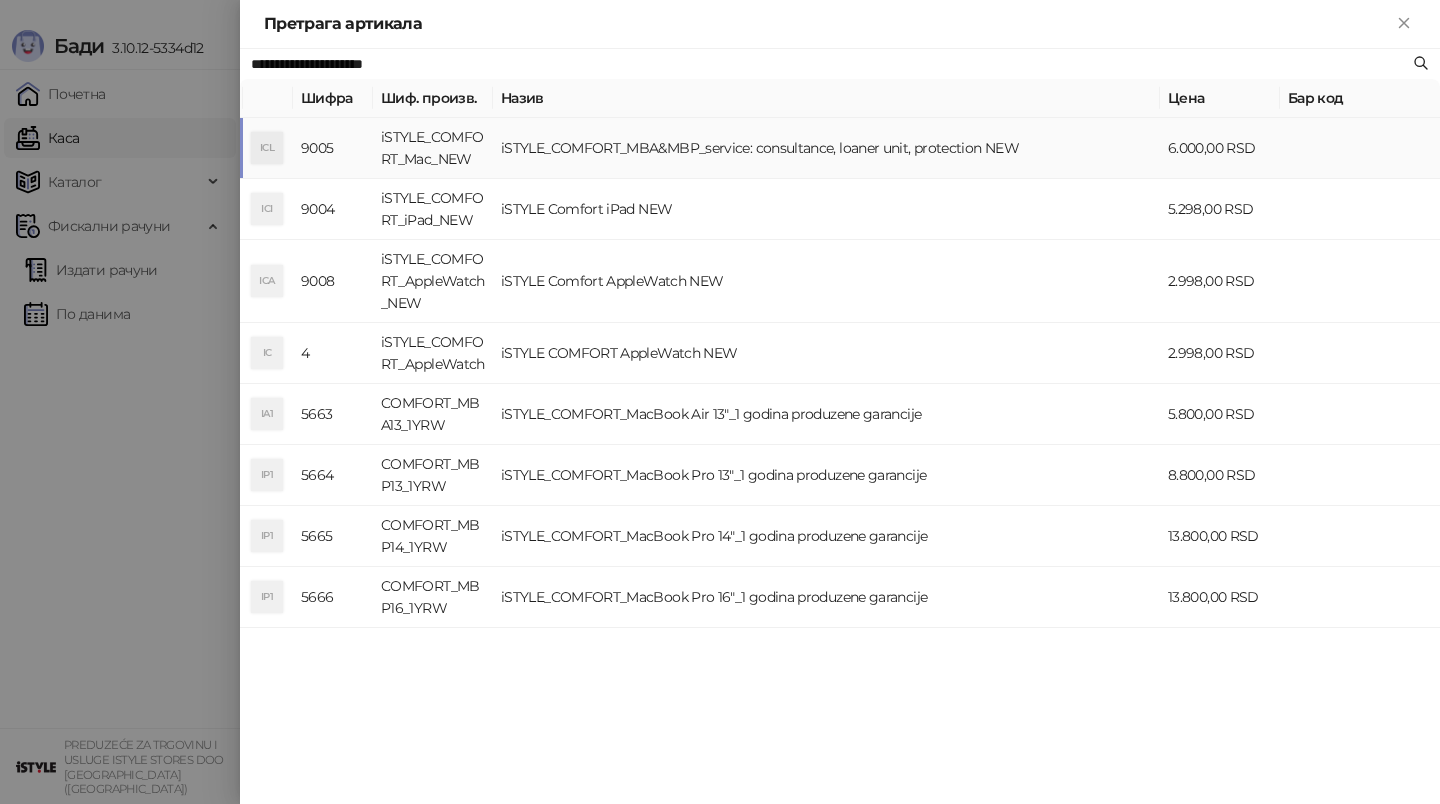 click on "iSTYLE_COMFORT_MBA&MBP_service: consultance, loaner unit, protection NEW" at bounding box center (826, 148) 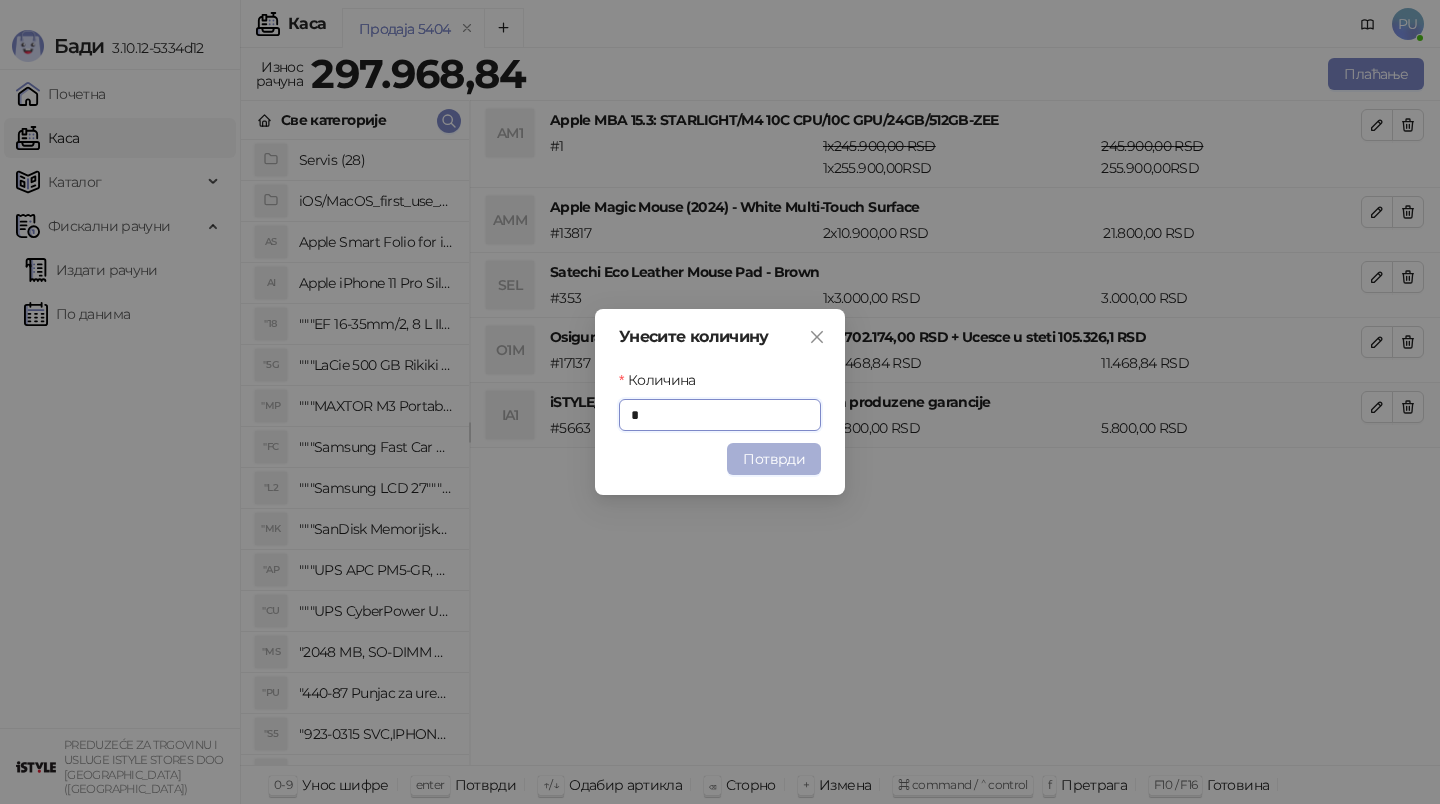 click on "Потврди" at bounding box center (774, 459) 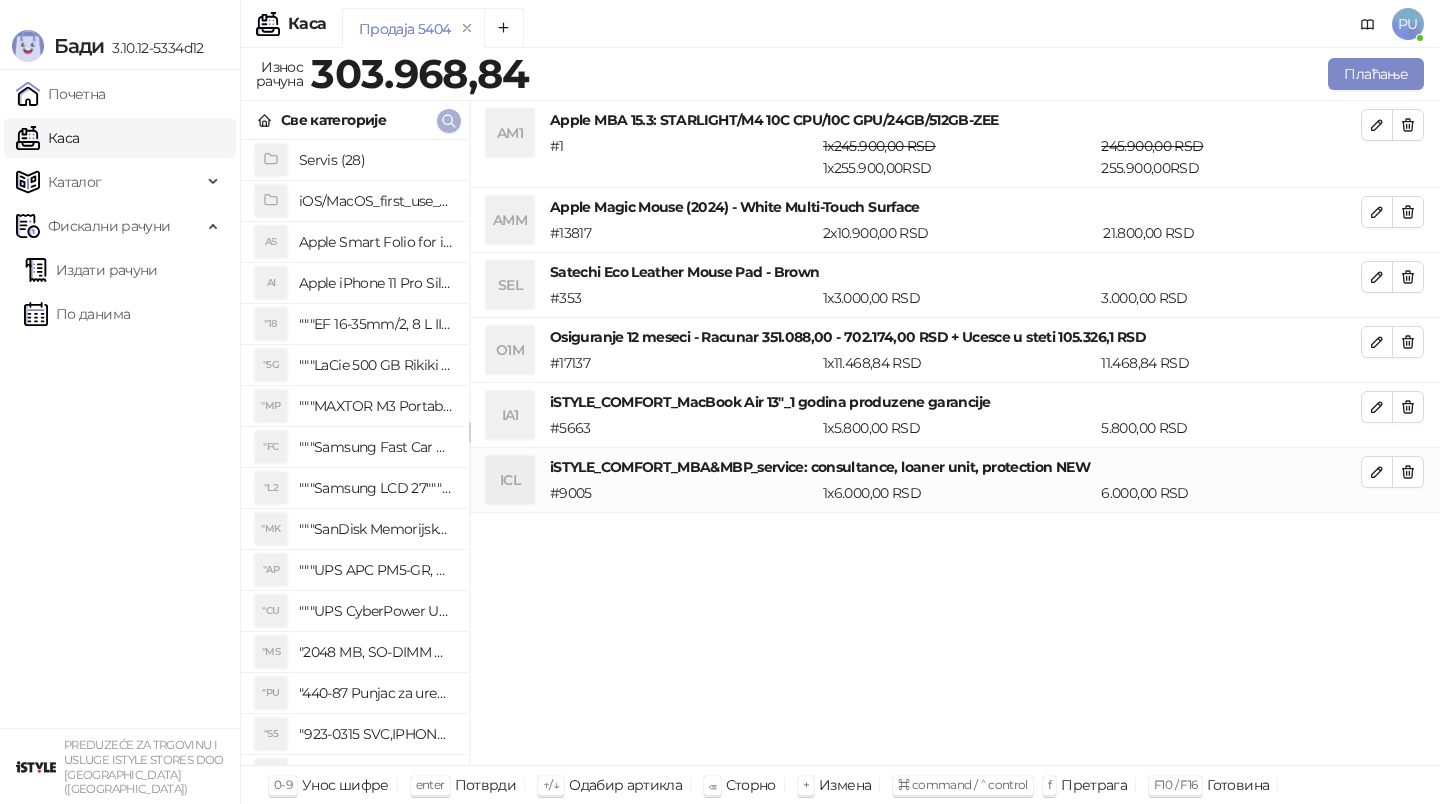 click 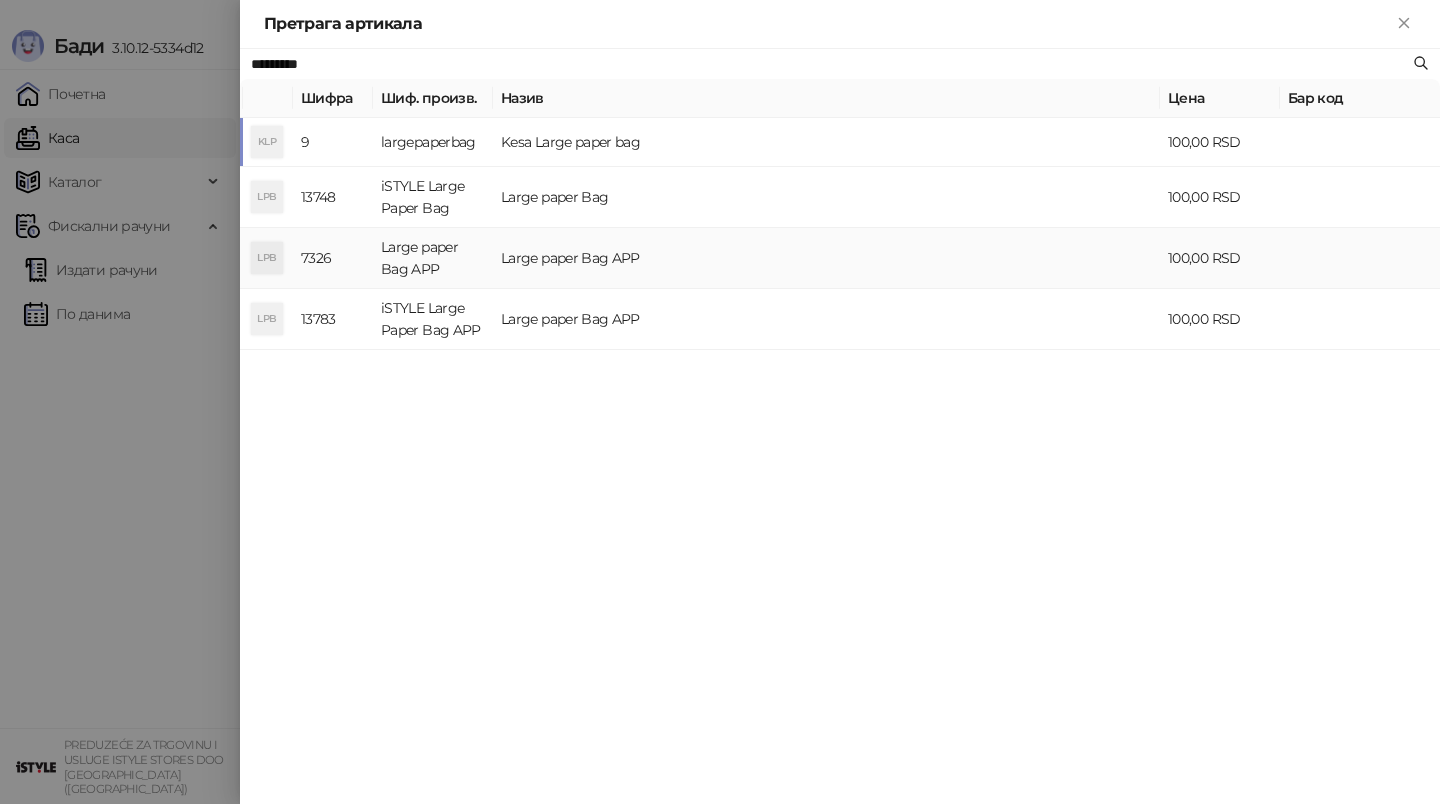 type on "*********" 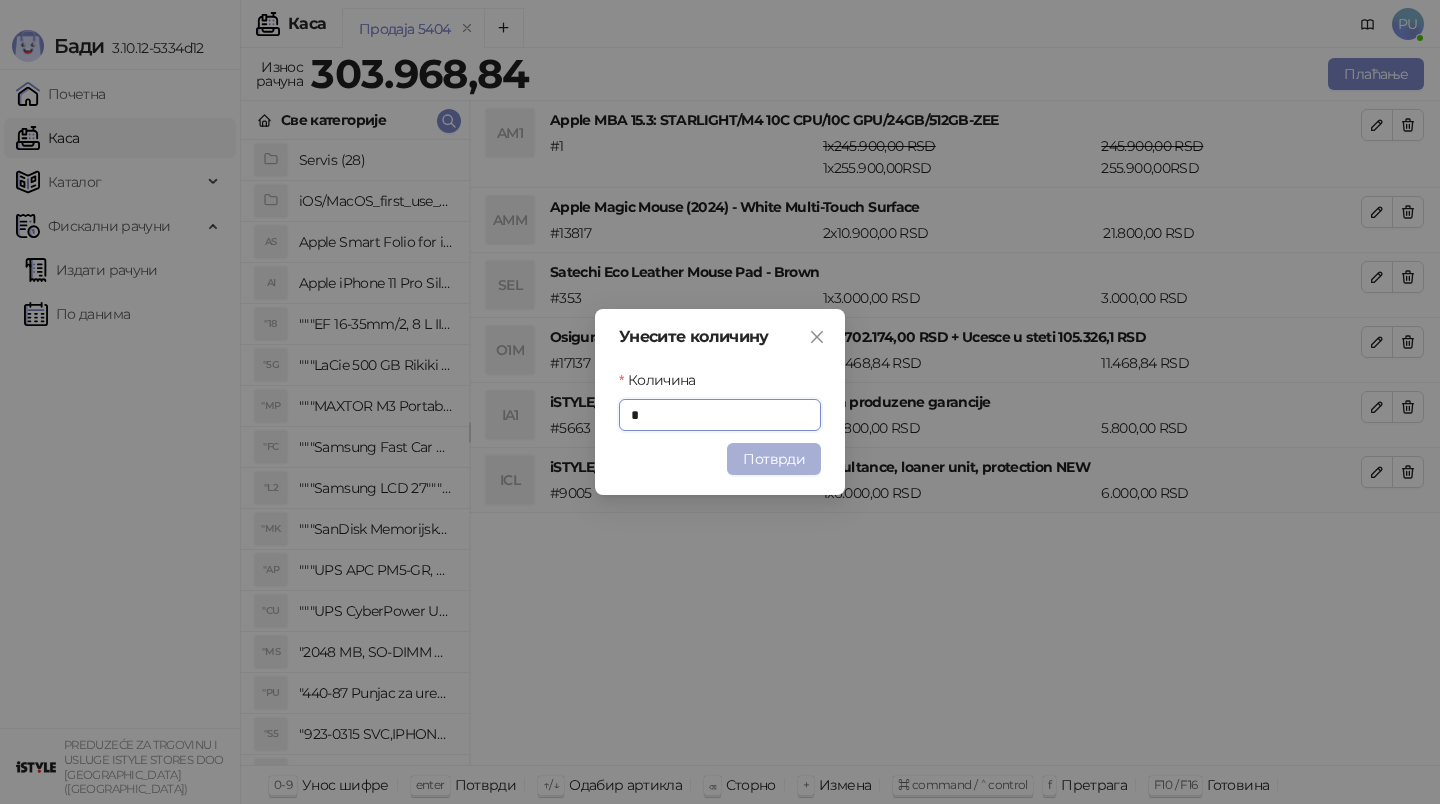 click on "Потврди" at bounding box center [774, 459] 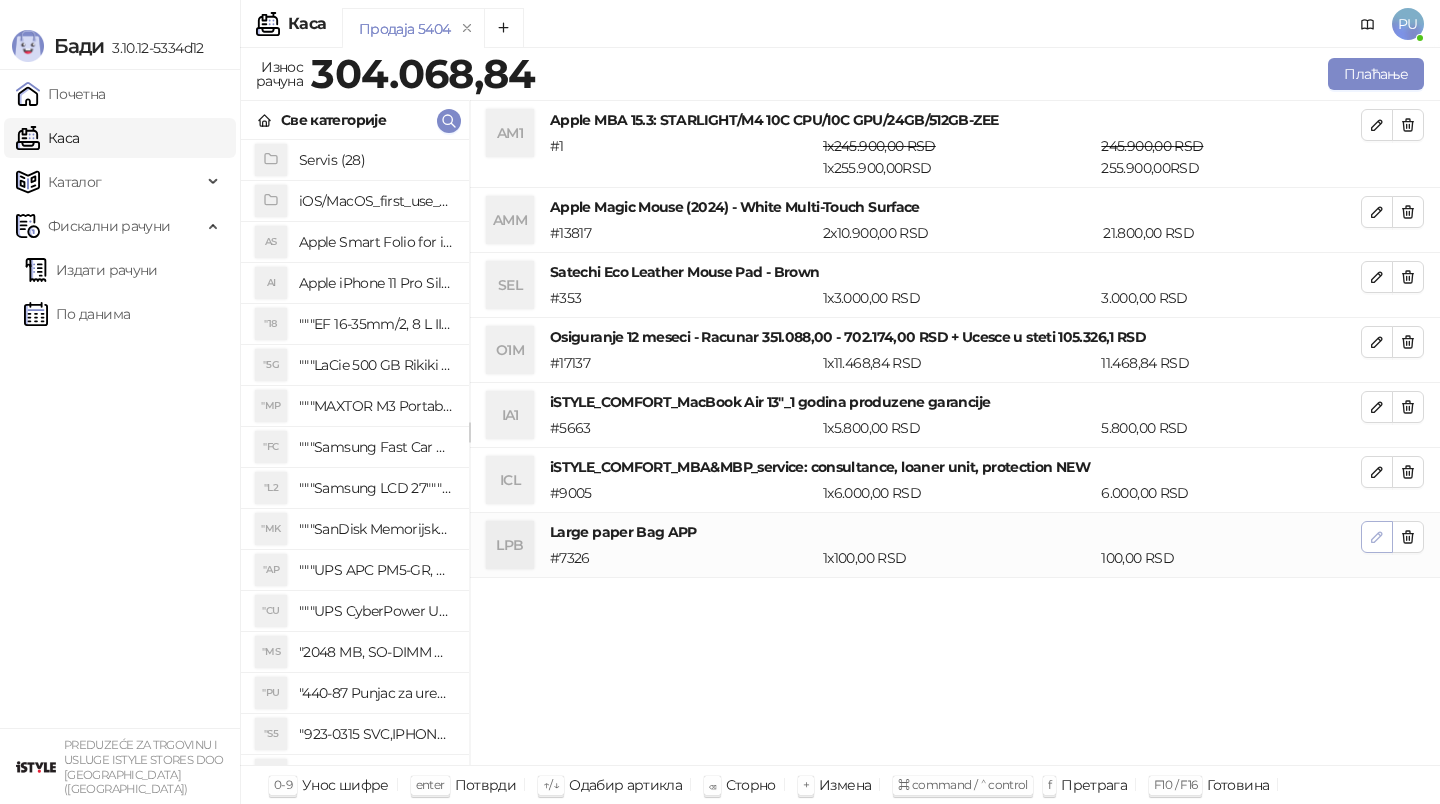 click 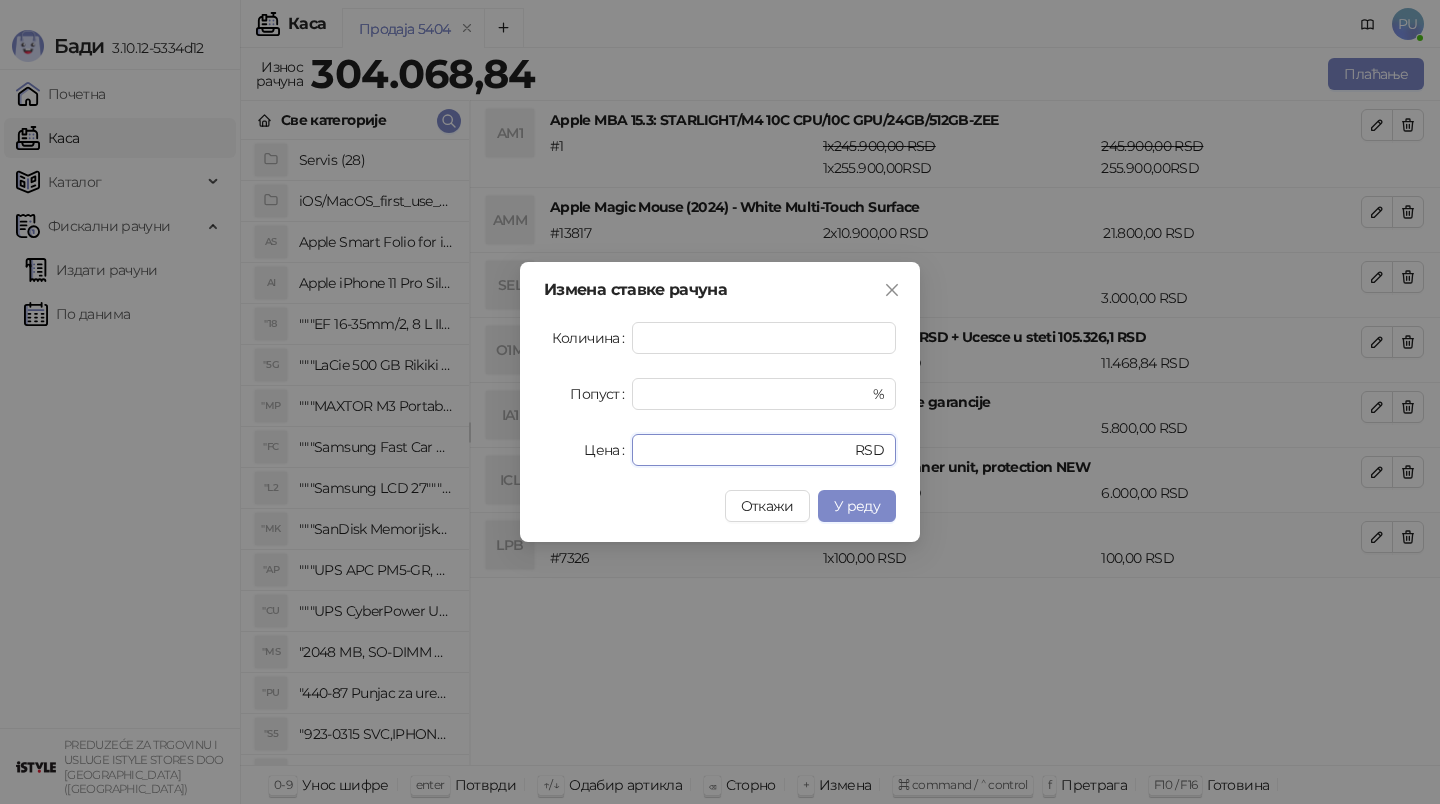 drag, startPoint x: 699, startPoint y: 450, endPoint x: 276, endPoint y: 450, distance: 423 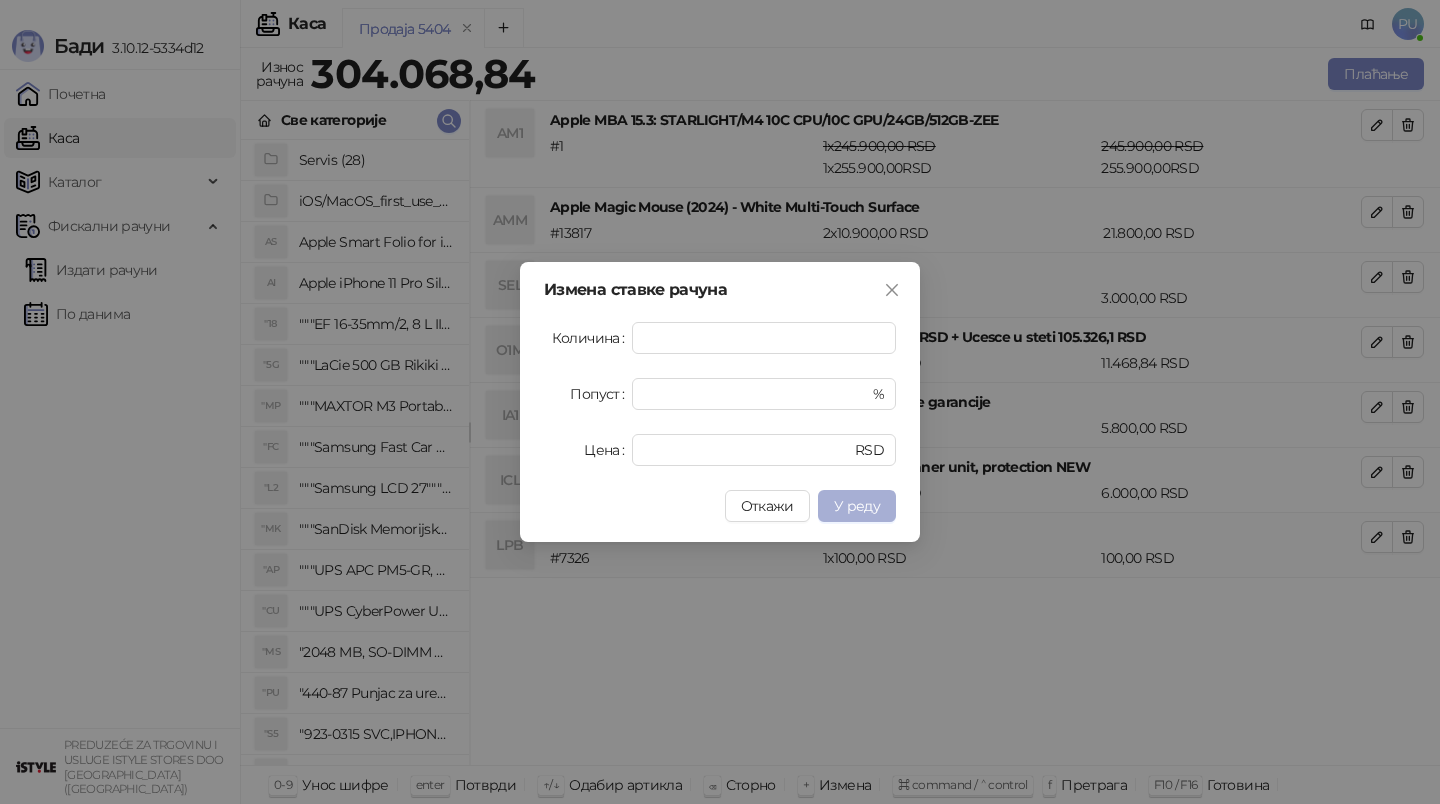 click on "У реду" at bounding box center [857, 506] 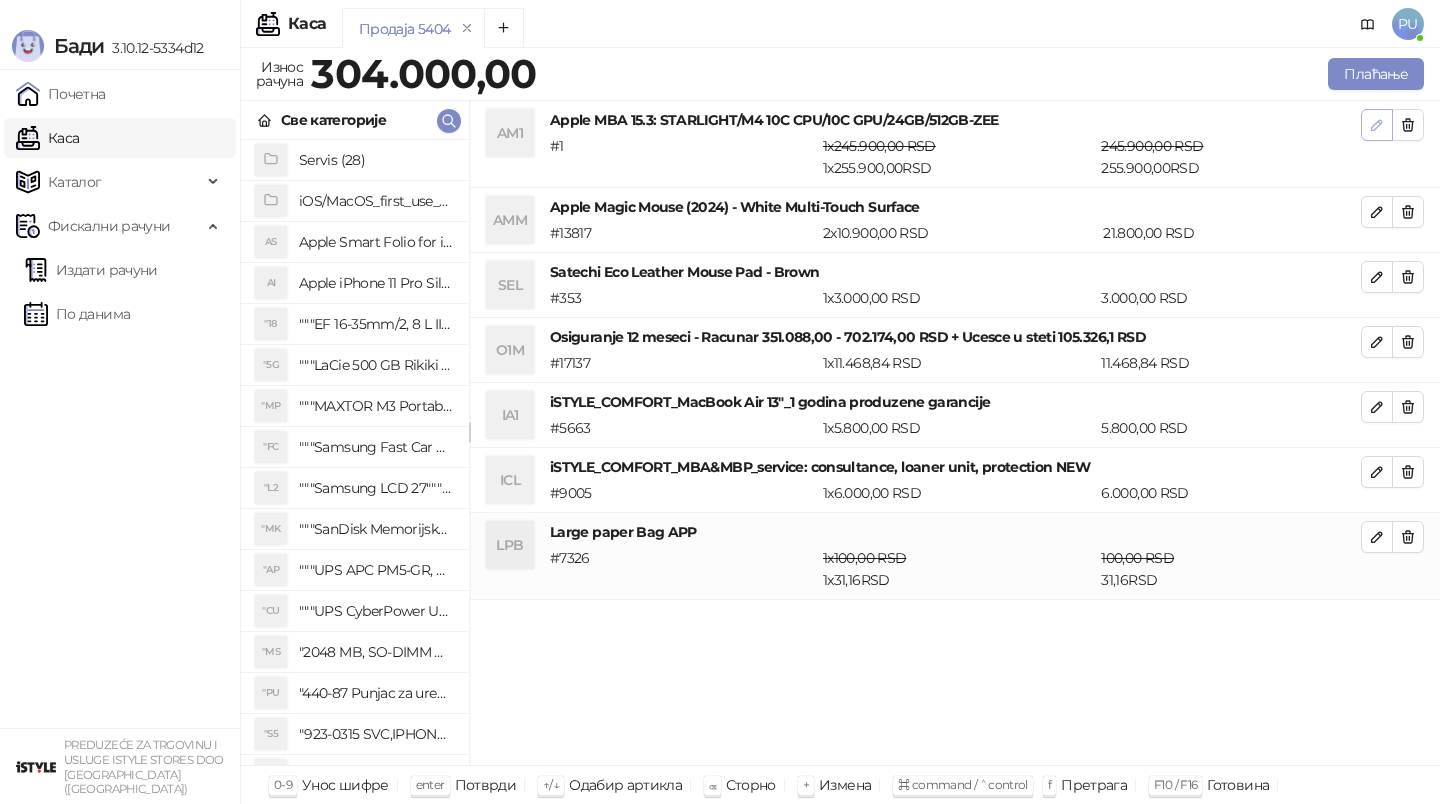 click 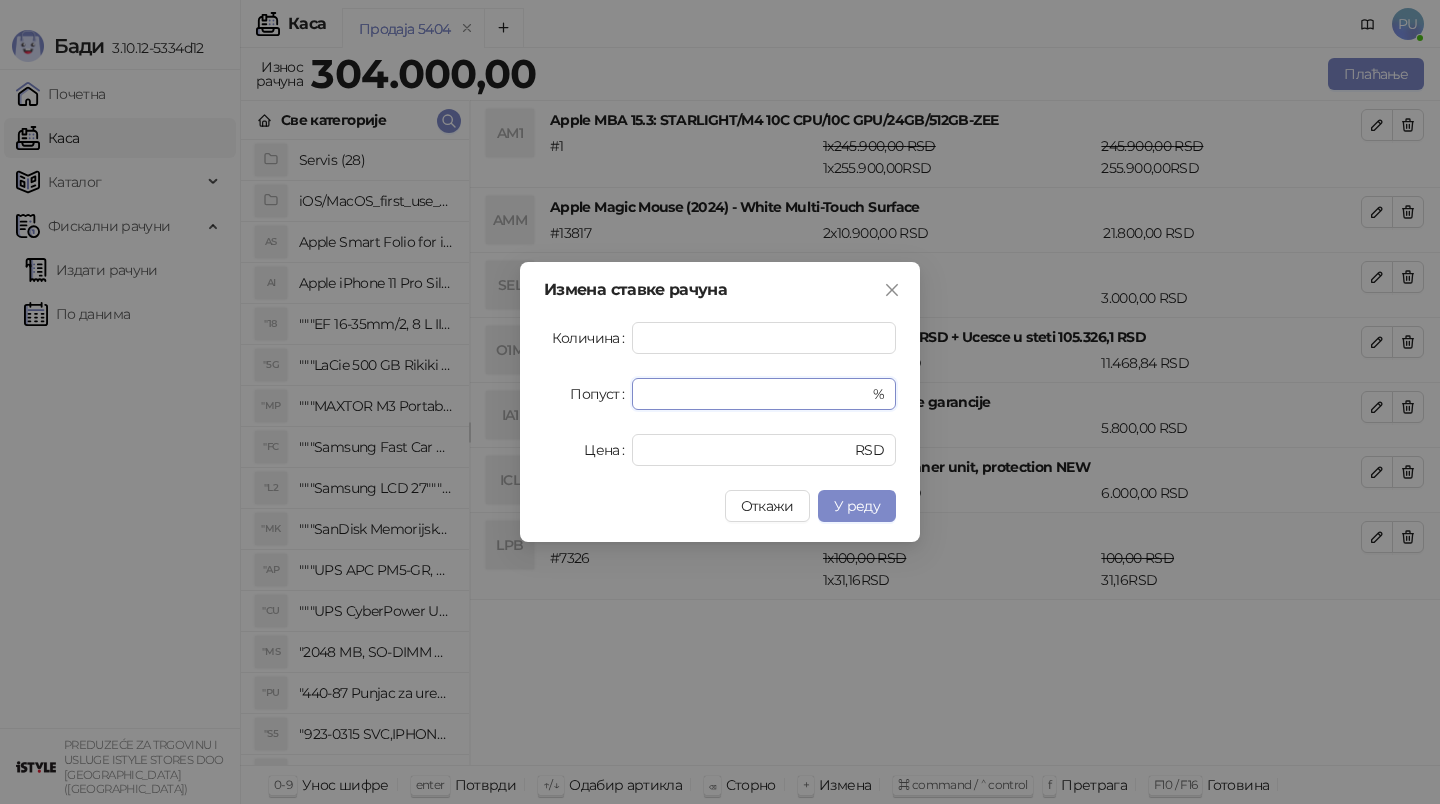 drag, startPoint x: 670, startPoint y: 394, endPoint x: 456, endPoint y: 397, distance: 214.02103 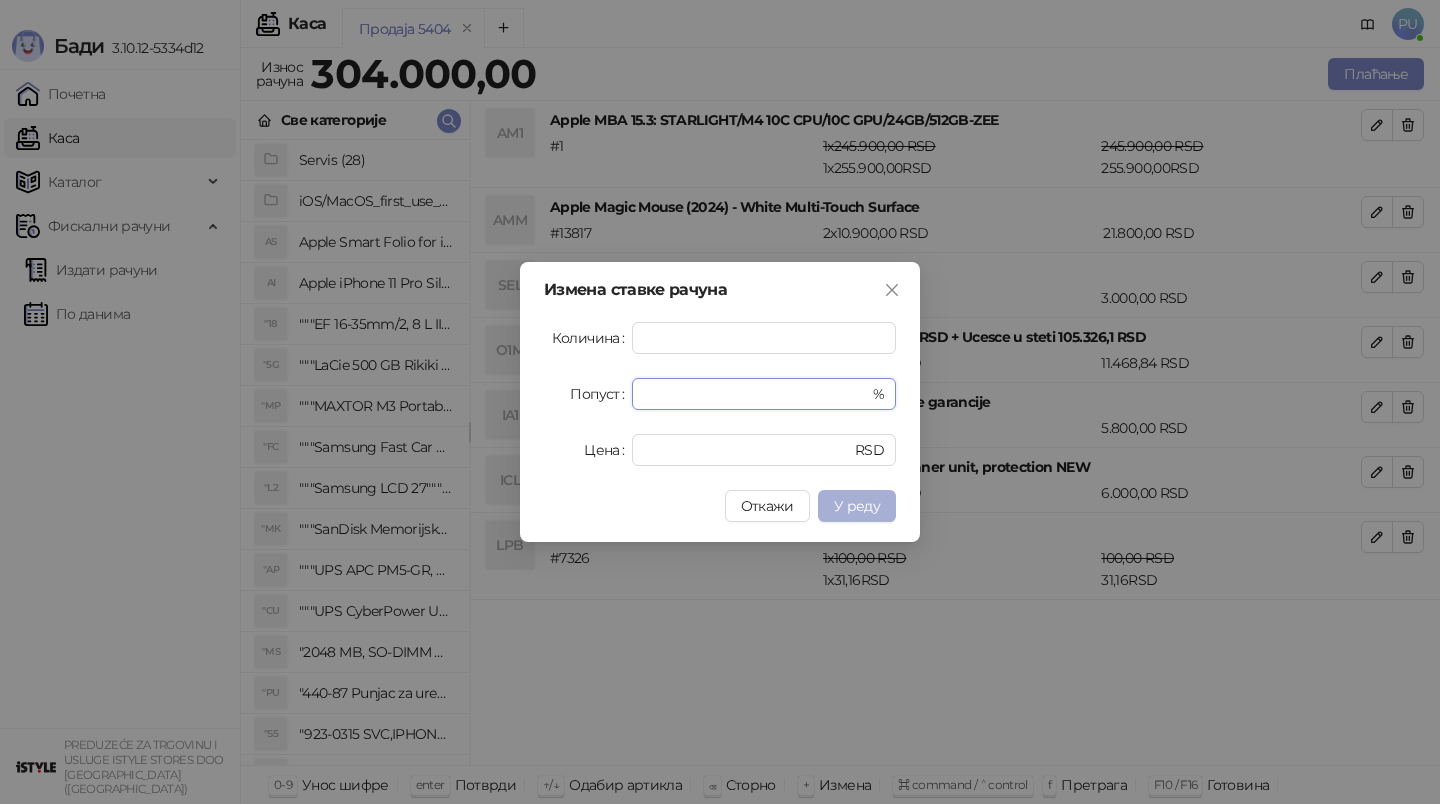 type on "**********" 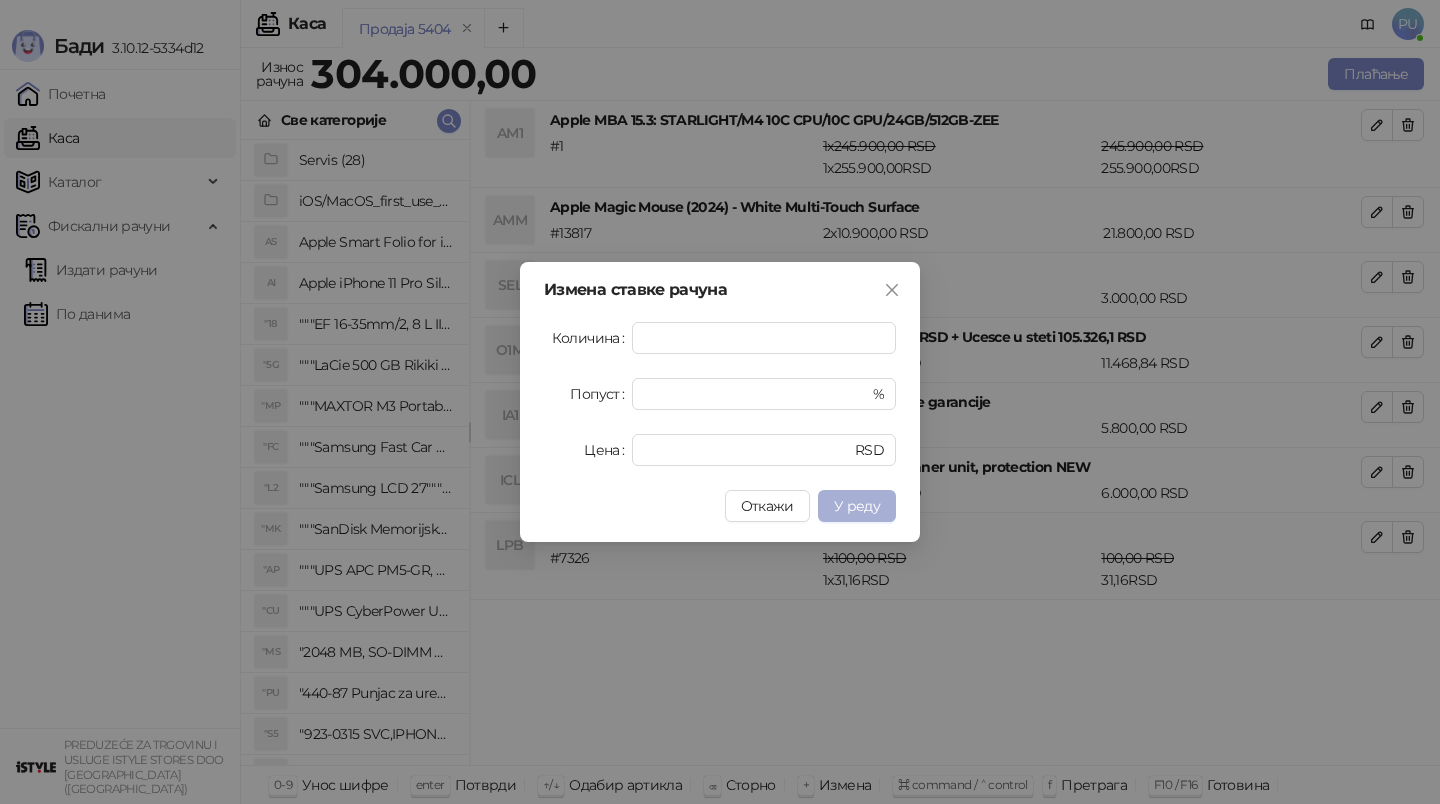 click on "У реду" at bounding box center (857, 506) 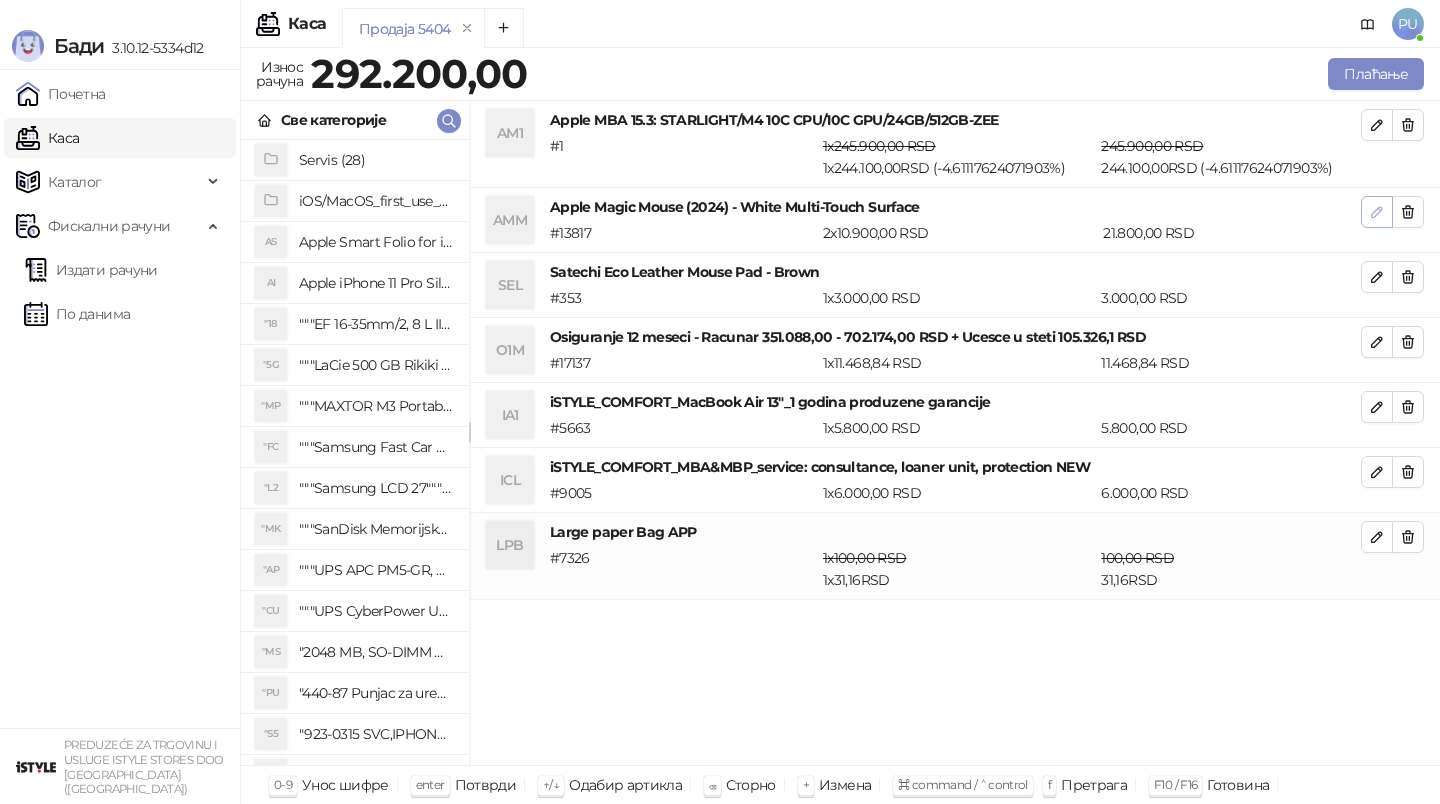 click 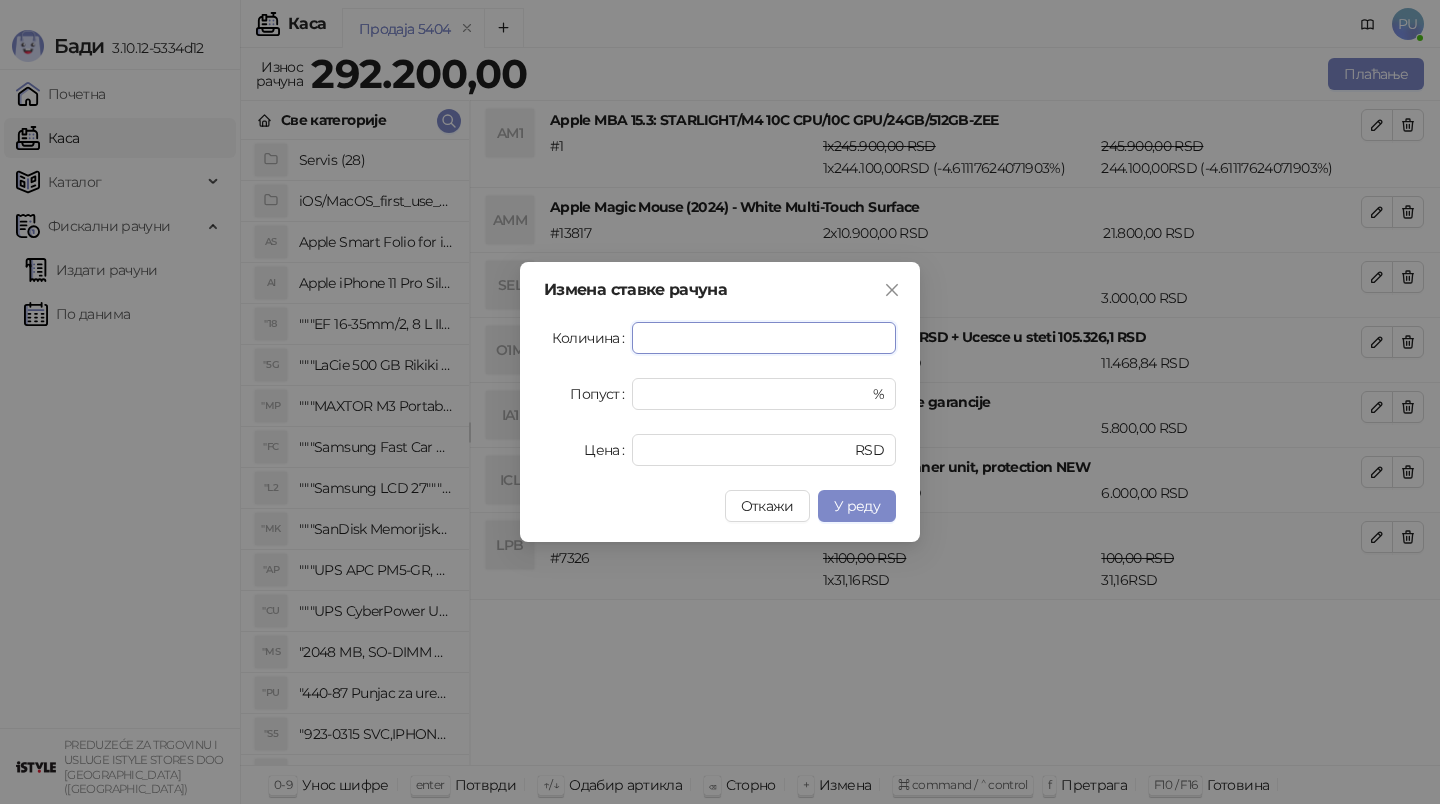 type on "*" 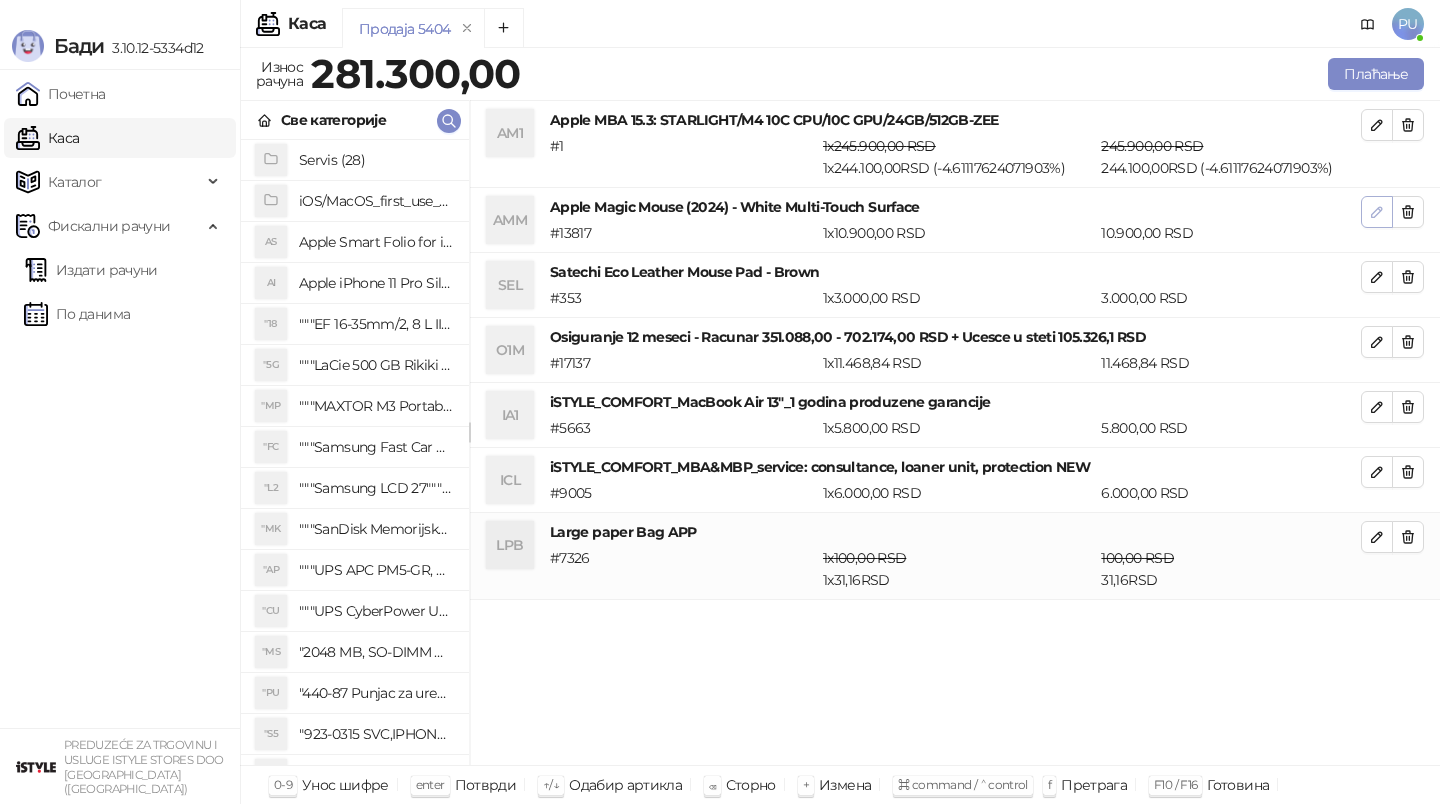 click at bounding box center [1377, 212] 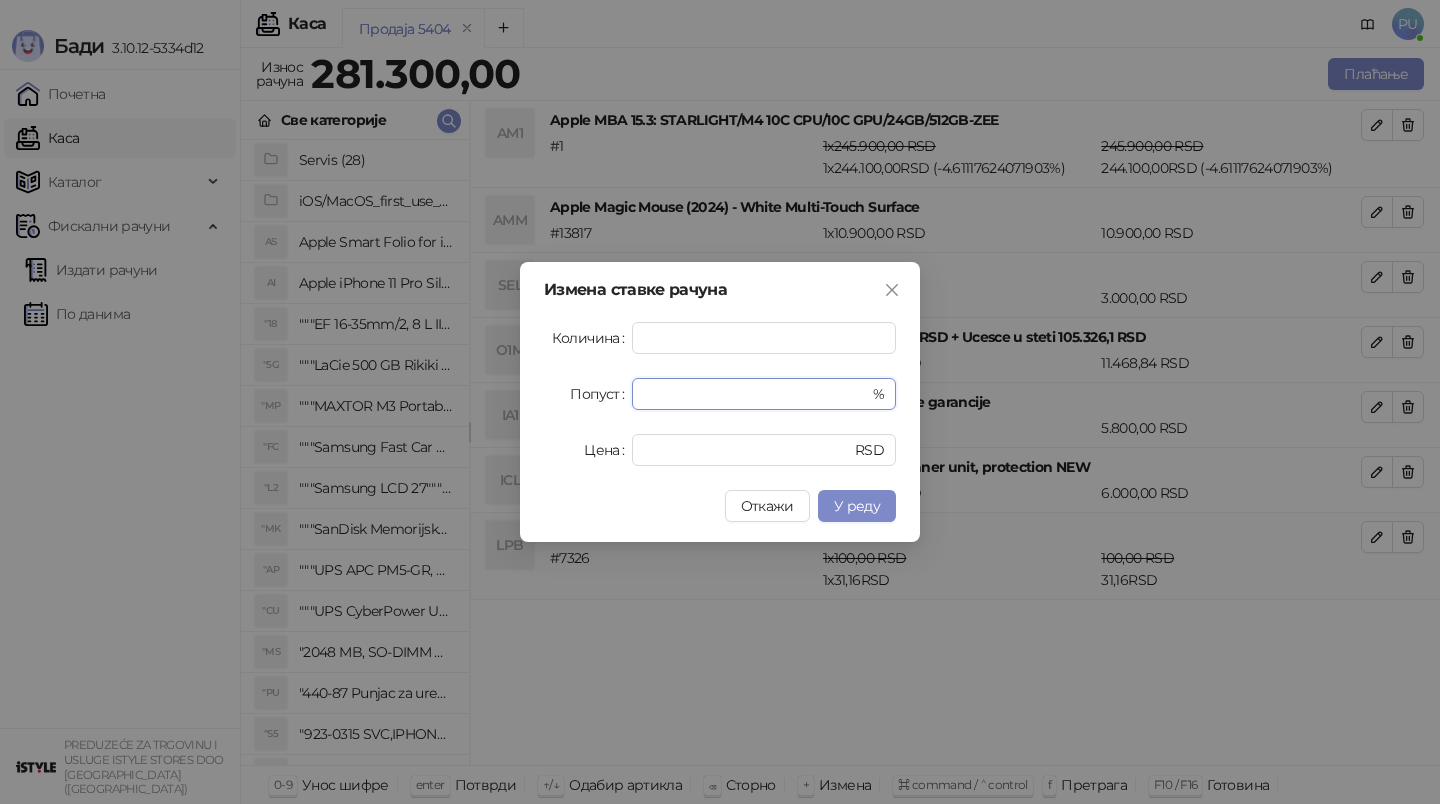 drag, startPoint x: 674, startPoint y: 393, endPoint x: 411, endPoint y: 393, distance: 263 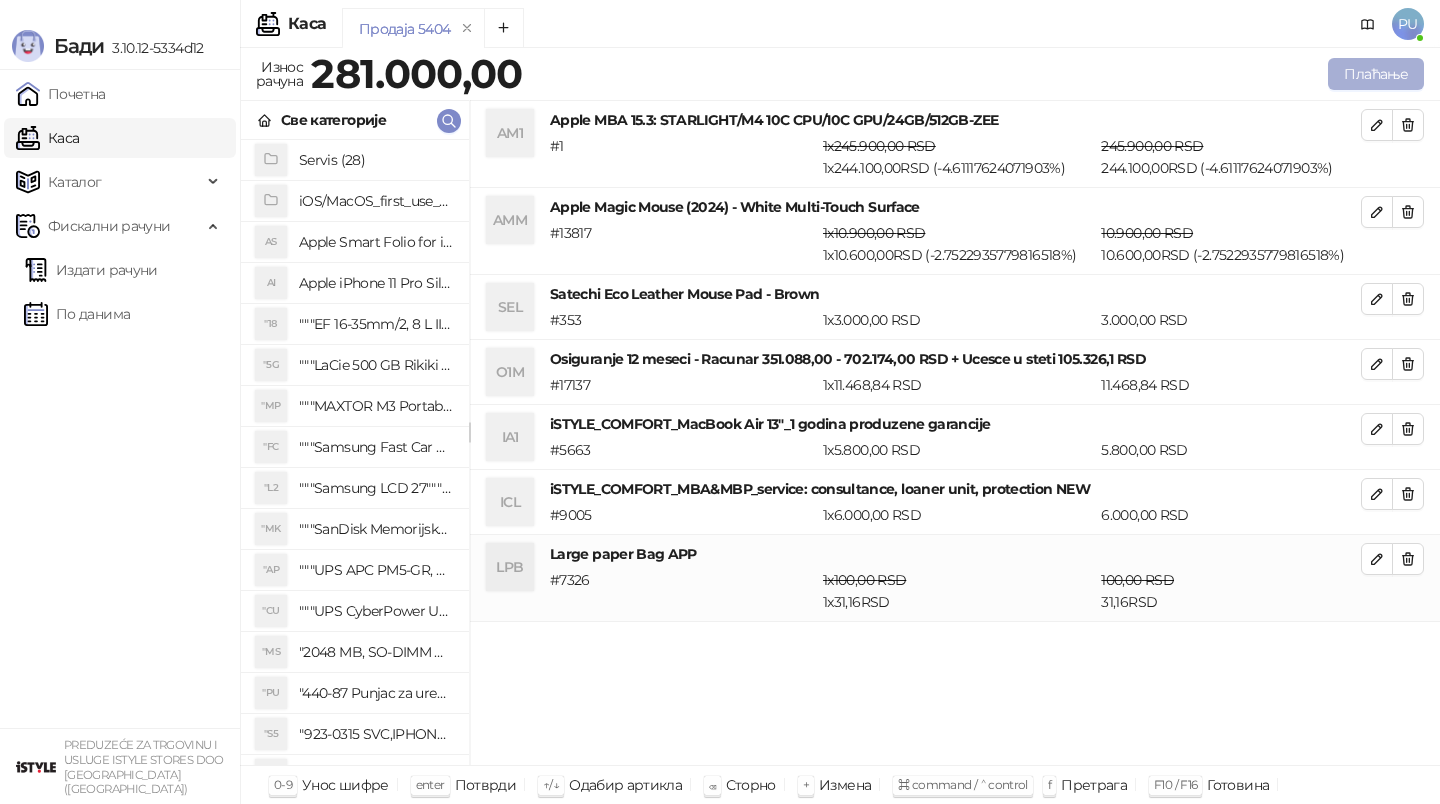 click on "Плаћање" at bounding box center [1376, 74] 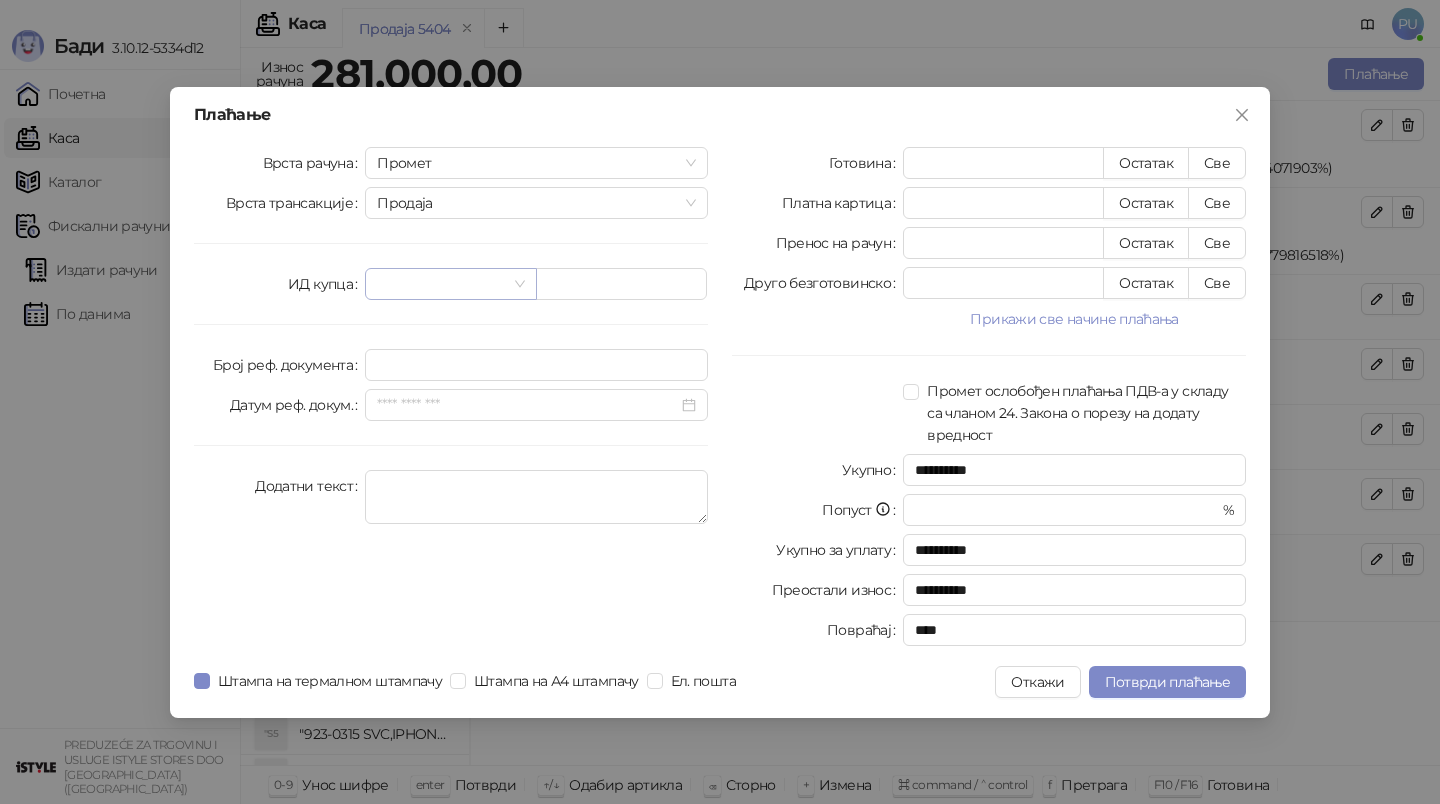 click at bounding box center [441, 284] 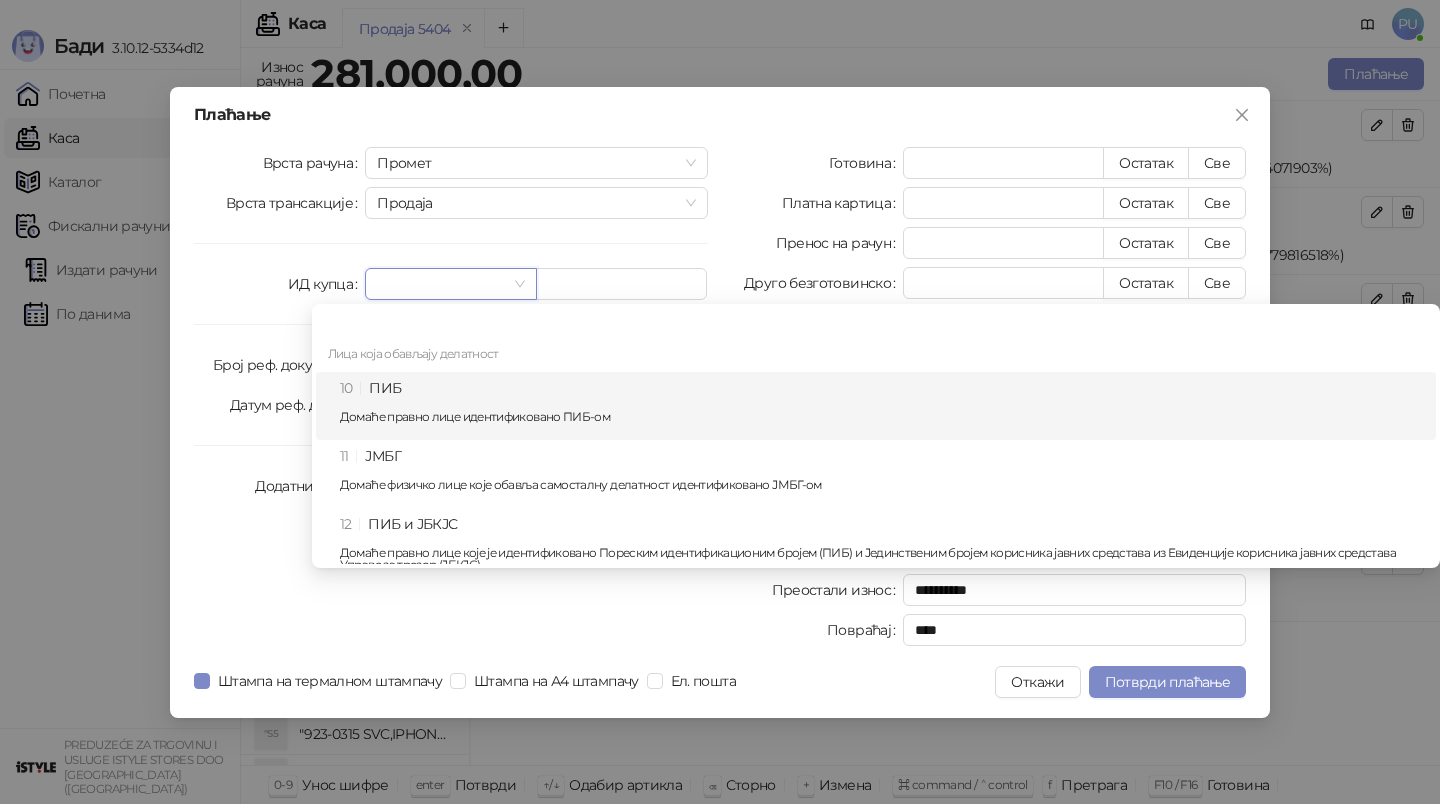 click on "Домаће правно лице идентификовано ПИБ-ом" at bounding box center (882, 417) 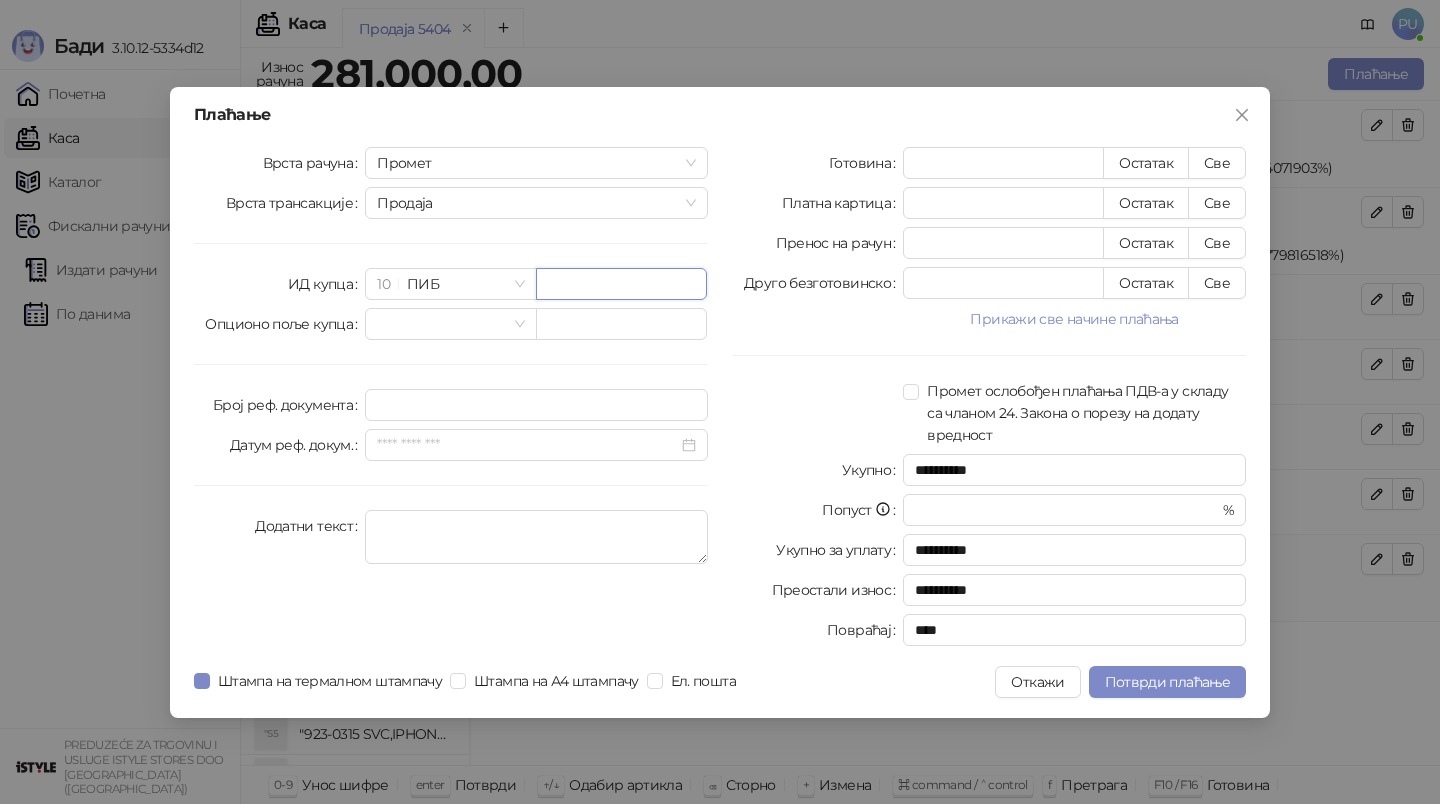 paste on "*********" 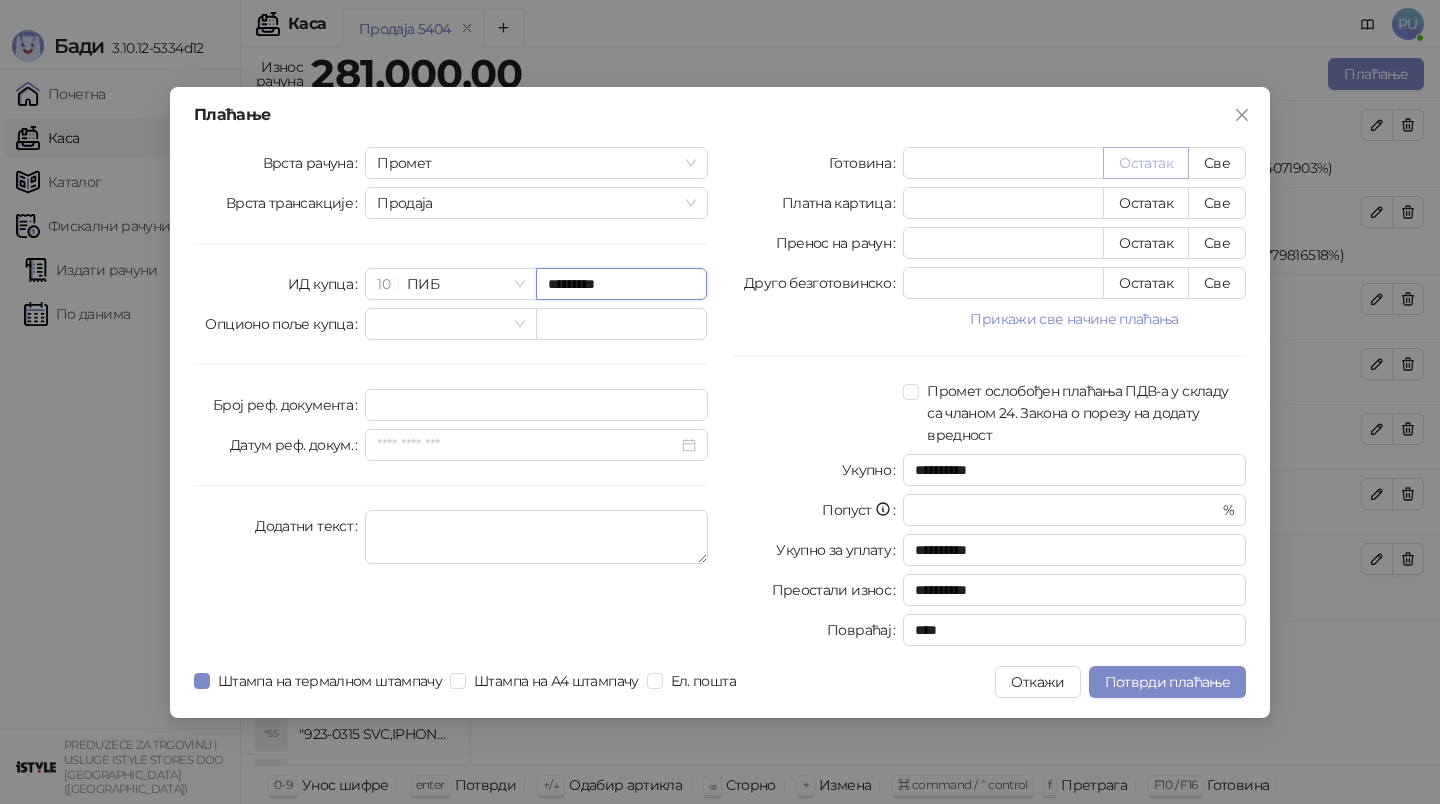 type on "*********" 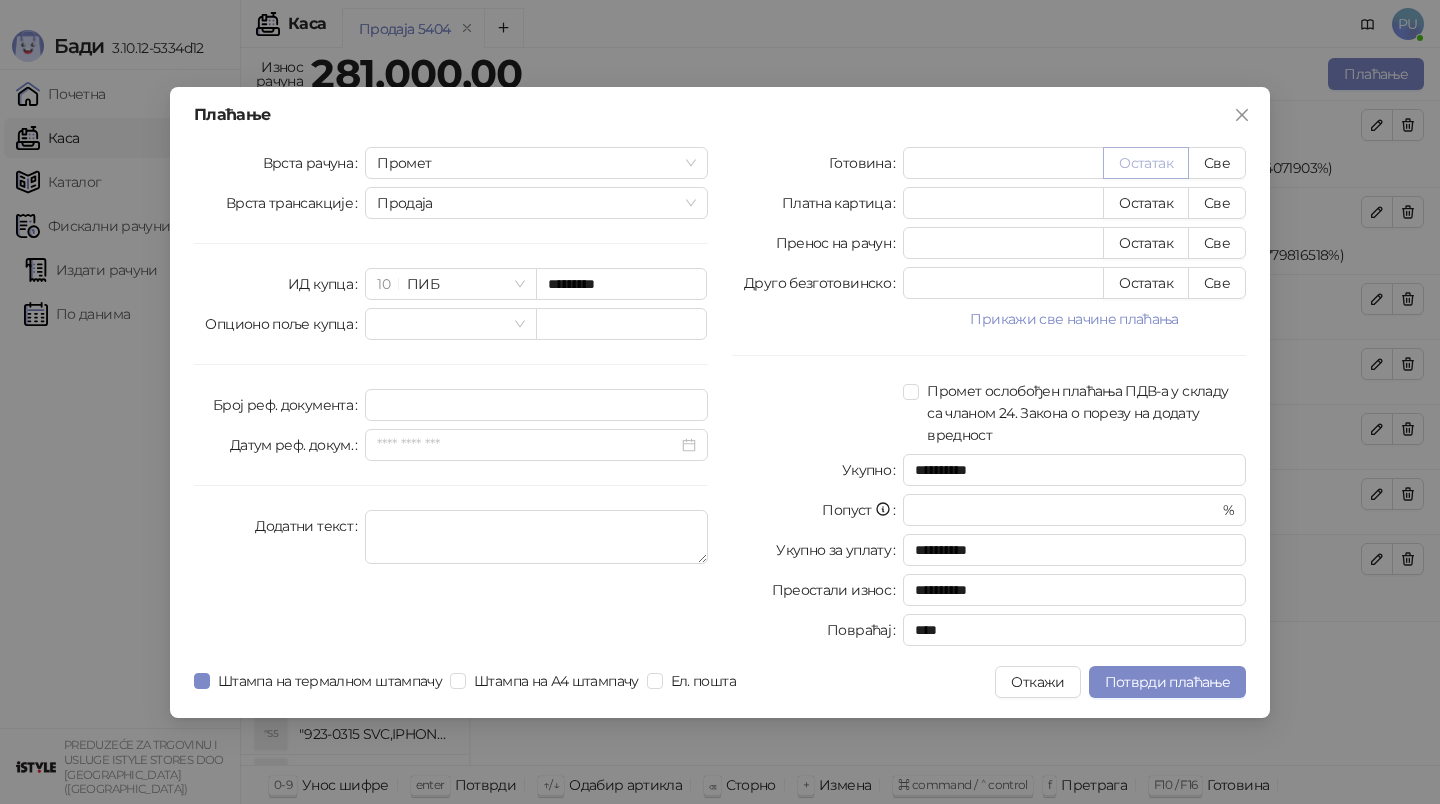 click on "Остатак" at bounding box center (1146, 163) 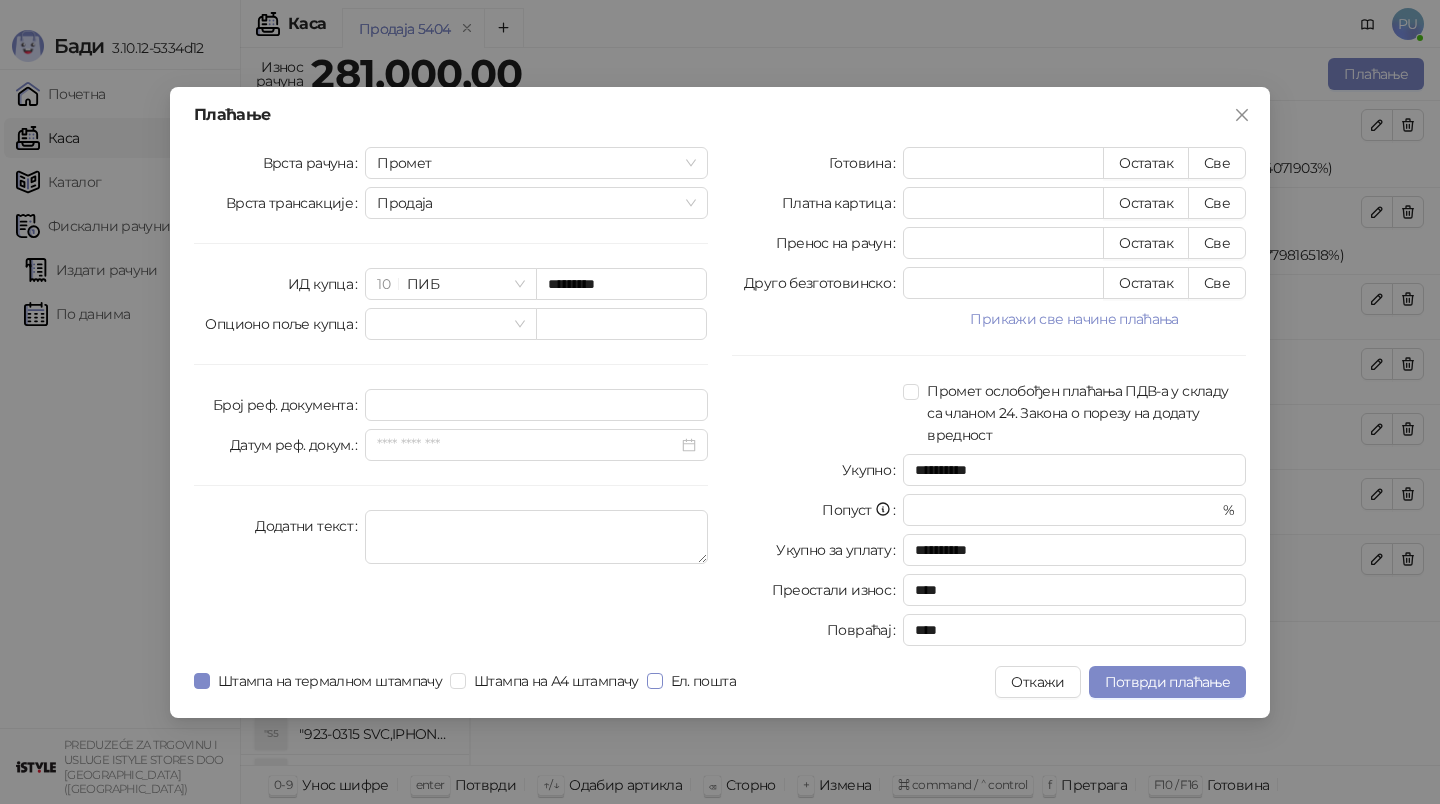 click on "Ел. пошта" at bounding box center [703, 681] 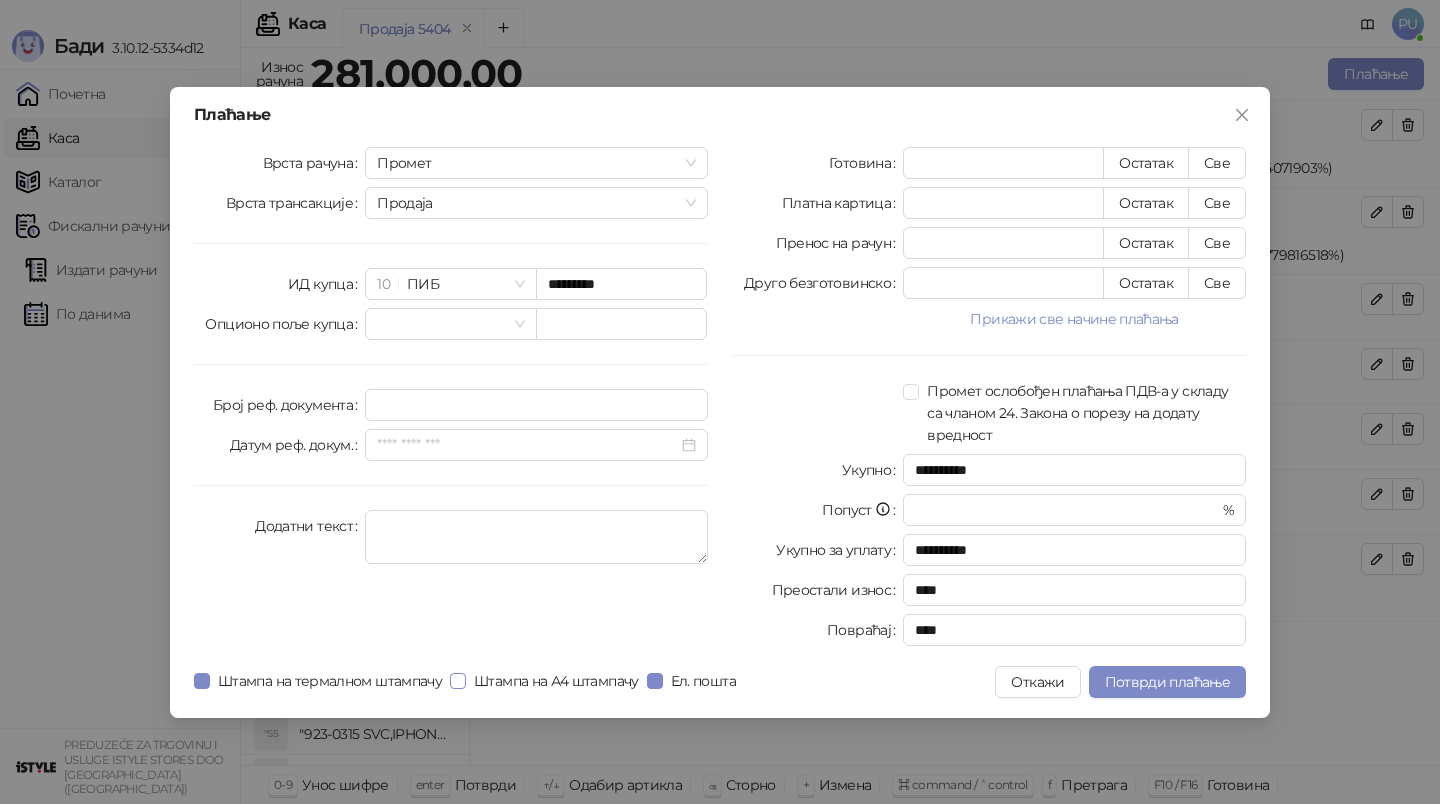 click on "Штампа на А4 штампачу" at bounding box center (556, 681) 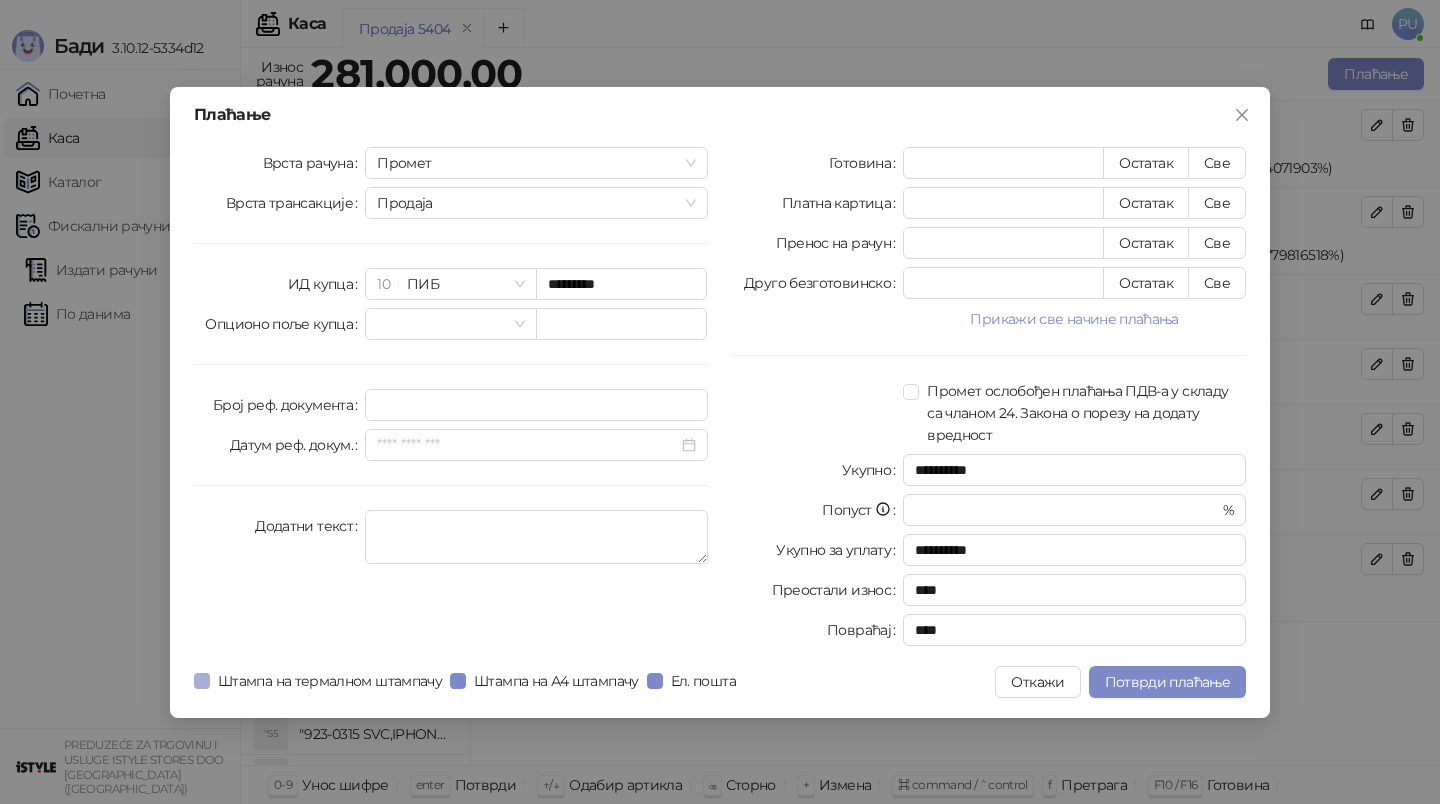 click on "Штампа на термалном штампачу" at bounding box center (330, 681) 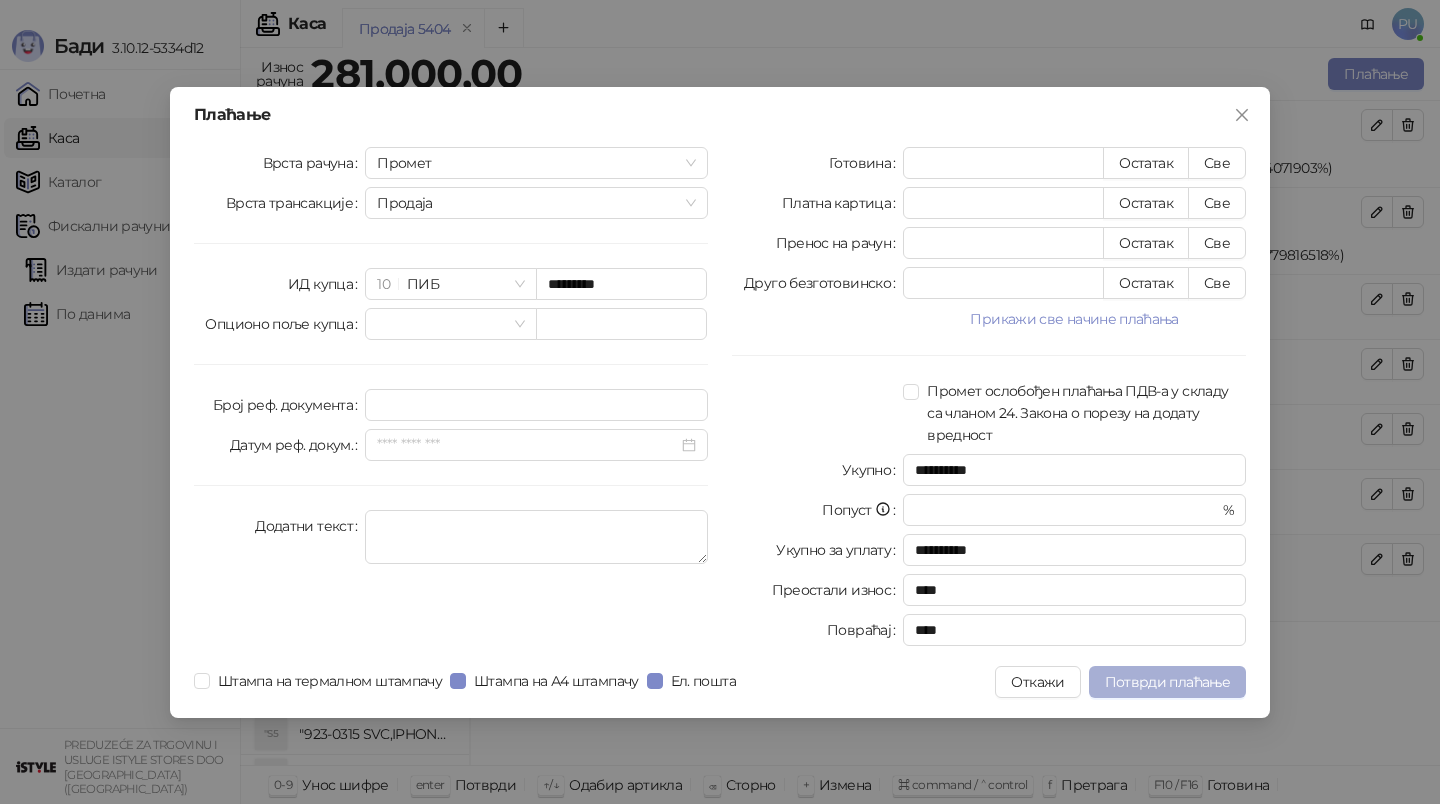click on "Потврди плаћање" at bounding box center (1167, 682) 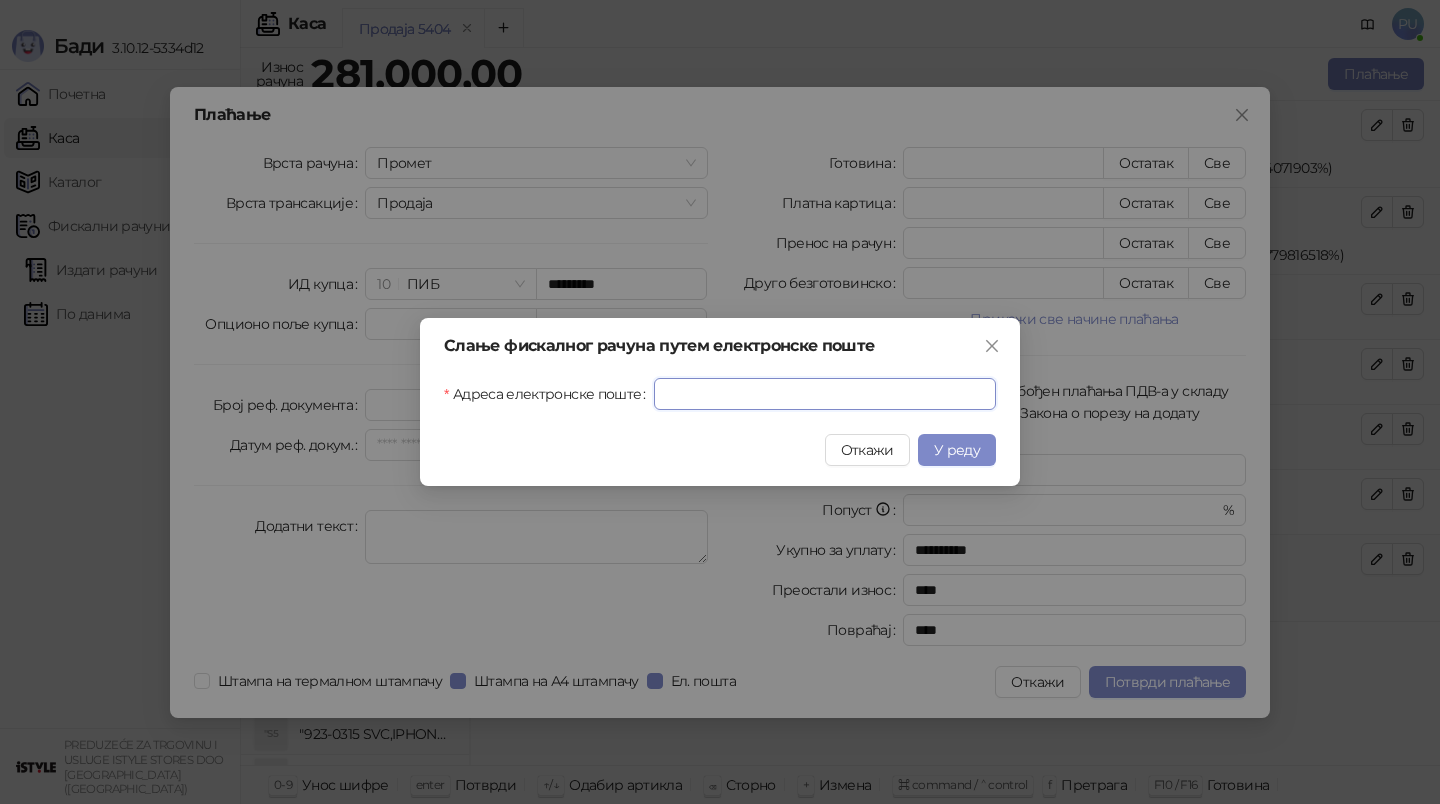 click on "Адреса електронске поште" at bounding box center (825, 394) 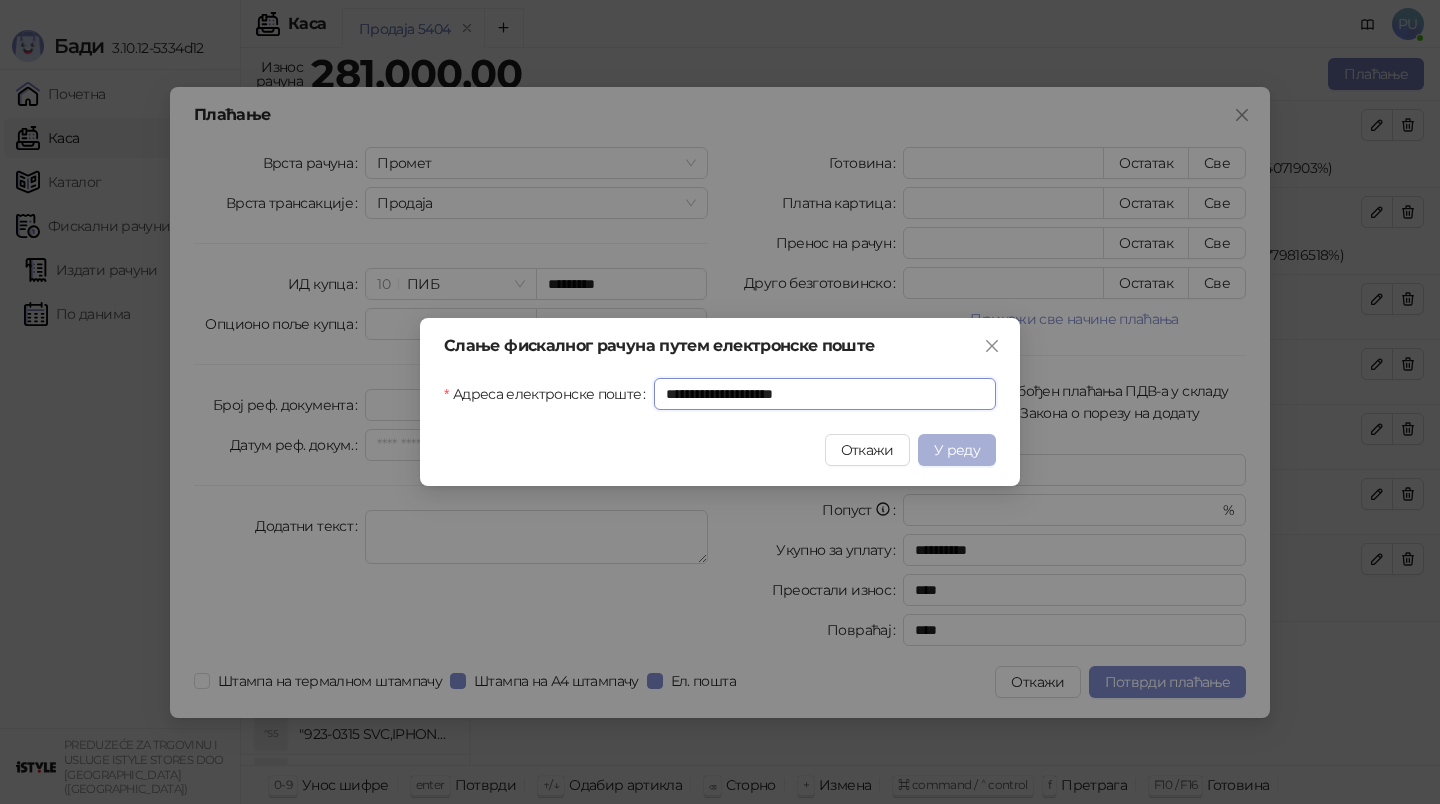type on "**********" 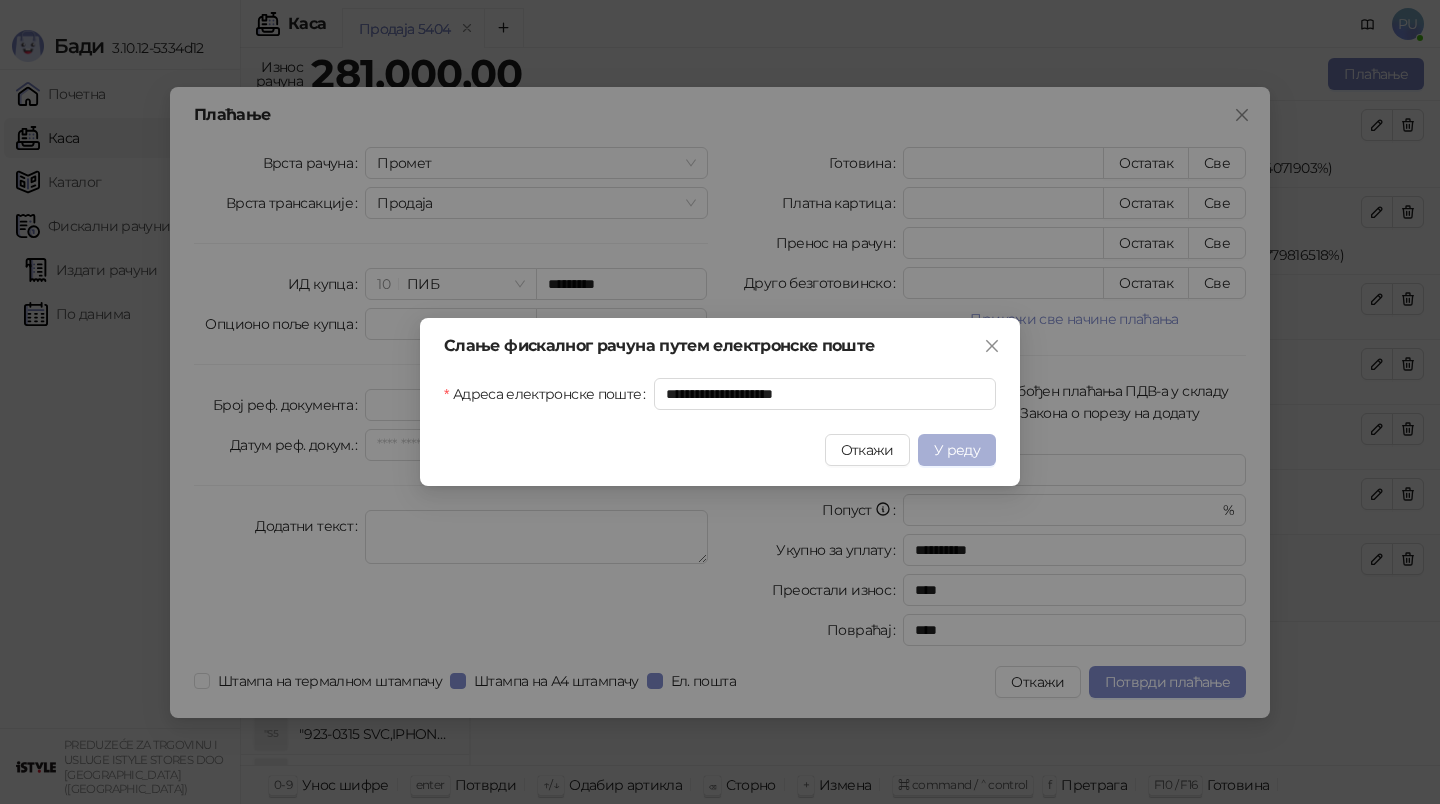 click on "У реду" at bounding box center [957, 450] 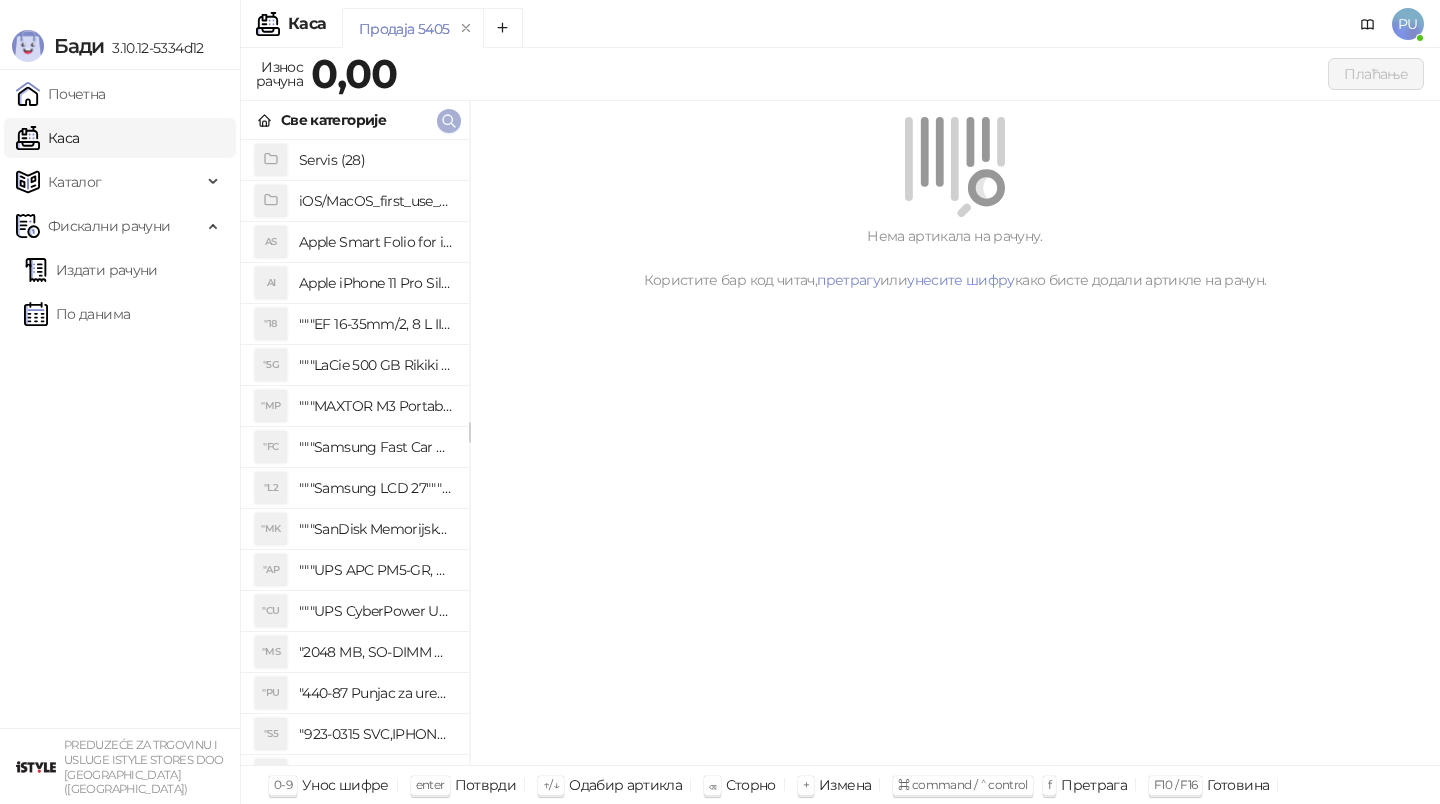 click at bounding box center [449, 120] 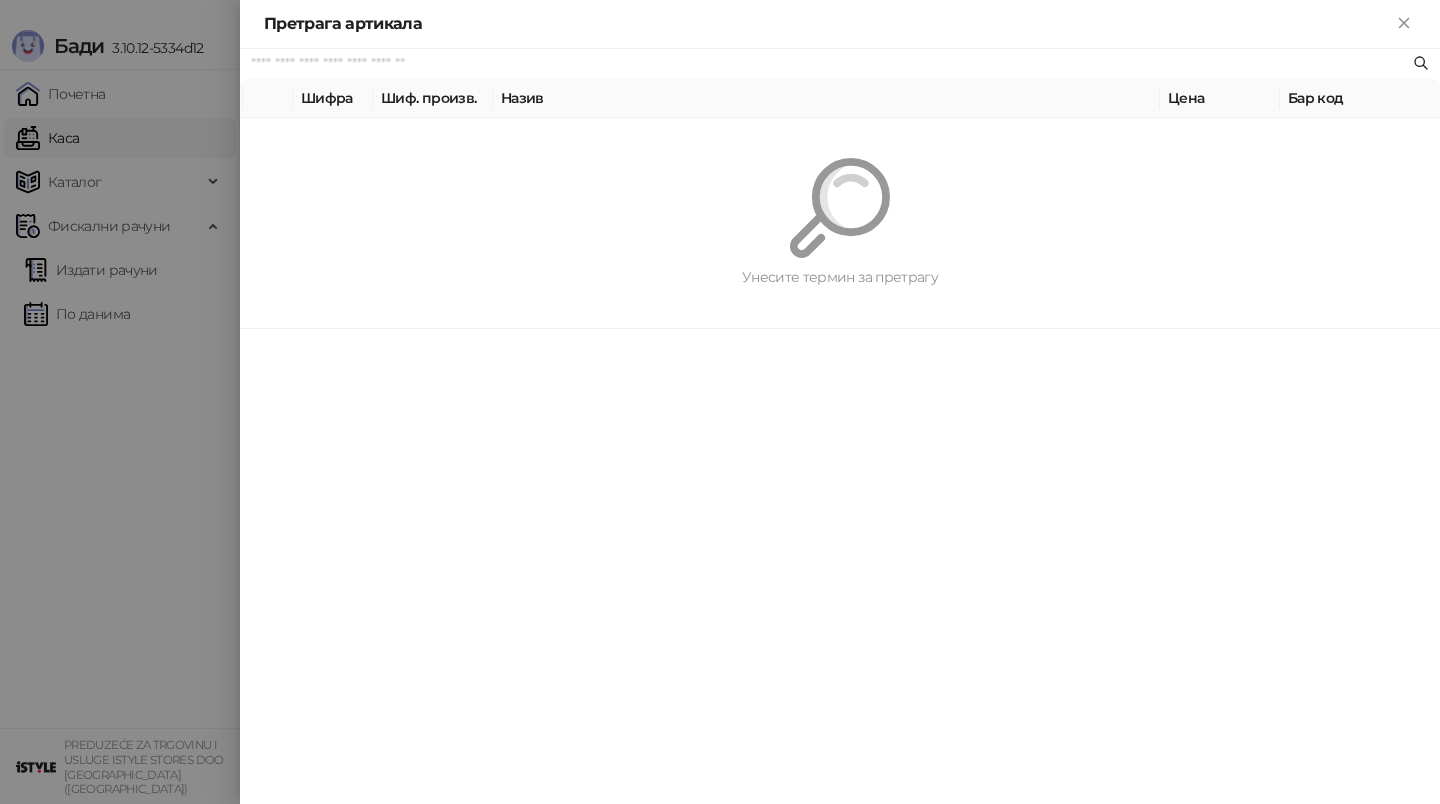 paste on "**********" 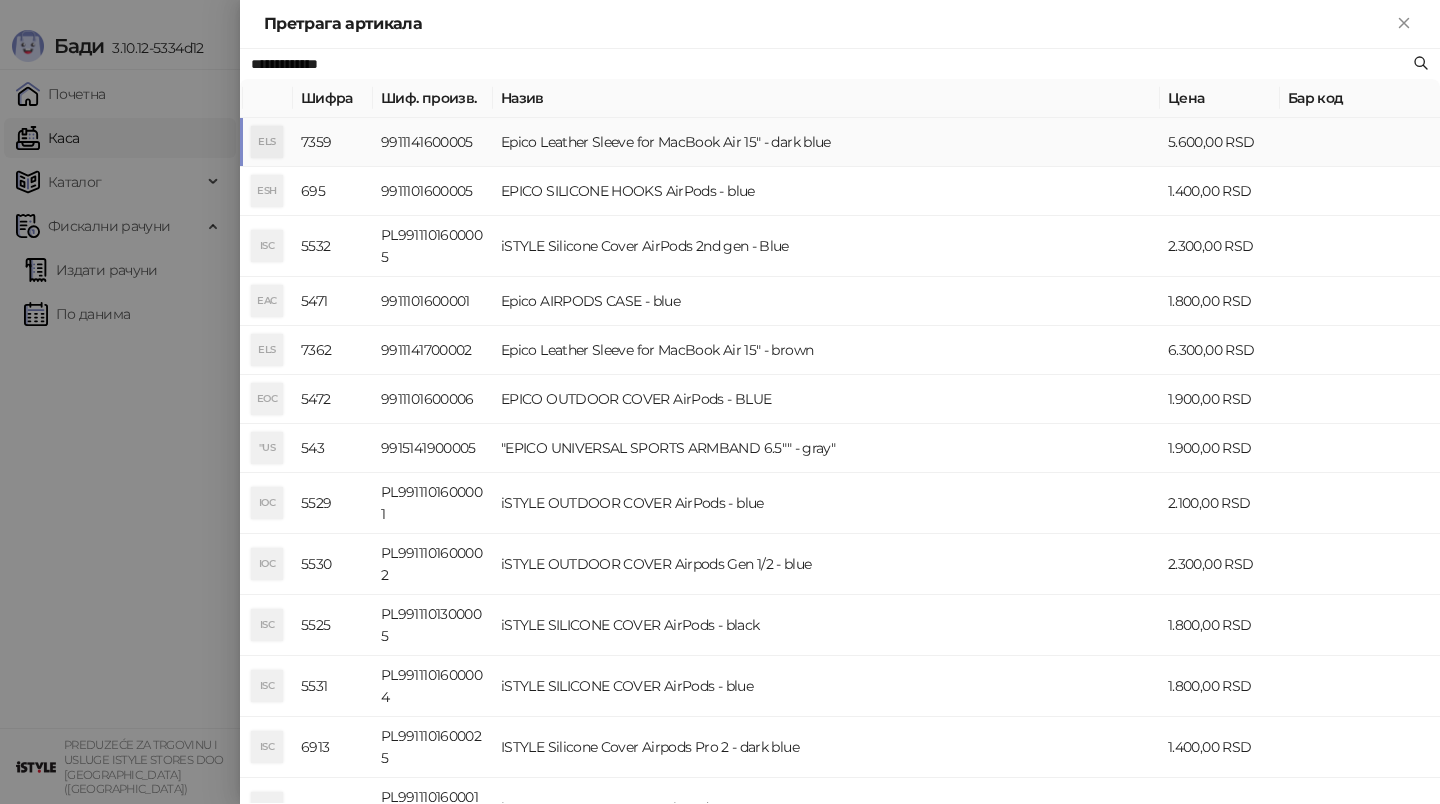 type on "**********" 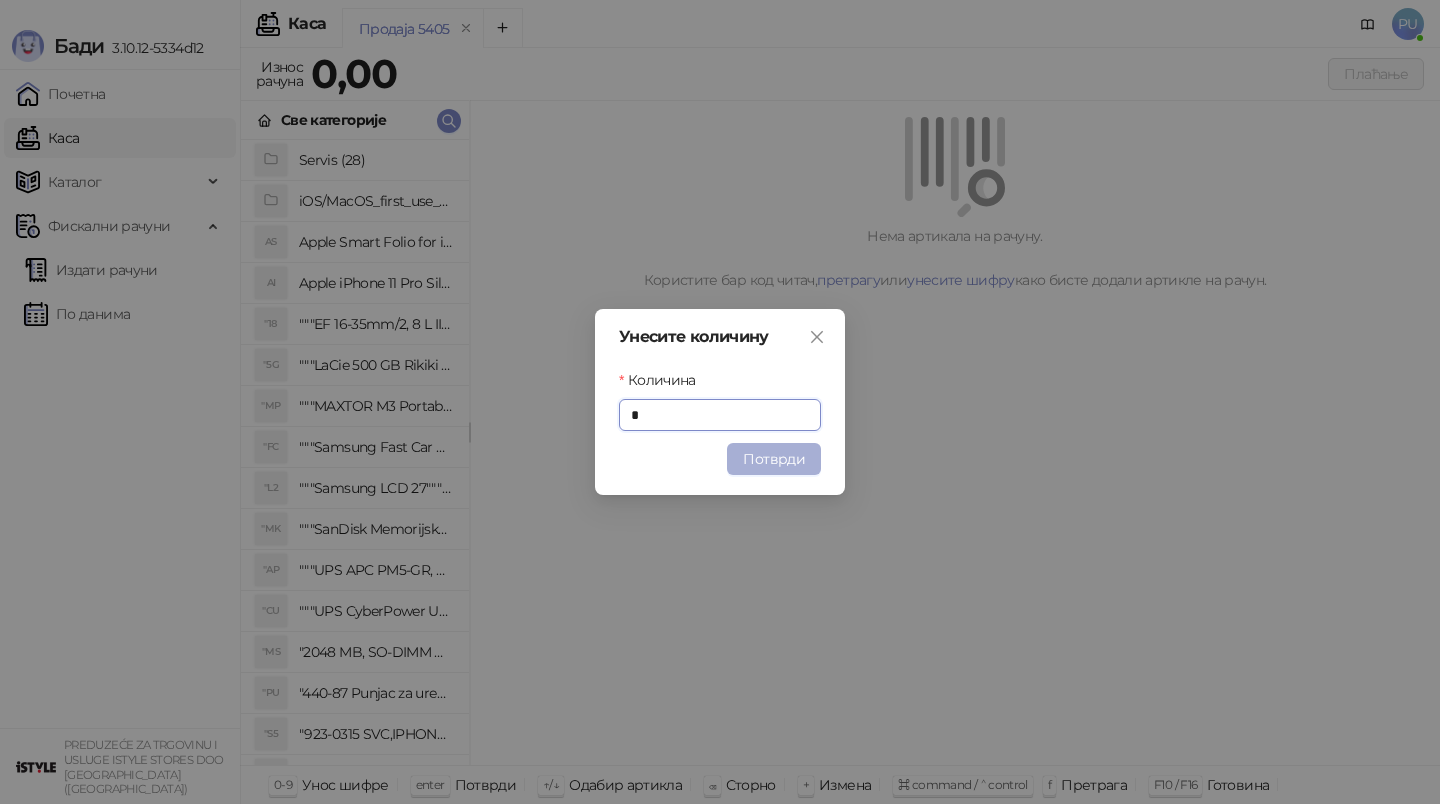 click on "Потврди" at bounding box center (774, 459) 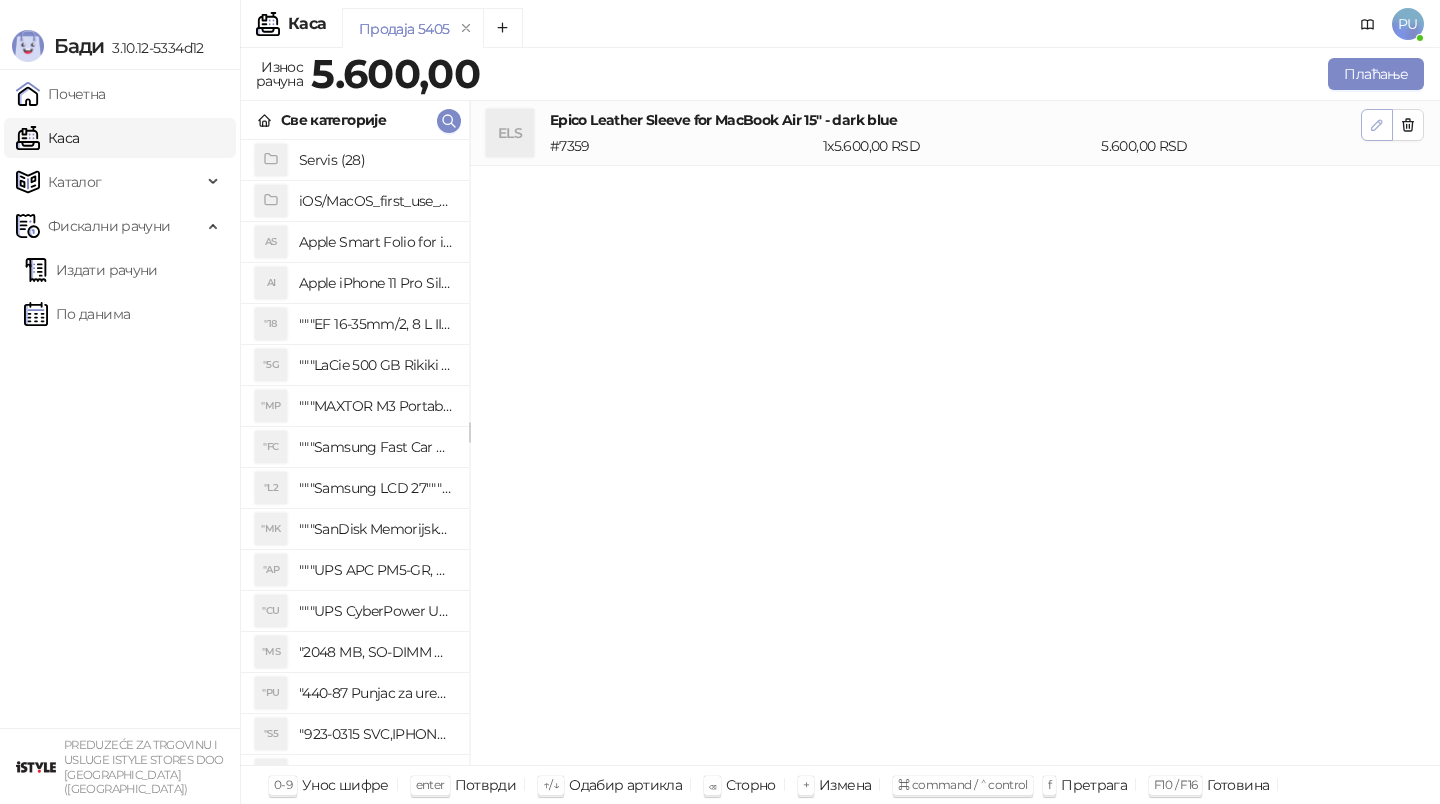 click 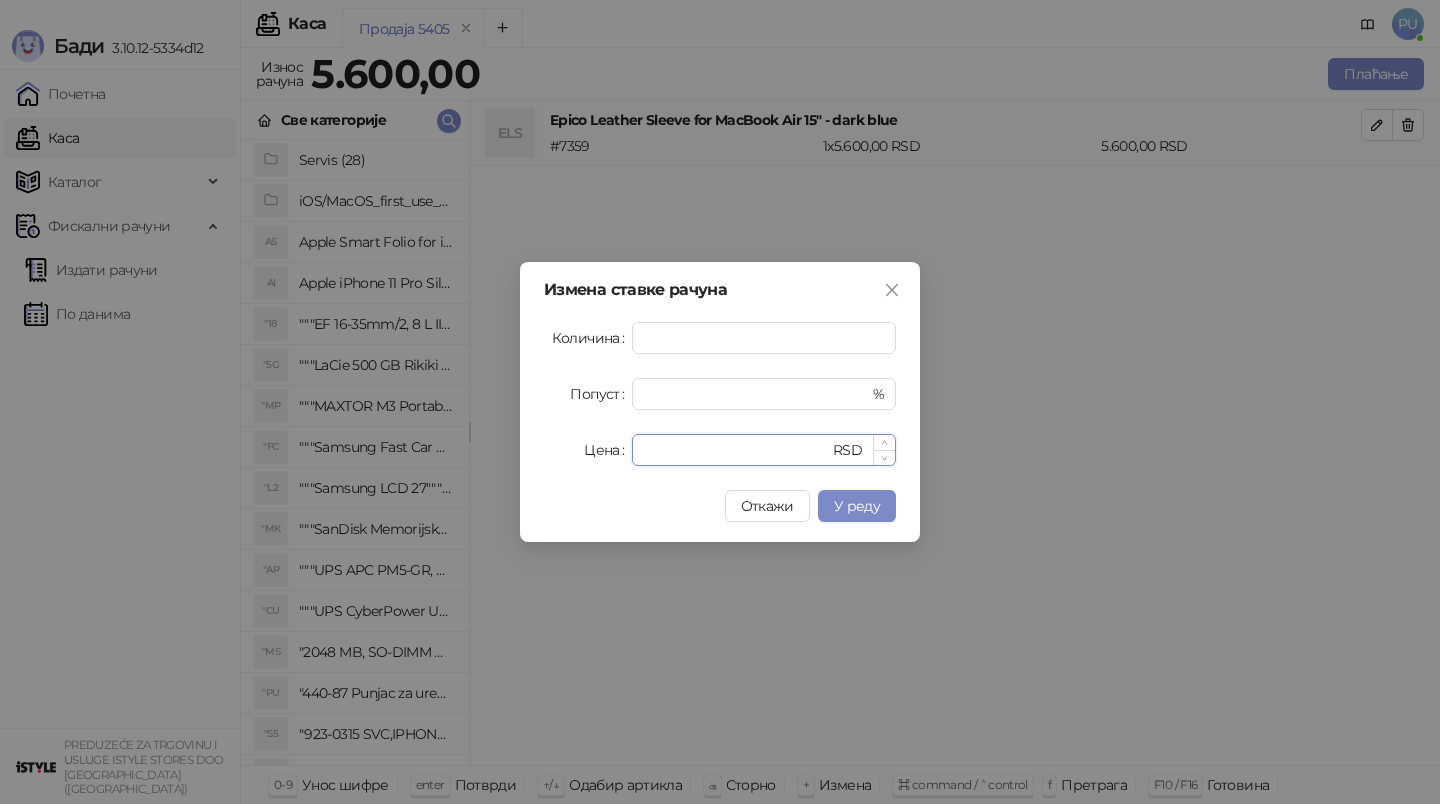 drag, startPoint x: 649, startPoint y: 446, endPoint x: 635, endPoint y: 448, distance: 14.142136 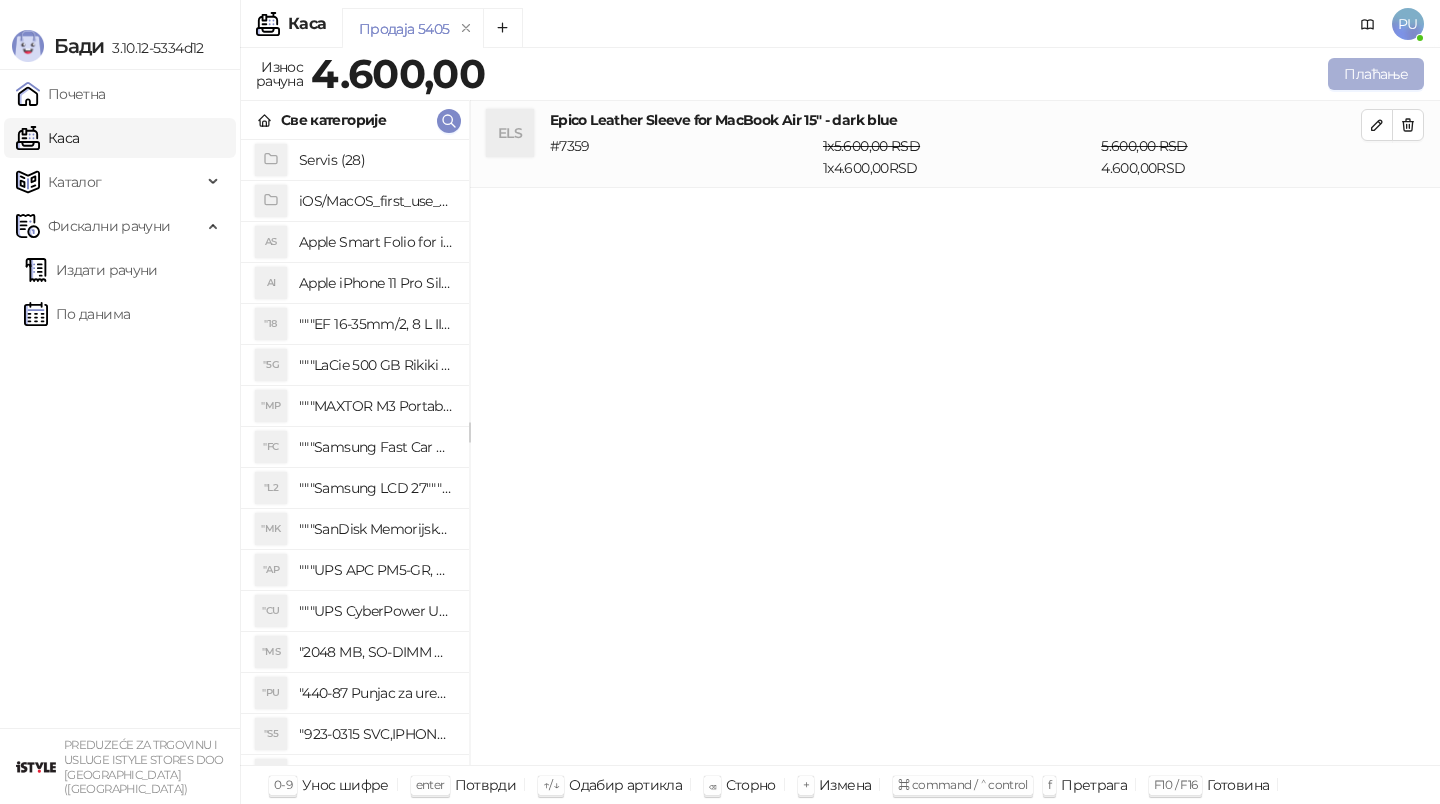 click on "Плаћање" at bounding box center [1376, 74] 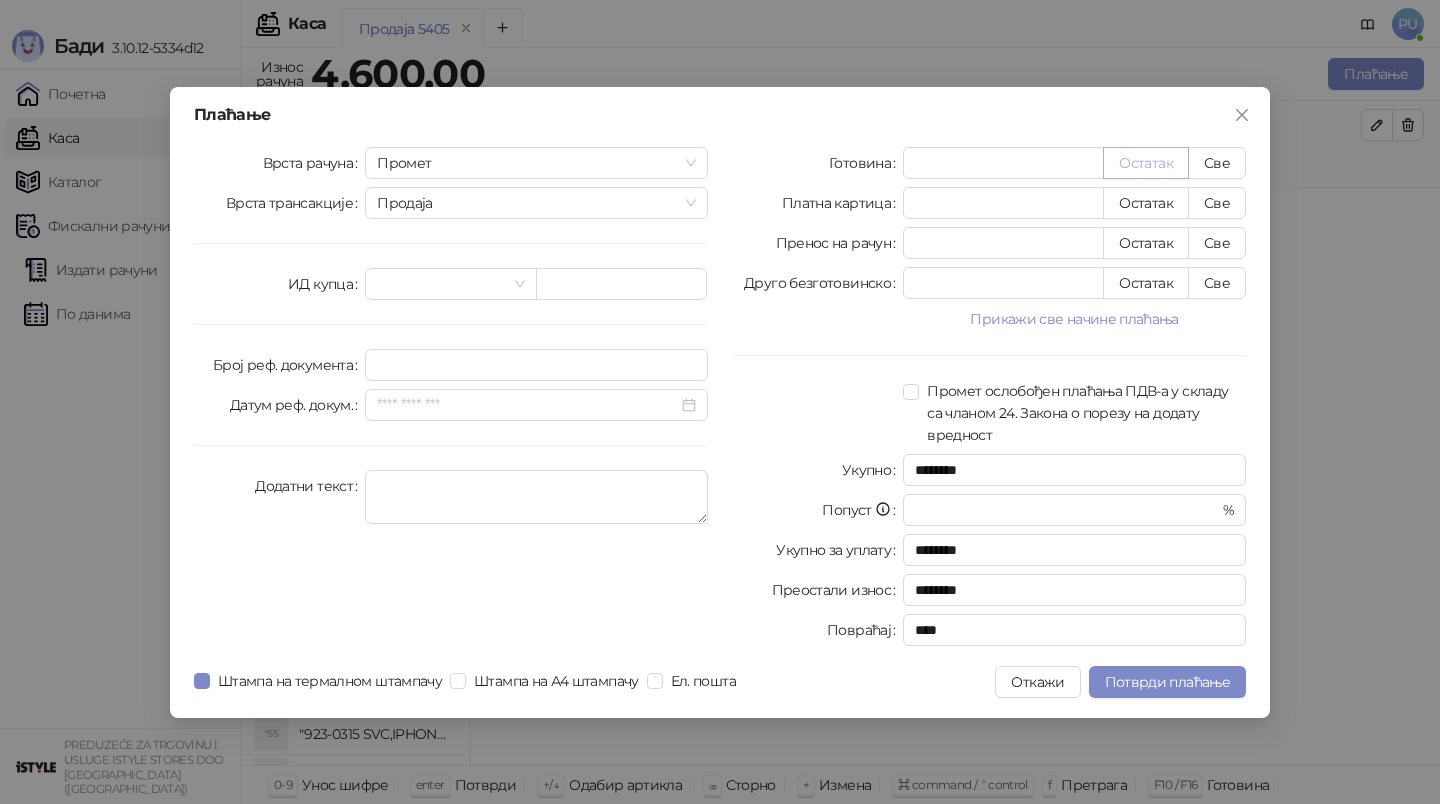 click on "Остатак" at bounding box center [1146, 163] 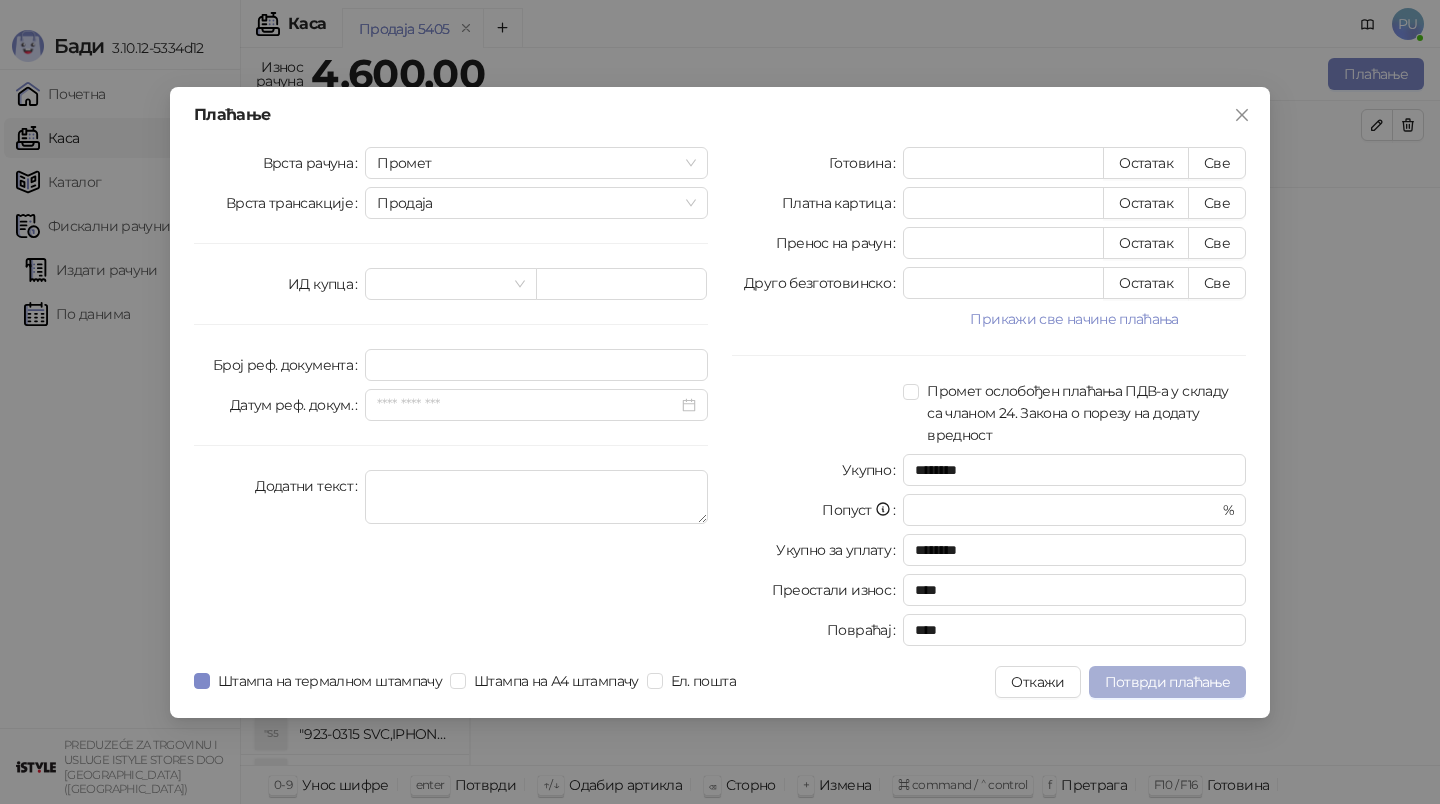 click on "Потврди плаћање" at bounding box center [1167, 682] 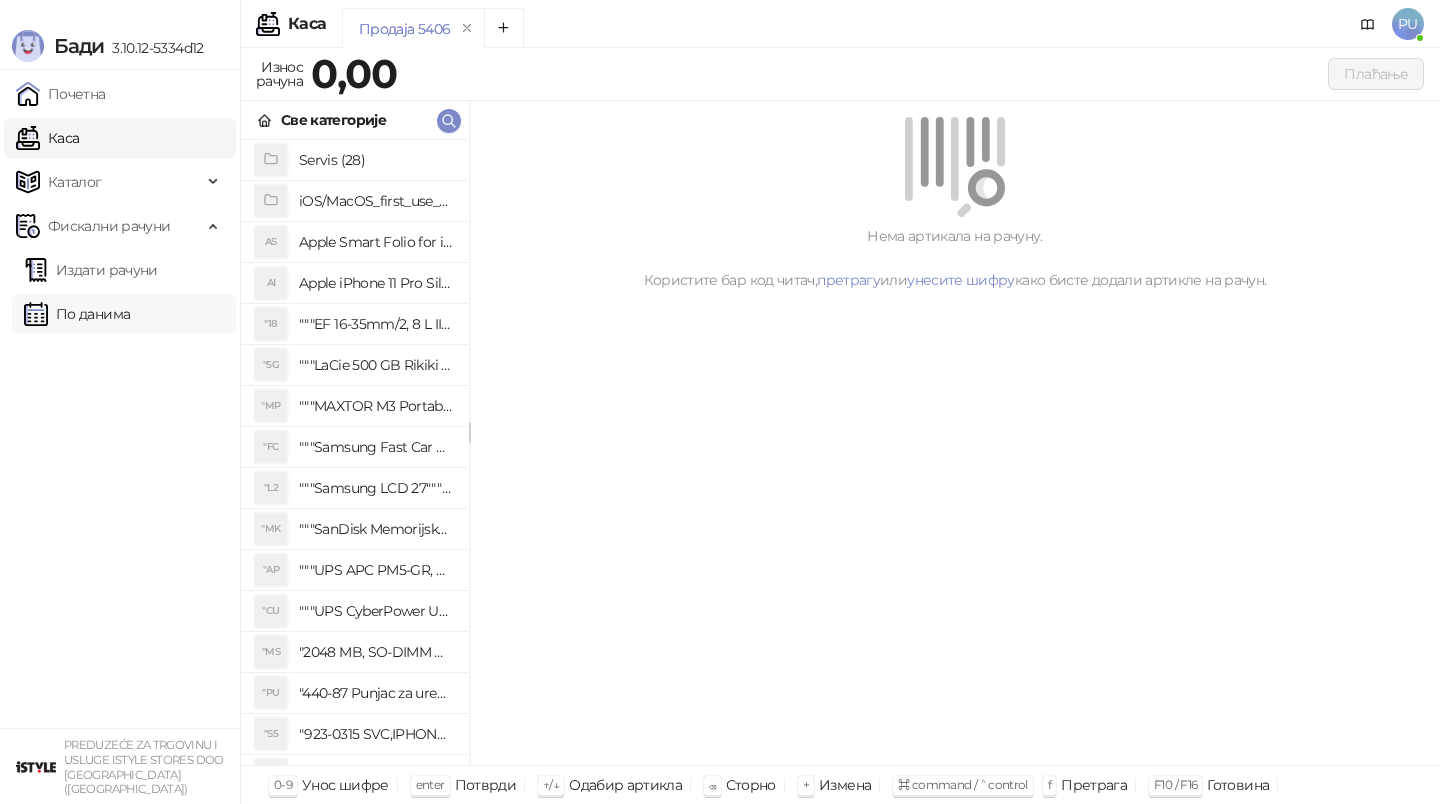 click on "По данима" at bounding box center (77, 314) 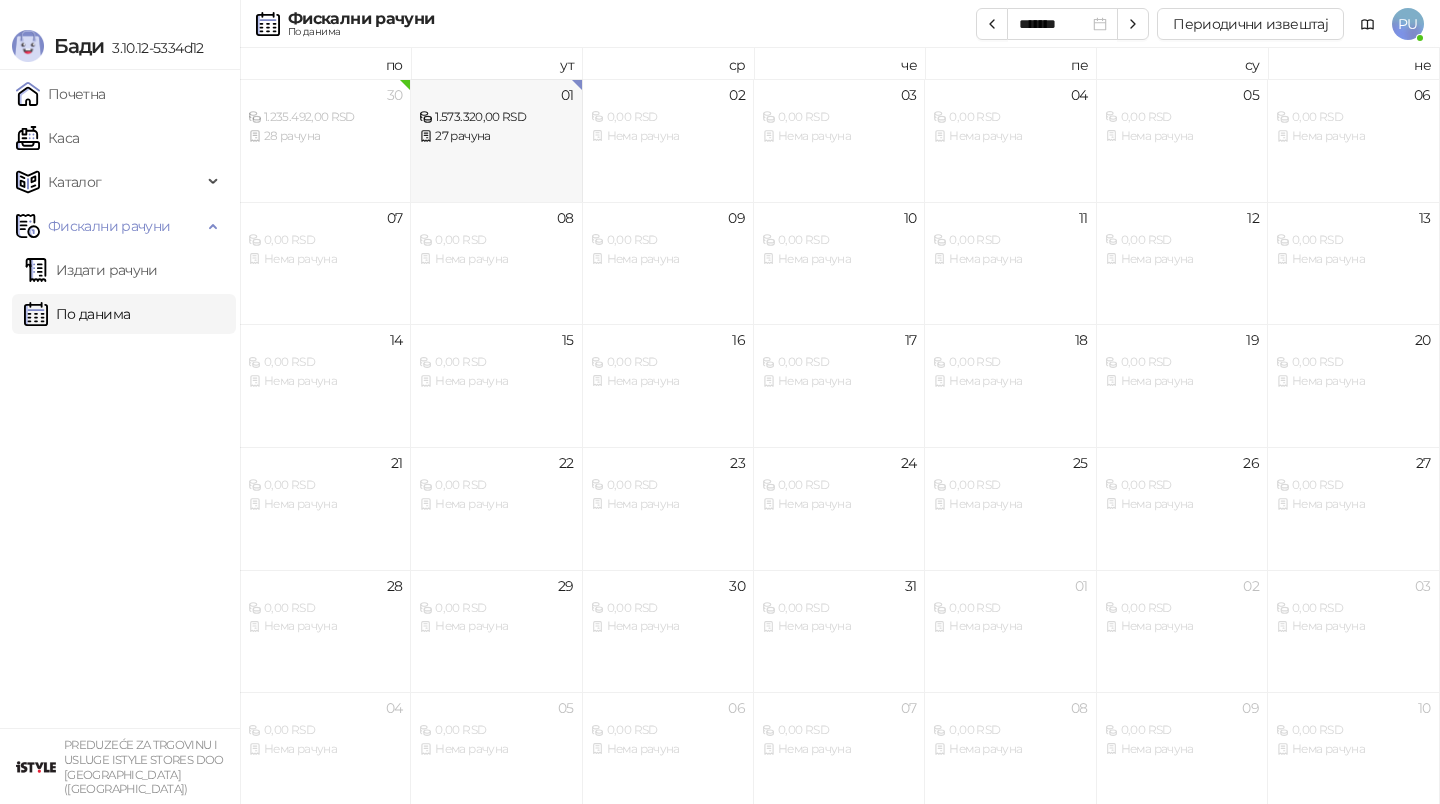 click on "01   1.573.320,00 RSD   27 рачуна" at bounding box center (496, 140) 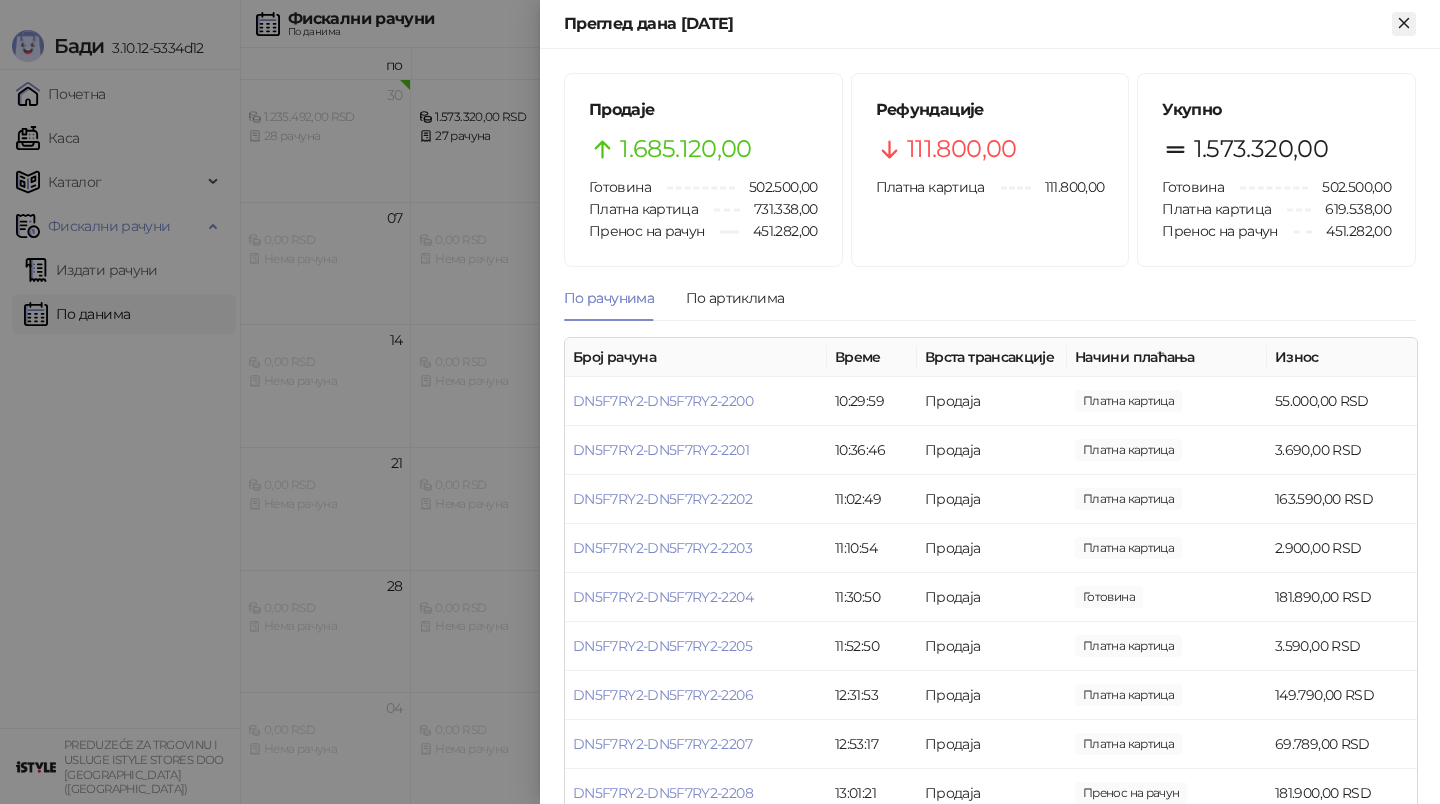 click 